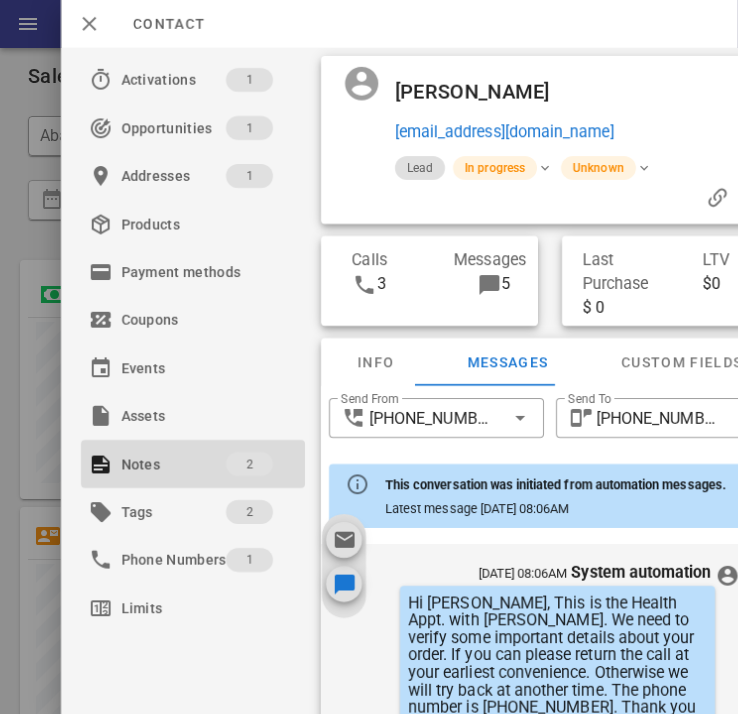 scroll, scrollTop: 0, scrollLeft: 0, axis: both 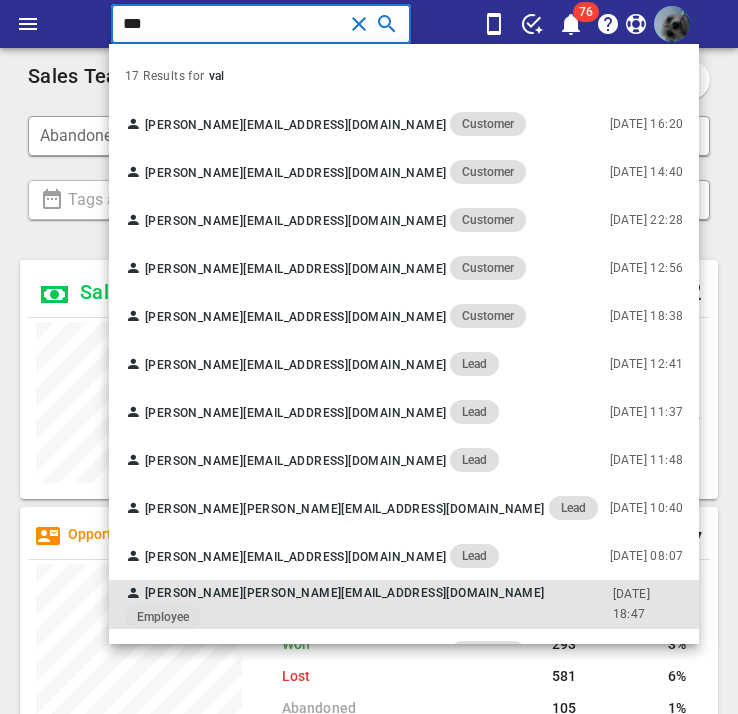click on "fay@webforcehq.com" at bounding box center [393, 593] 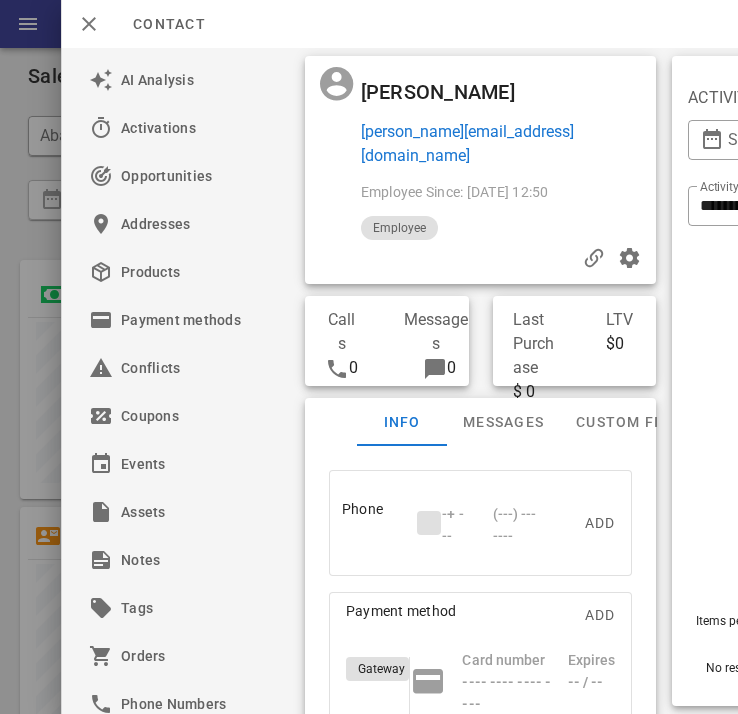 scroll, scrollTop: 0, scrollLeft: 156, axis: horizontal 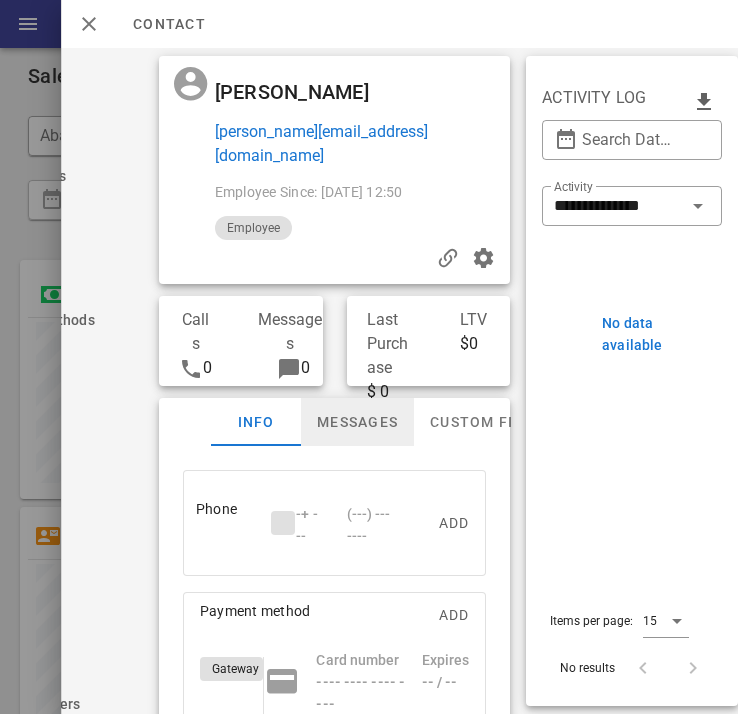 click on "Messages" at bounding box center (357, 422) 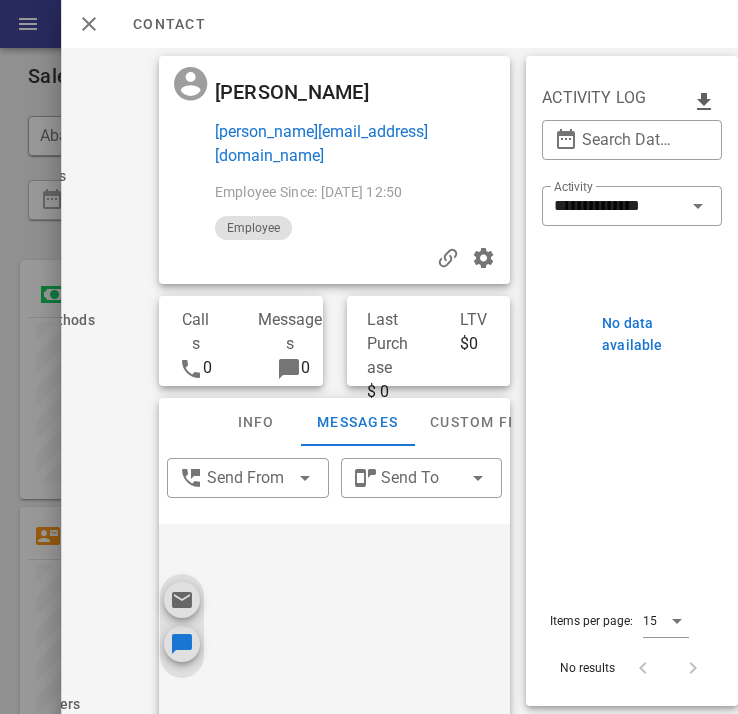 scroll, scrollTop: 0, scrollLeft: 0, axis: both 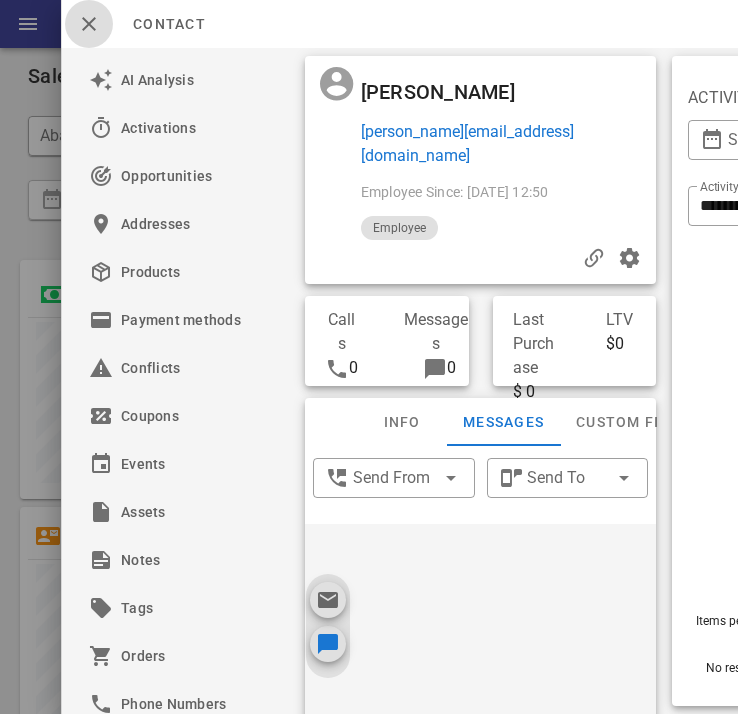 click at bounding box center (89, 24) 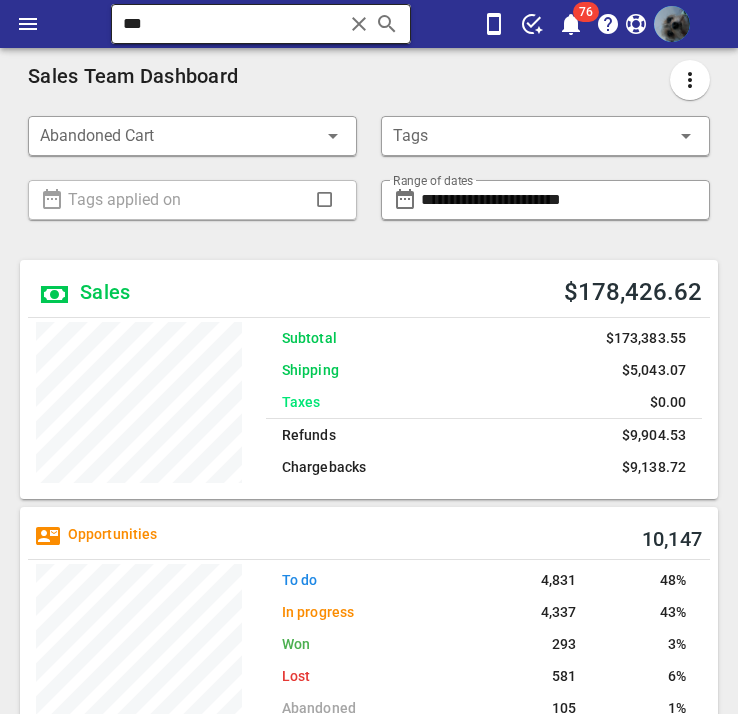 click on "***" at bounding box center (232, 24) 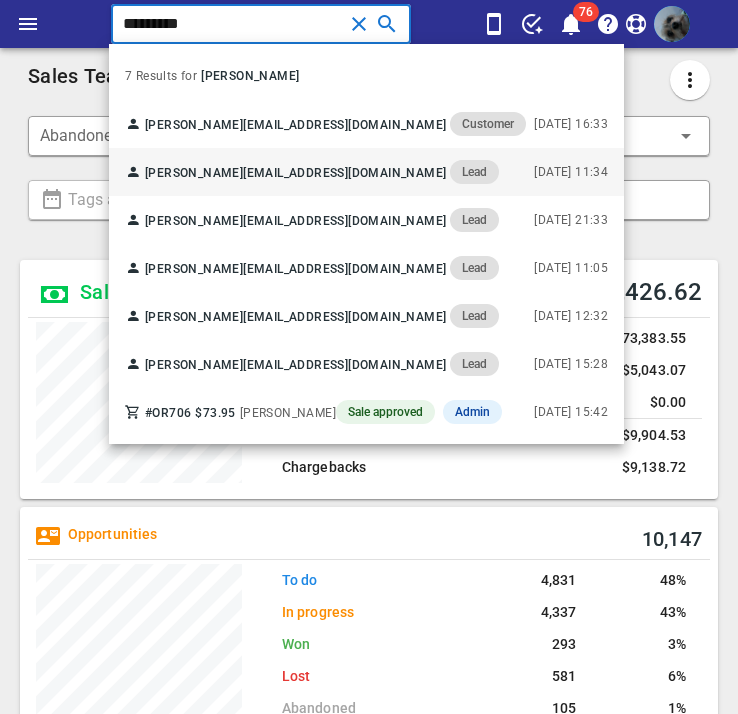 type on "*********" 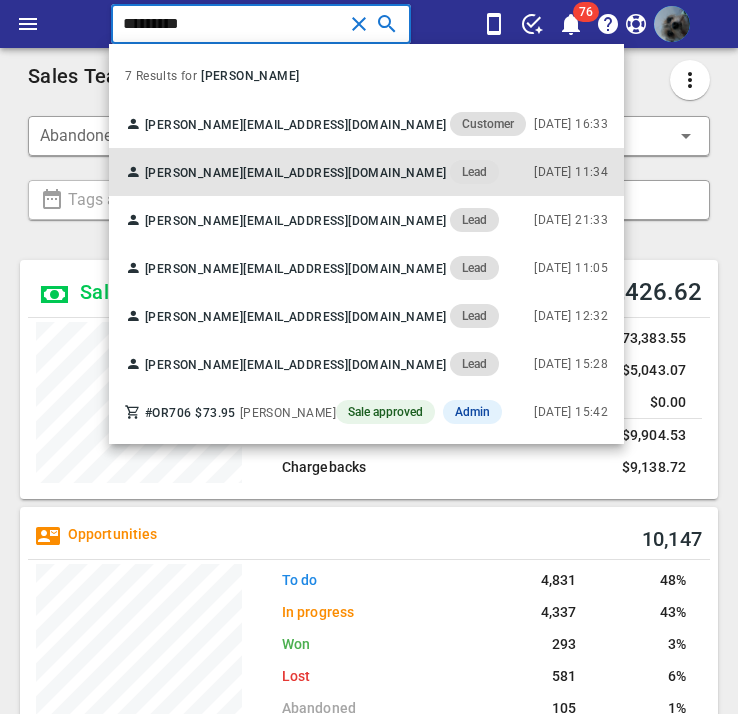 click on "Valerie Martabano   vmartabano@gmail.com   Lead" at bounding box center (312, 172) 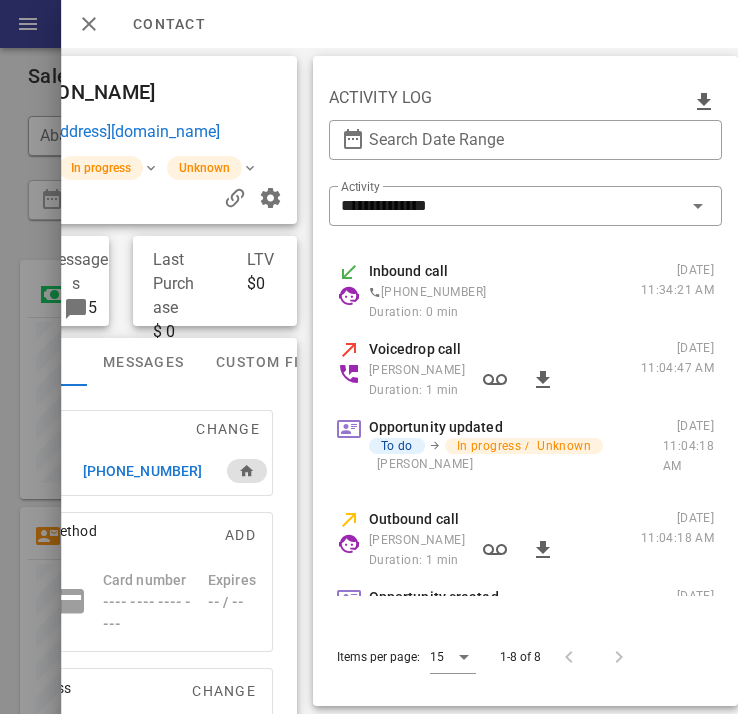 scroll, scrollTop: 0, scrollLeft: 0, axis: both 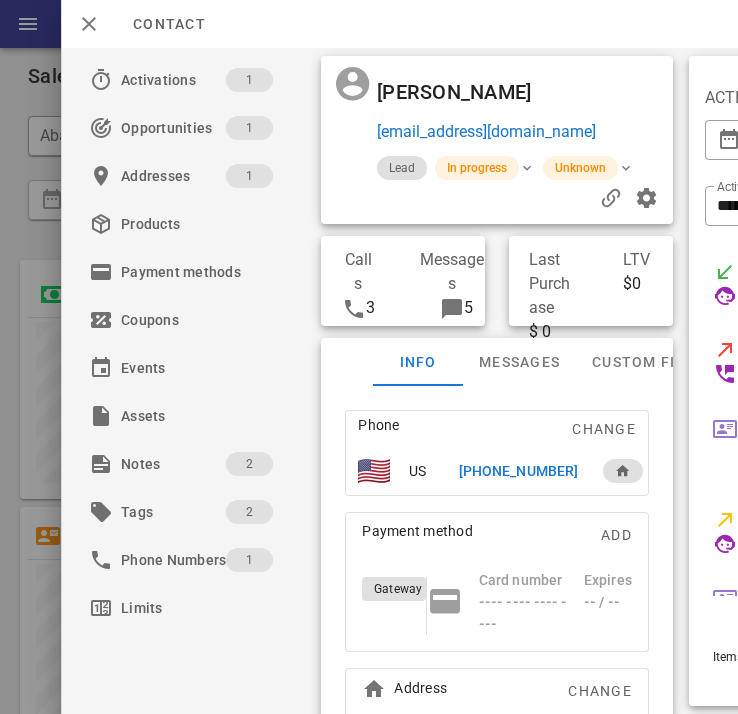 click on "+19149544554" at bounding box center [518, 471] 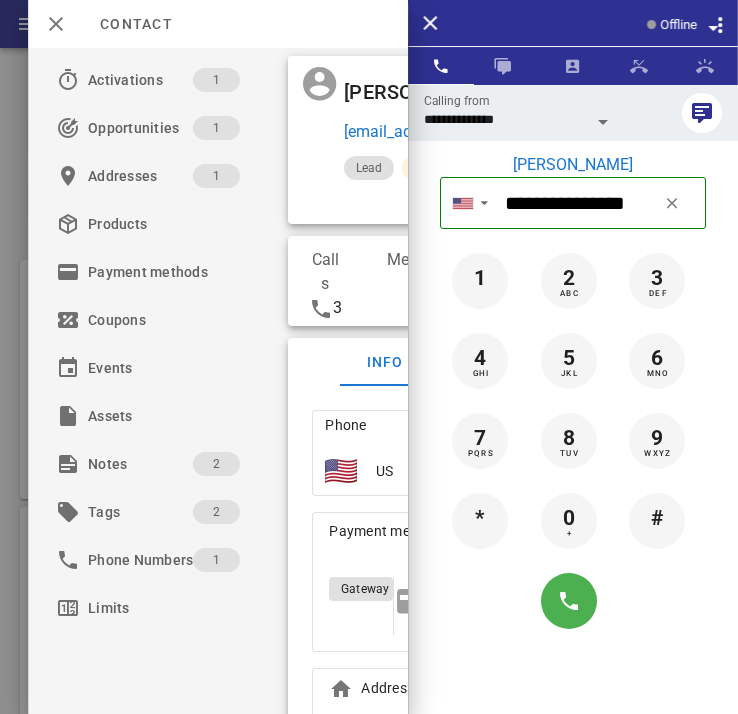 click at bounding box center [603, 122] 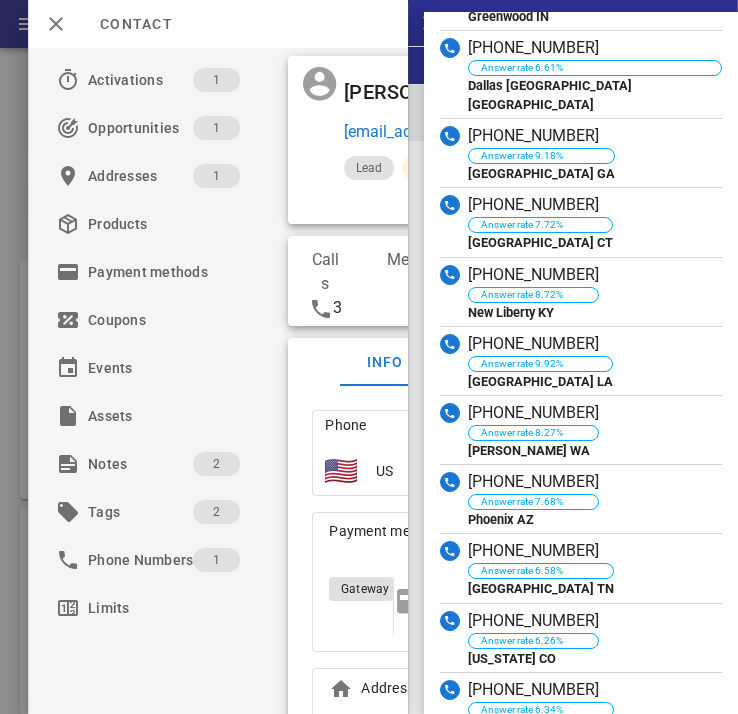 scroll, scrollTop: 1539, scrollLeft: 0, axis: vertical 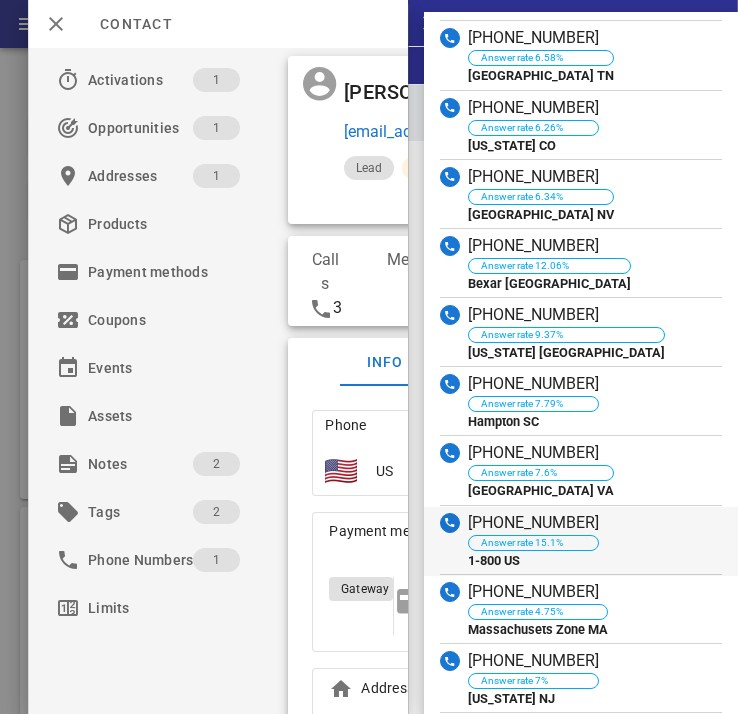 click on "(833) 851-5180" at bounding box center [533, 523] 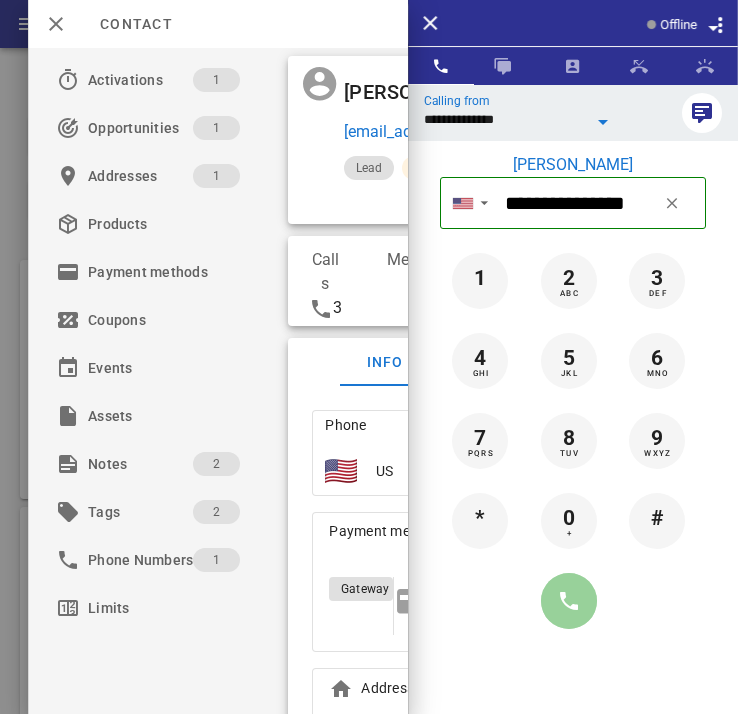 click at bounding box center [569, 601] 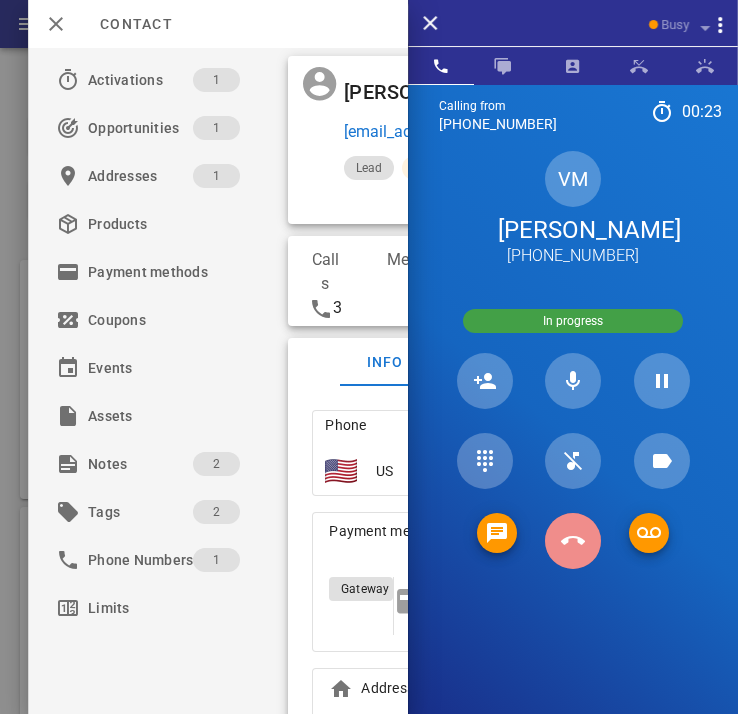 click at bounding box center (573, 541) 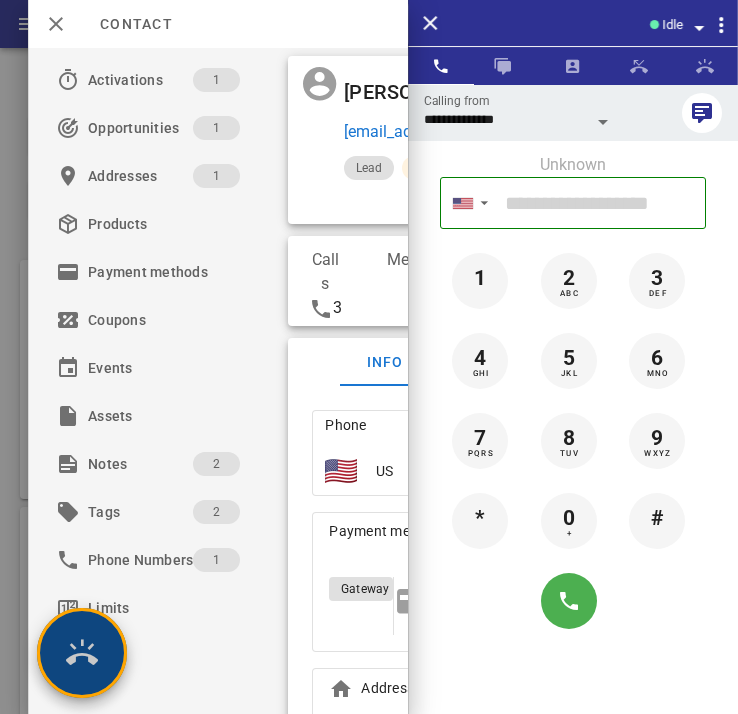click at bounding box center (82, 653) 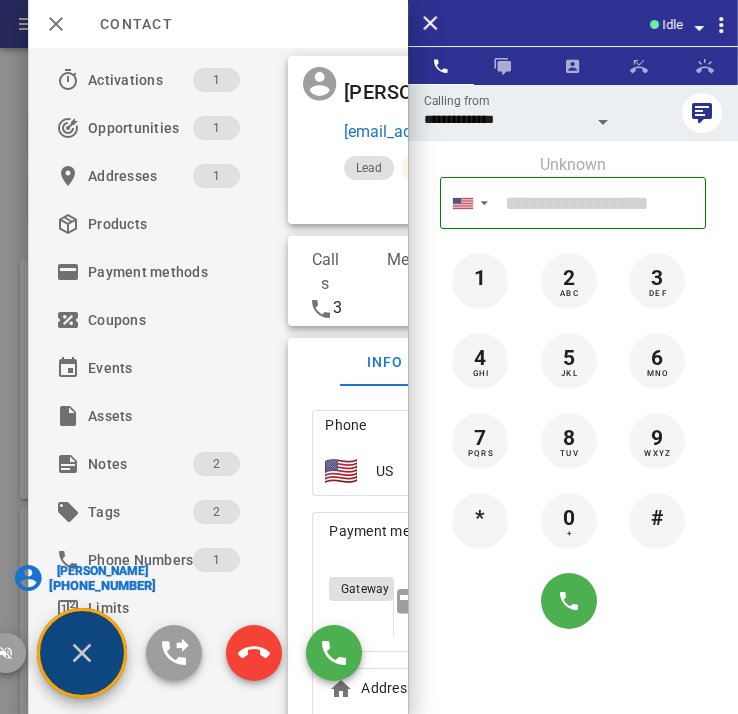 click on "[PERSON_NAME]" at bounding box center (102, 571) 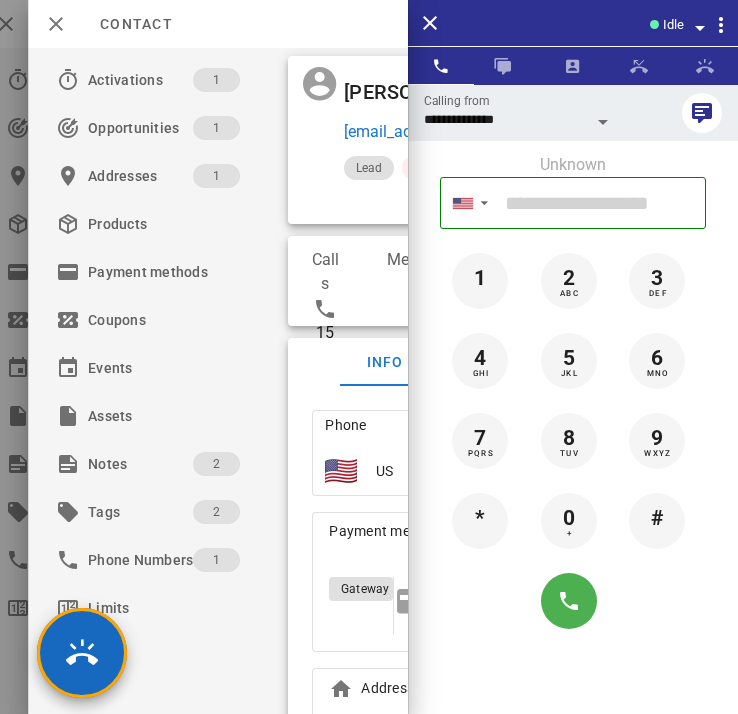 click at bounding box center (320, 84) 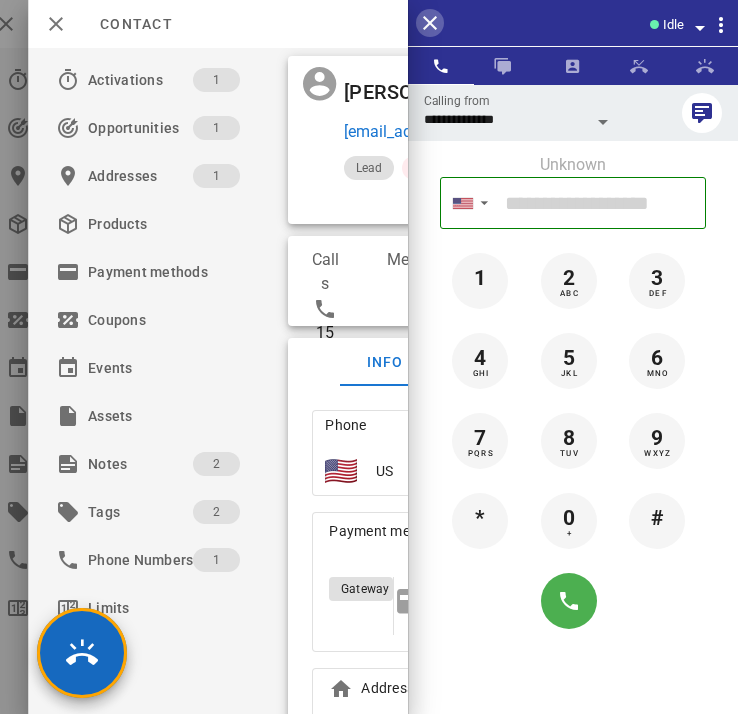 click at bounding box center [430, 23] 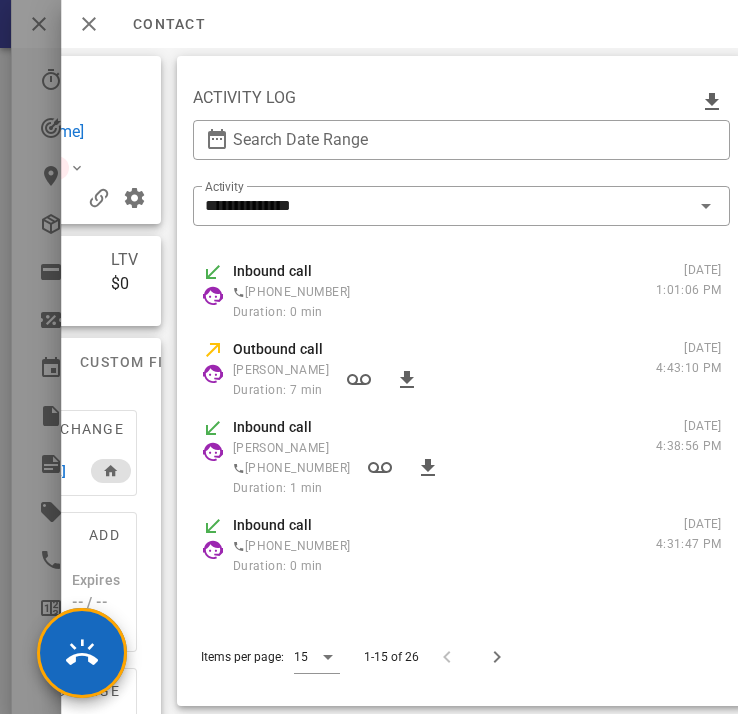 scroll, scrollTop: 0, scrollLeft: 570, axis: horizontal 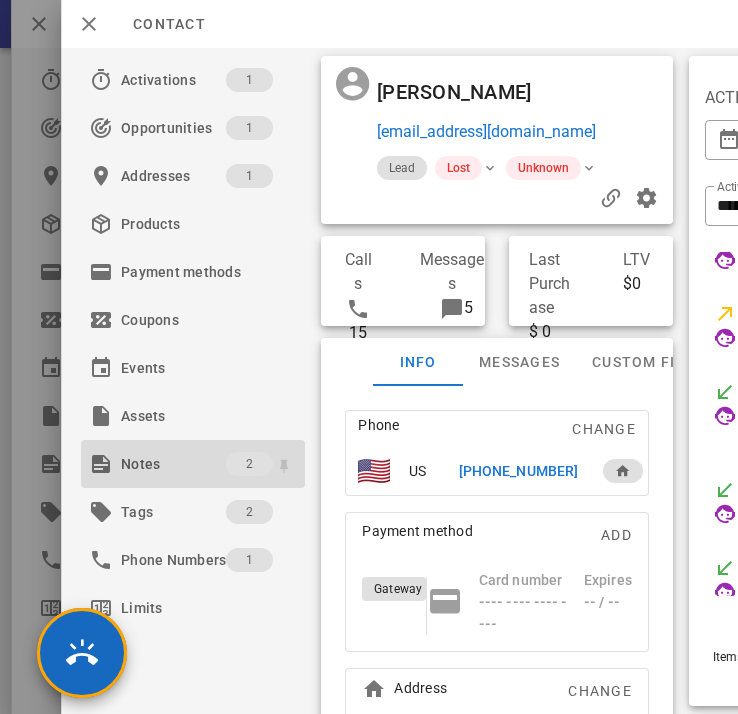 click on "Notes" at bounding box center [173, 464] 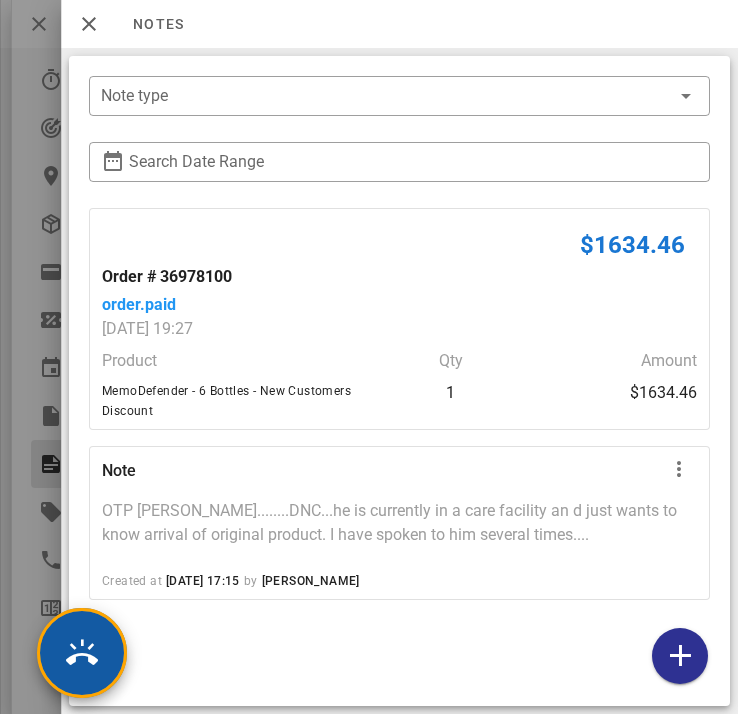 click at bounding box center (82, 653) 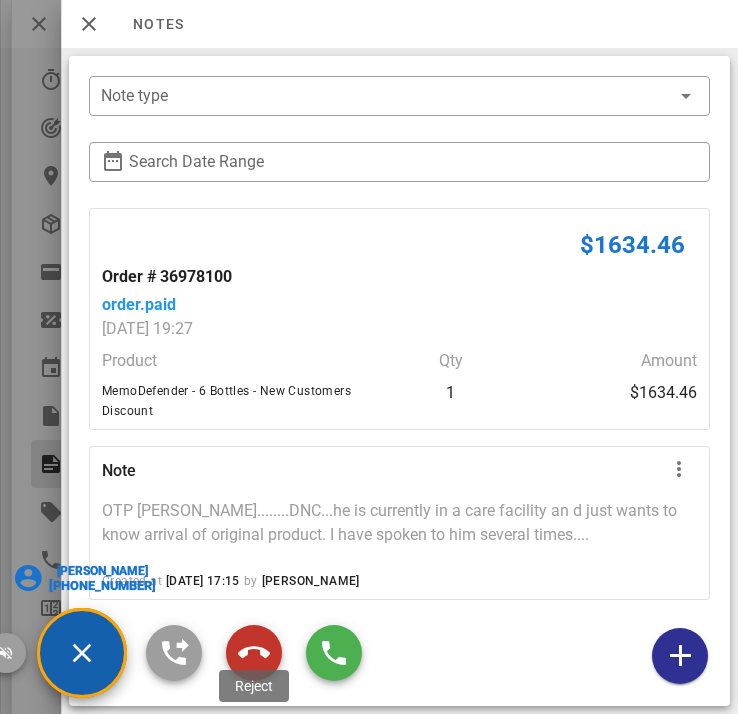 click at bounding box center (254, 653) 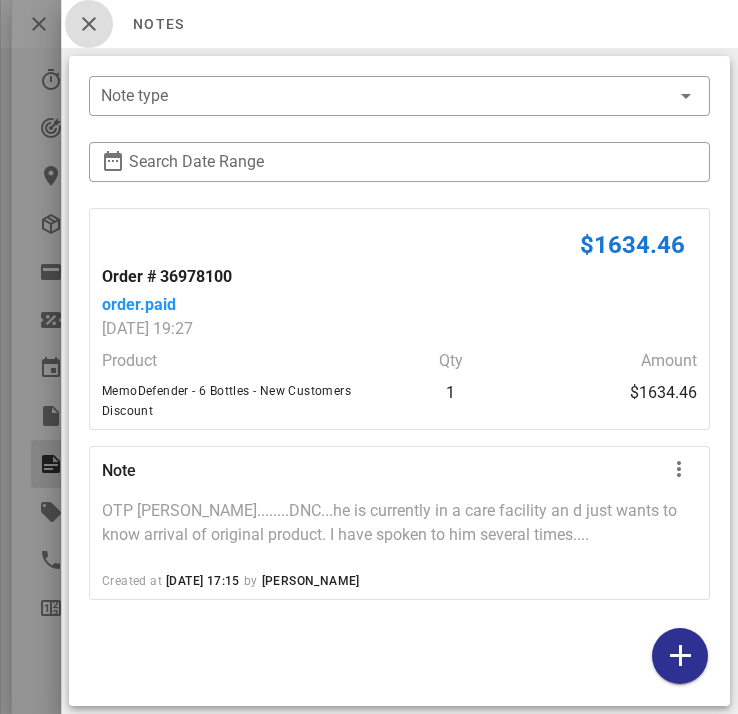 click at bounding box center [89, 24] 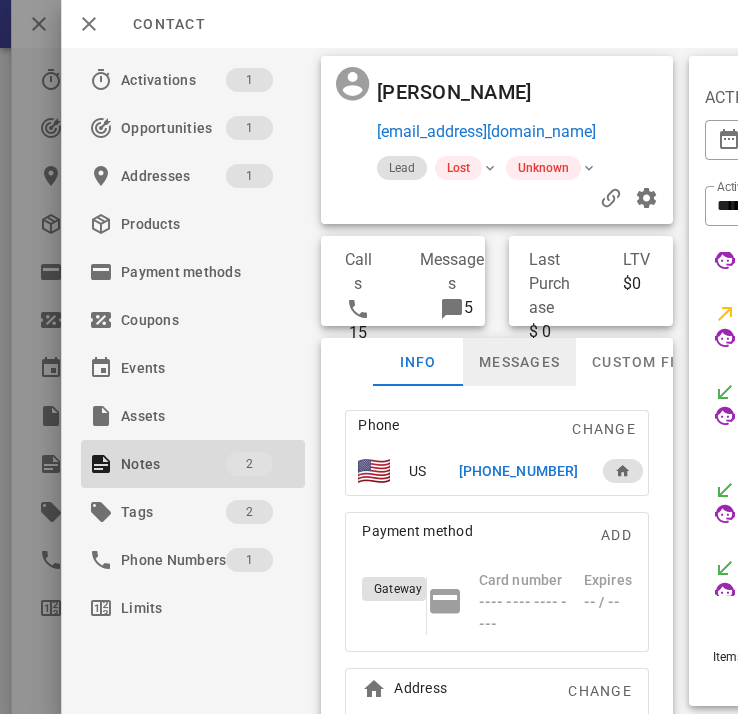 click on "Messages" at bounding box center (519, 362) 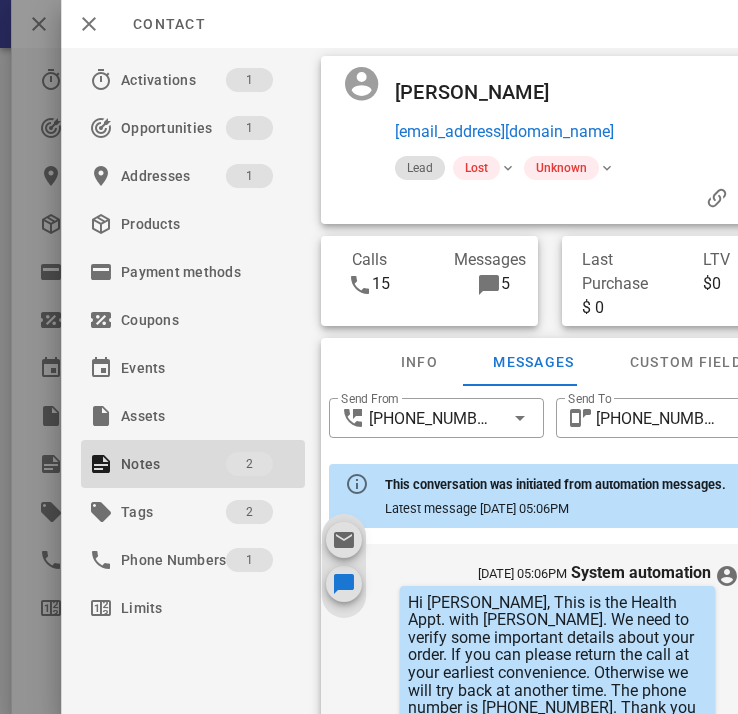 scroll, scrollTop: 659, scrollLeft: 0, axis: vertical 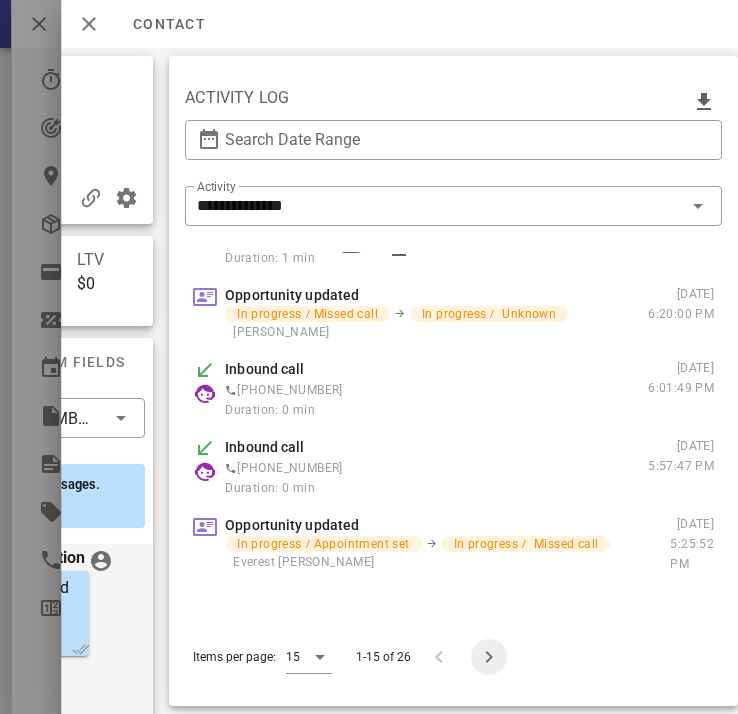 click at bounding box center [489, 657] 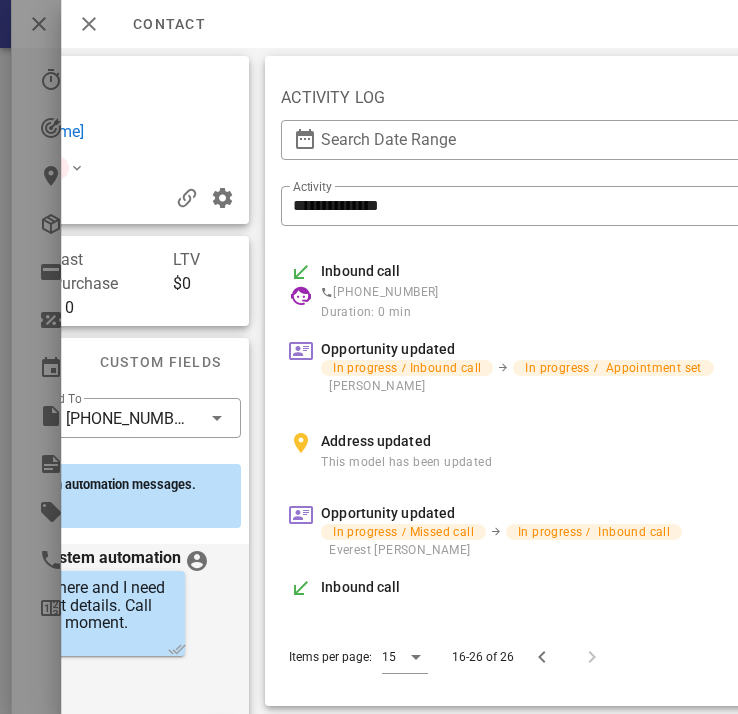 scroll, scrollTop: 0, scrollLeft: 586, axis: horizontal 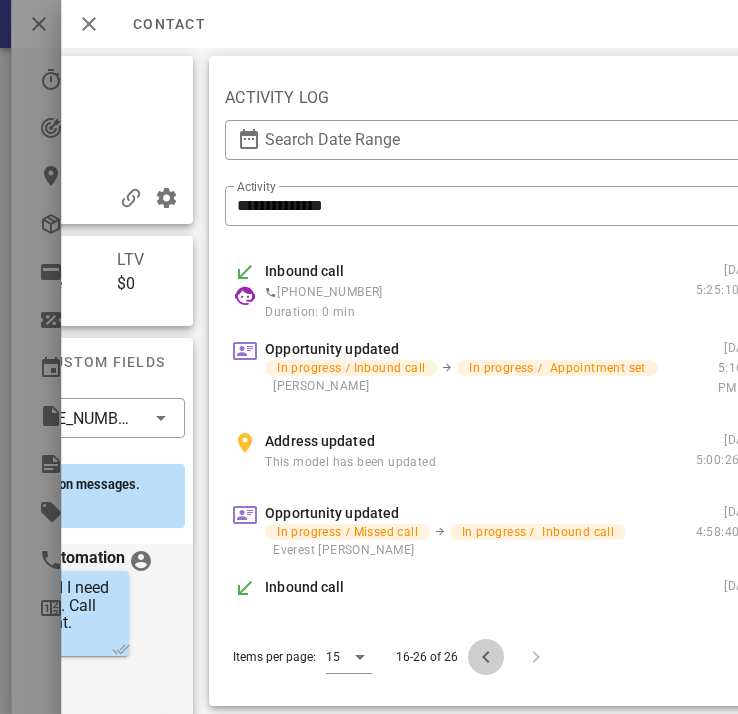 click at bounding box center [486, 657] 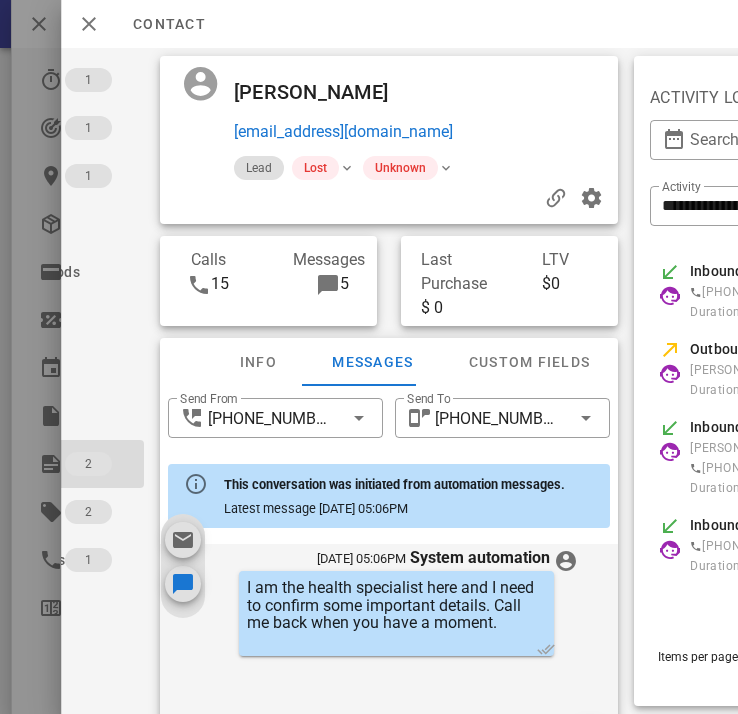 scroll, scrollTop: 0, scrollLeft: 629, axis: horizontal 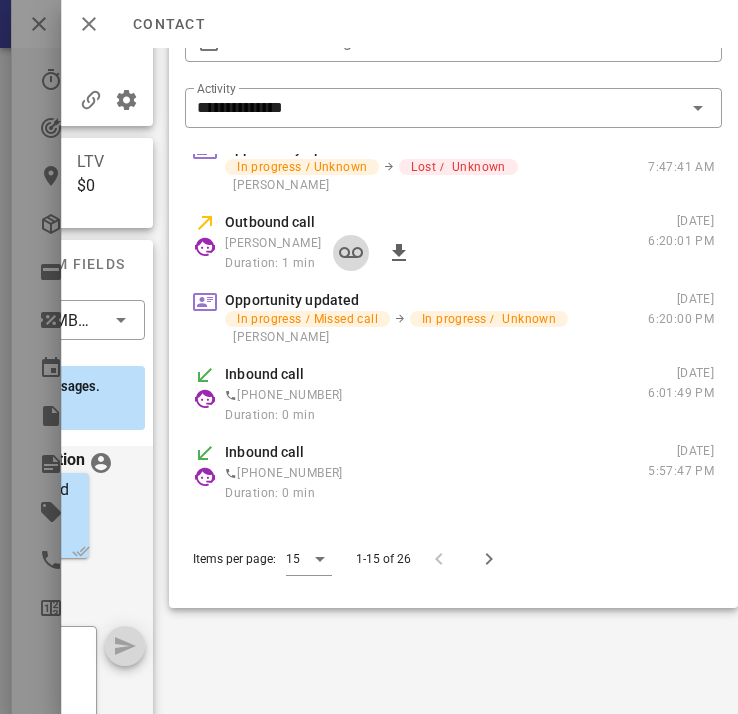 click at bounding box center (352, 253) 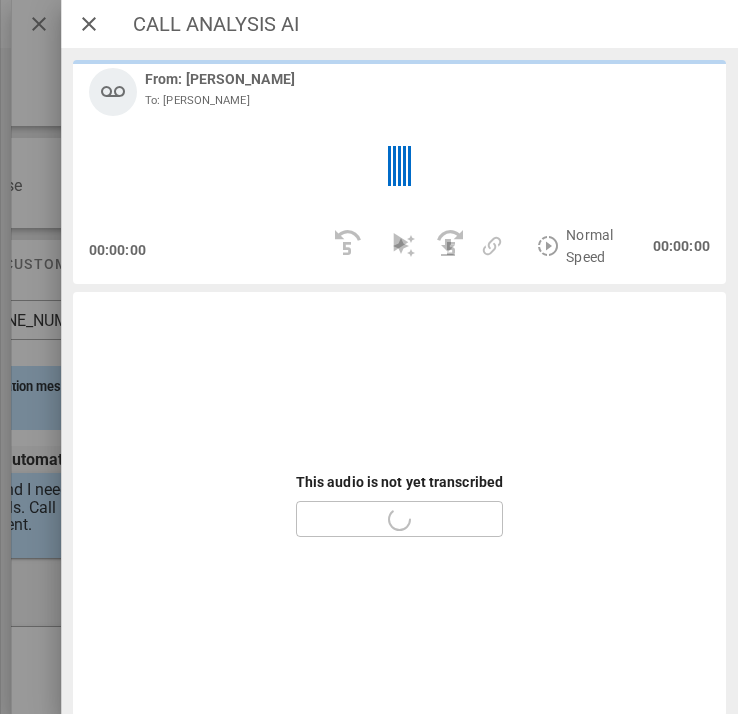 scroll, scrollTop: 98, scrollLeft: 0, axis: vertical 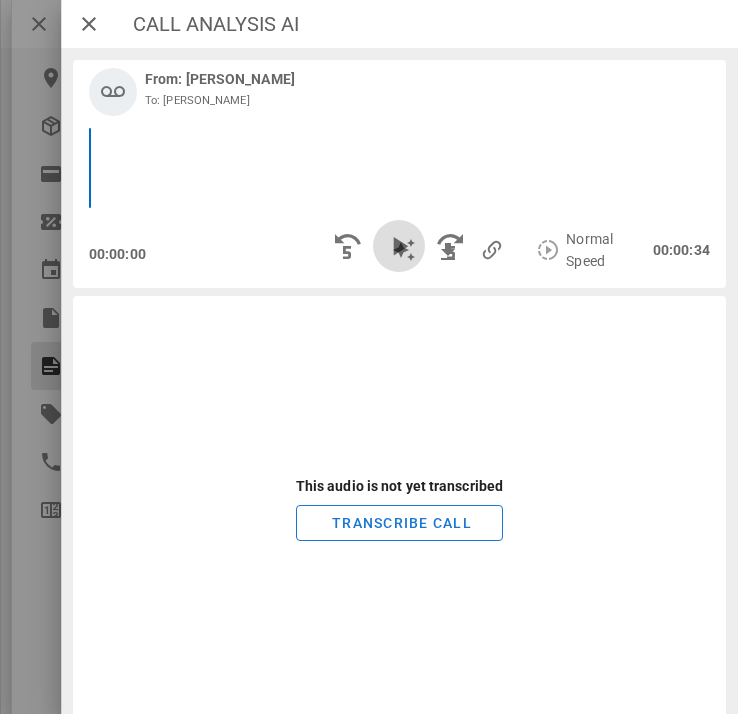 click at bounding box center [400, 246] 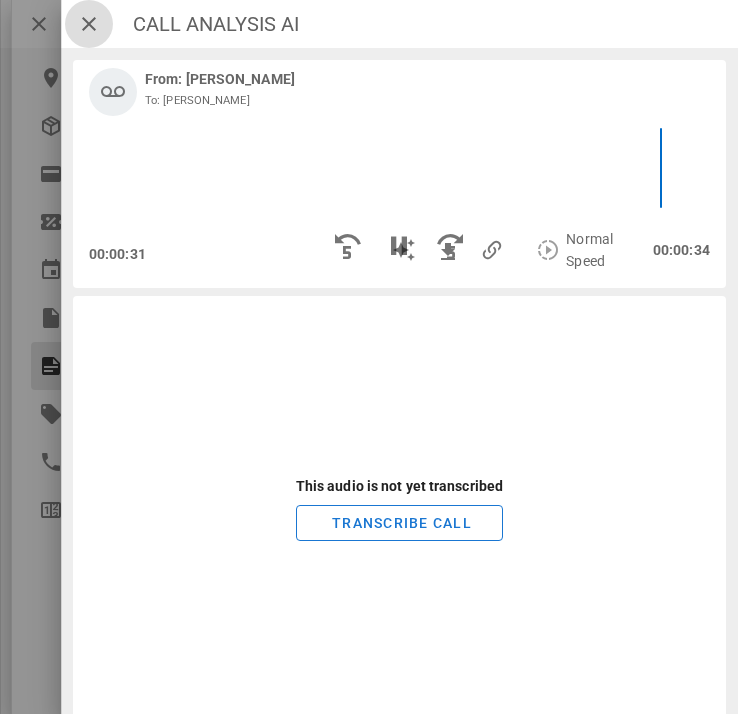 click at bounding box center [89, 24] 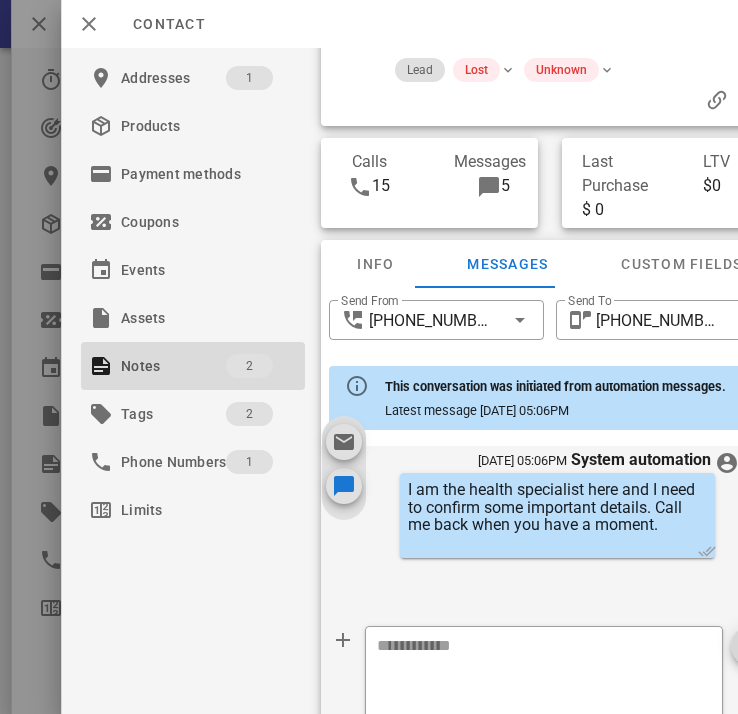 scroll, scrollTop: 98, scrollLeft: 629, axis: both 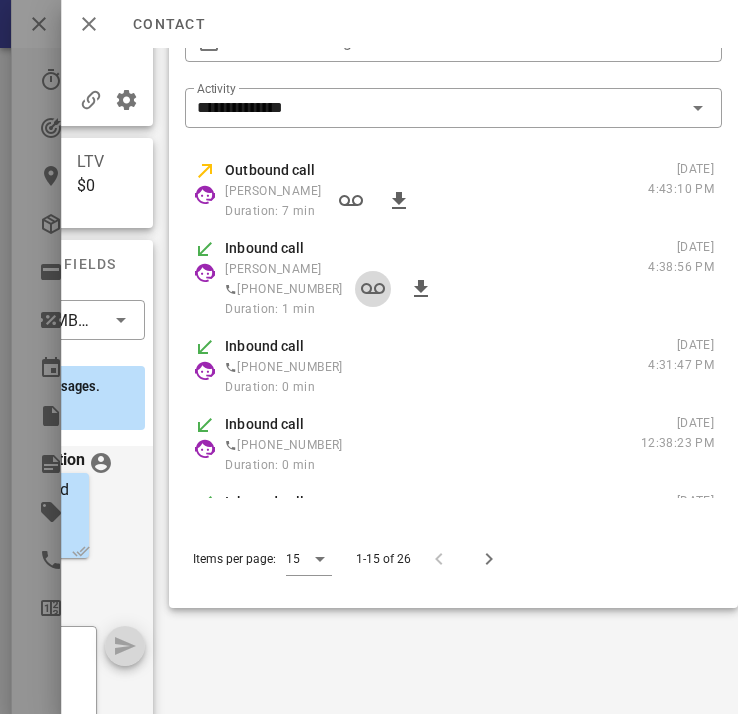 click at bounding box center (373, 289) 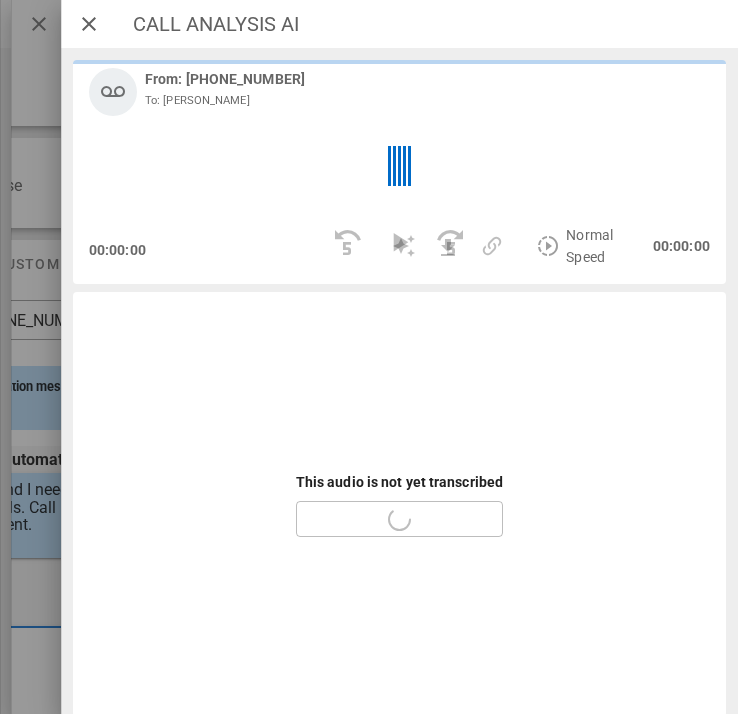 scroll, scrollTop: 98, scrollLeft: 0, axis: vertical 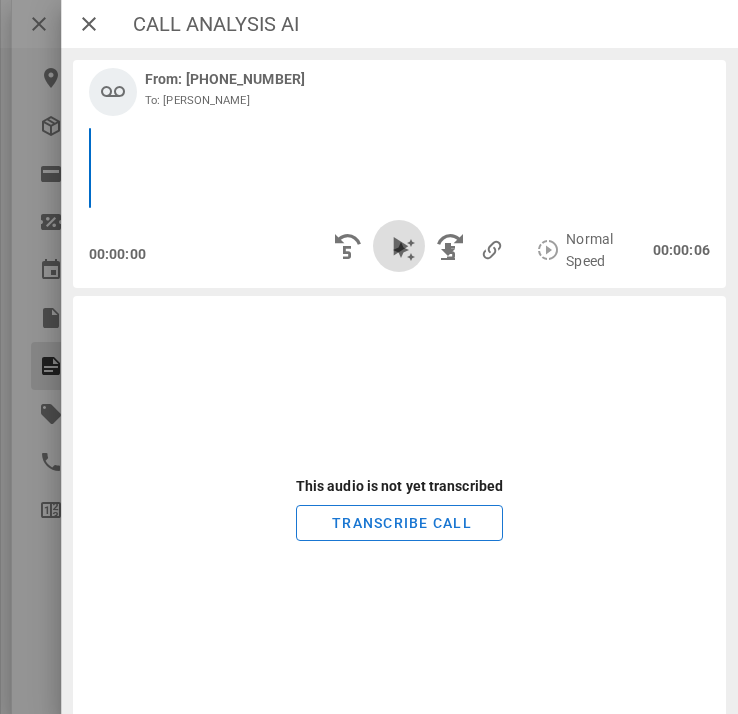 click at bounding box center (400, 246) 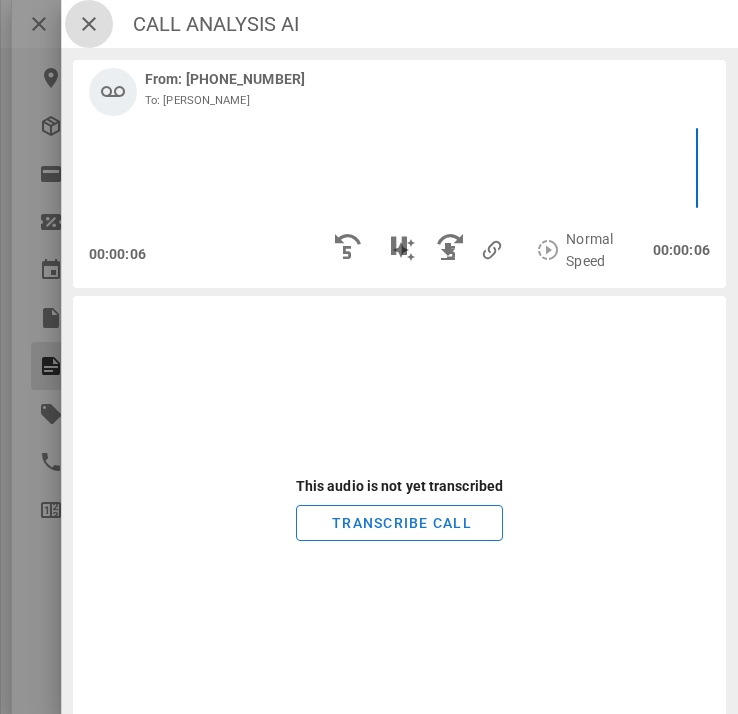 click at bounding box center [89, 24] 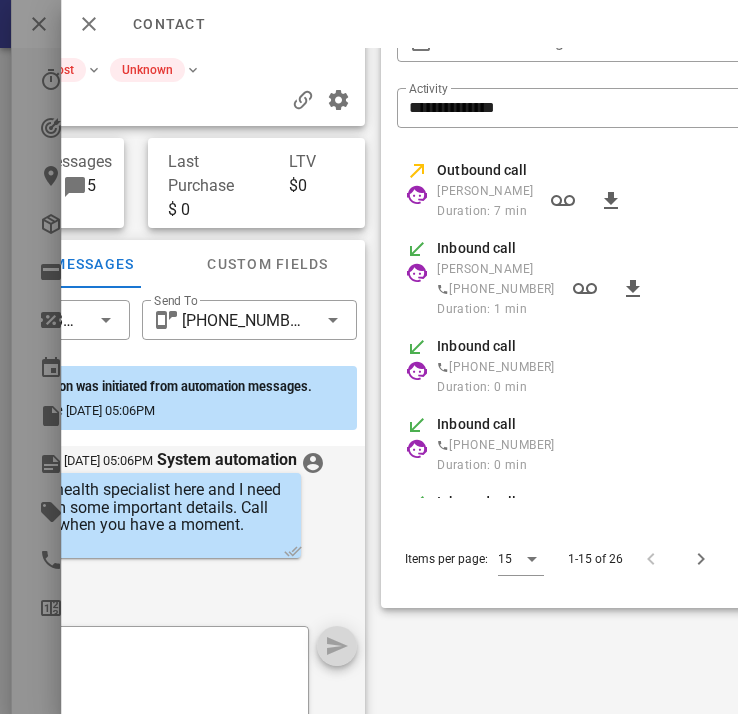 scroll, scrollTop: 98, scrollLeft: 629, axis: both 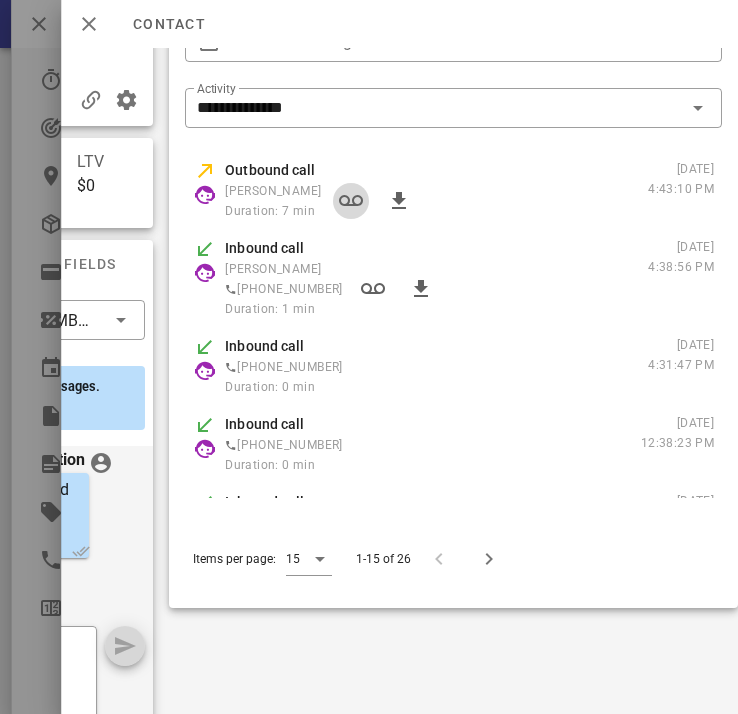 click at bounding box center (352, 201) 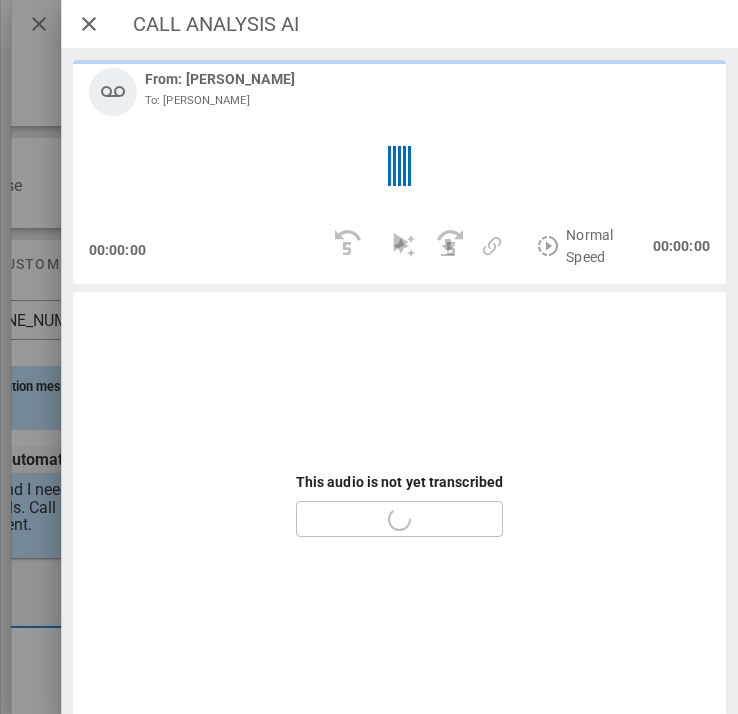 scroll, scrollTop: 98, scrollLeft: 0, axis: vertical 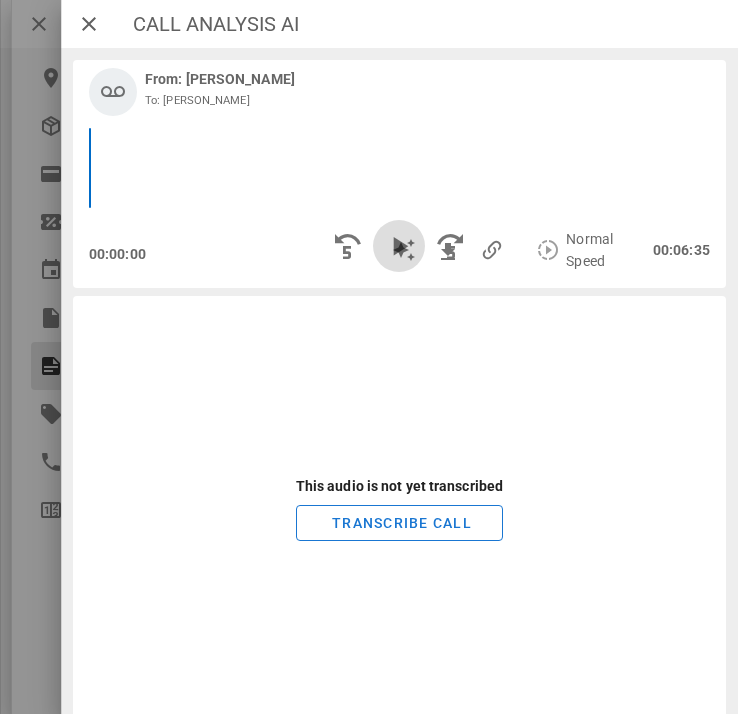 click at bounding box center (400, 246) 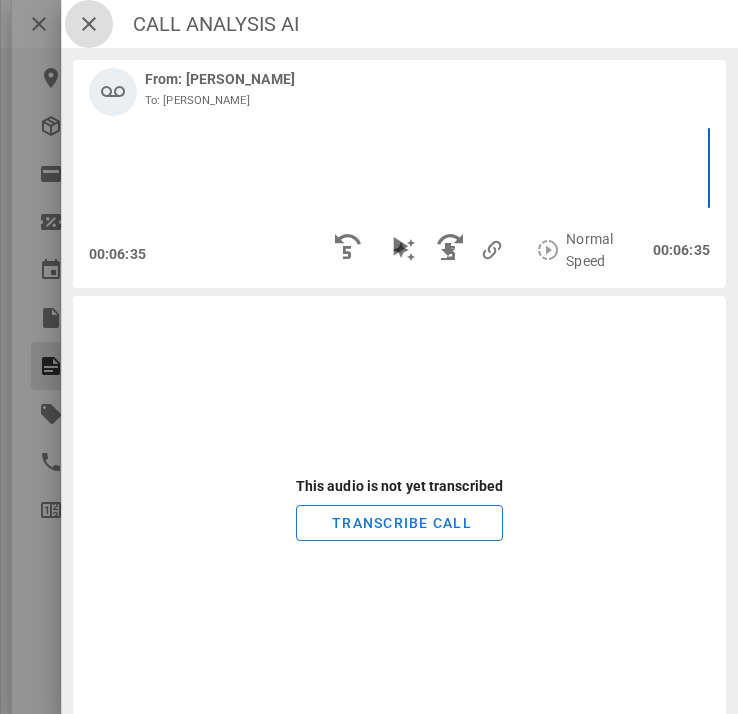 click at bounding box center [89, 24] 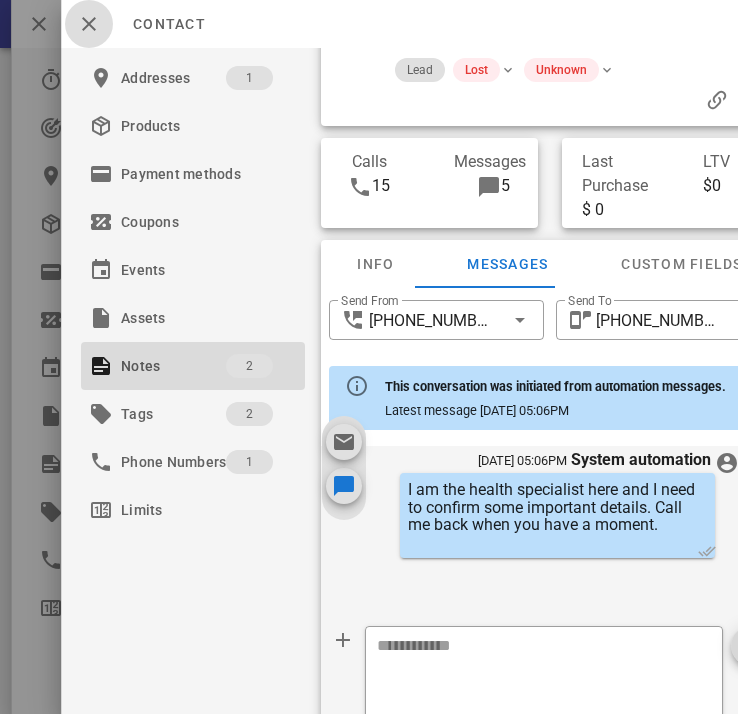 click at bounding box center (89, 24) 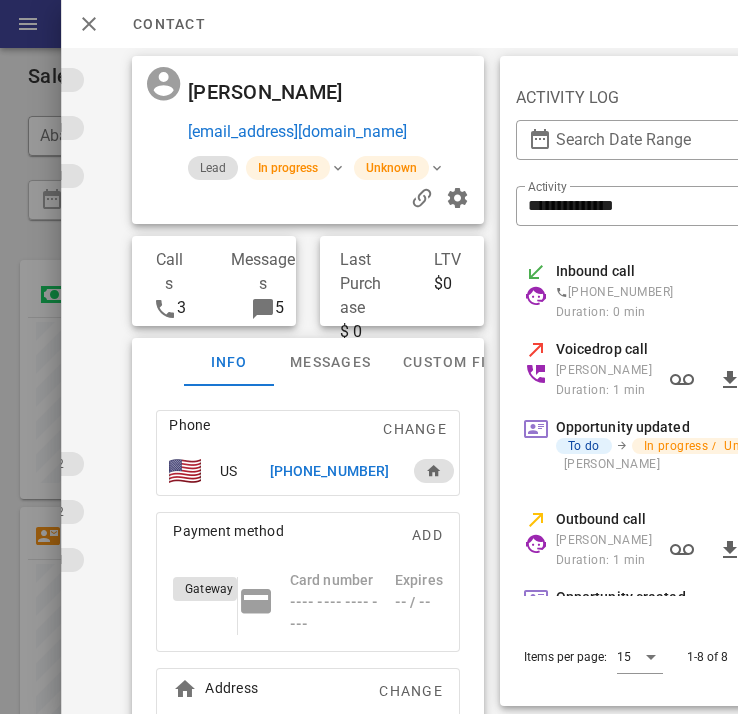 scroll, scrollTop: 0, scrollLeft: 188, axis: horizontal 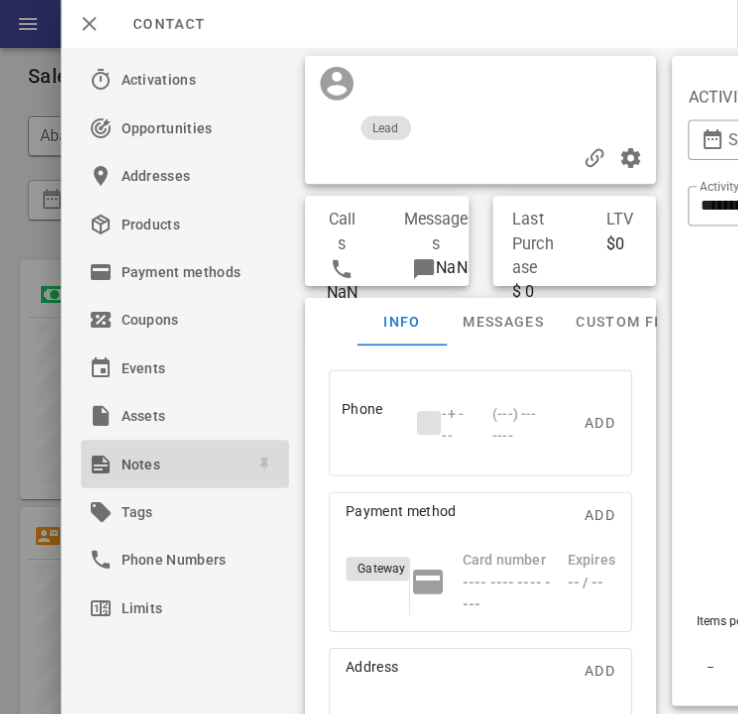 click on "Notes" at bounding box center [181, 464] 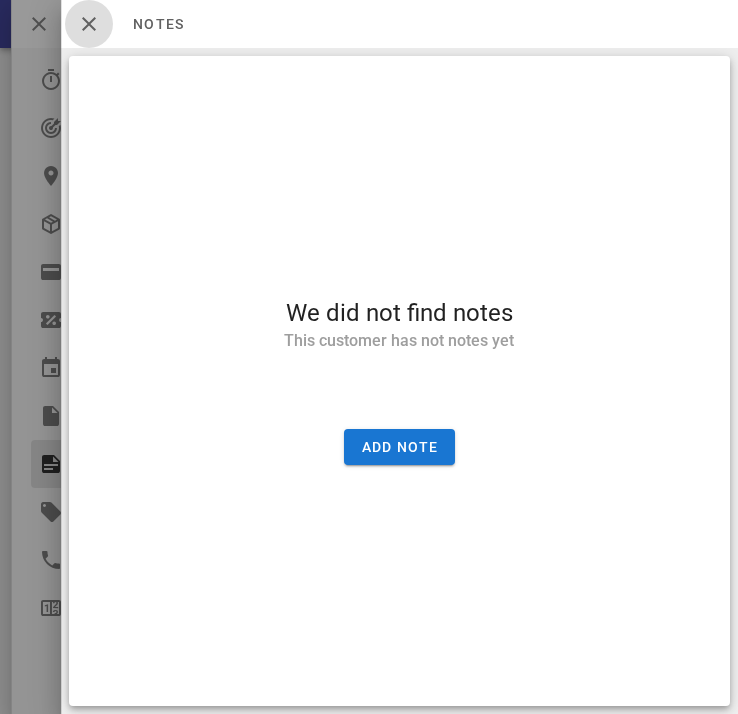 click at bounding box center (89, 24) 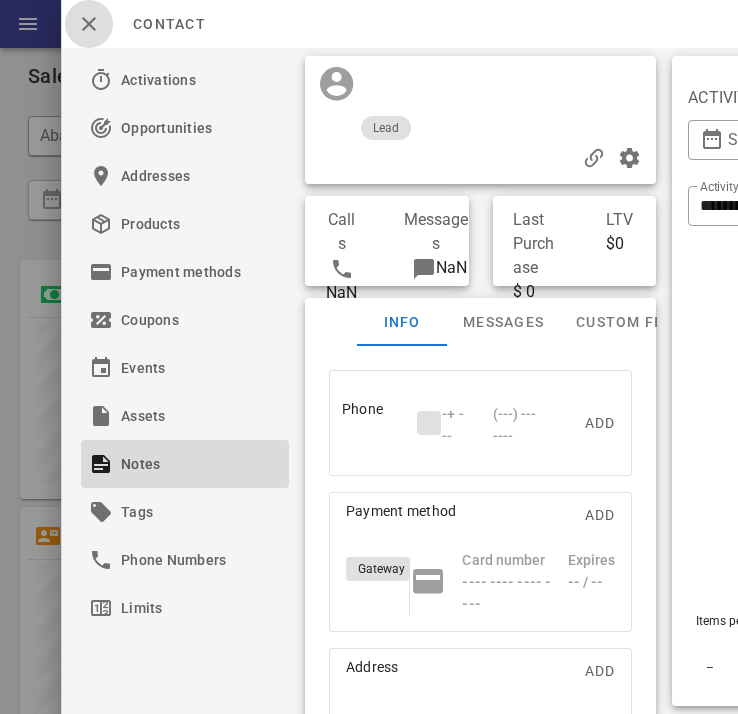 click at bounding box center (89, 24) 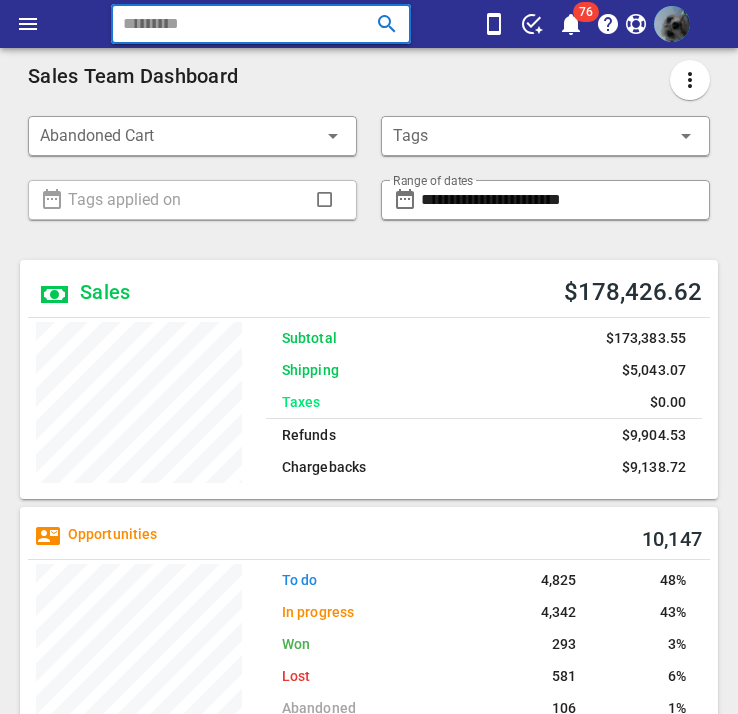 click at bounding box center (232, 24) 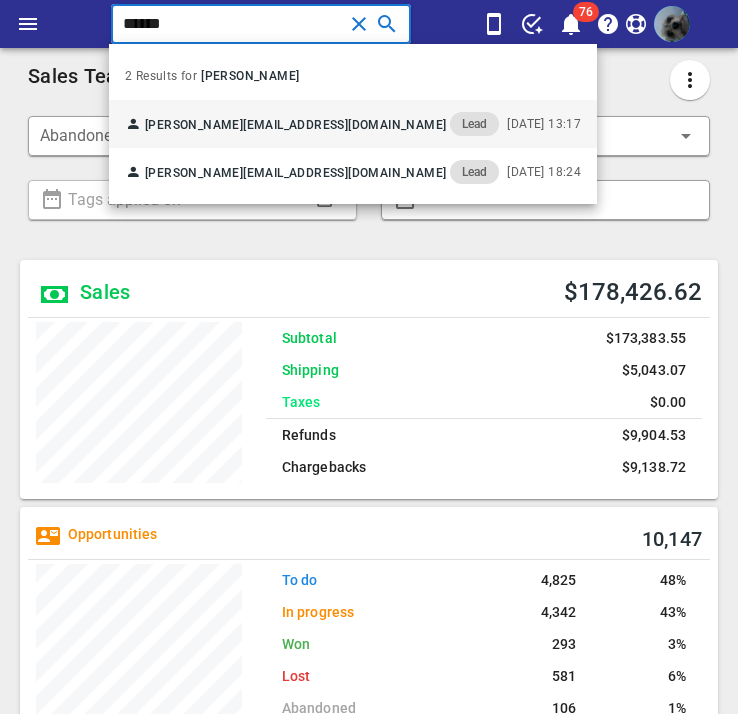 type on "******" 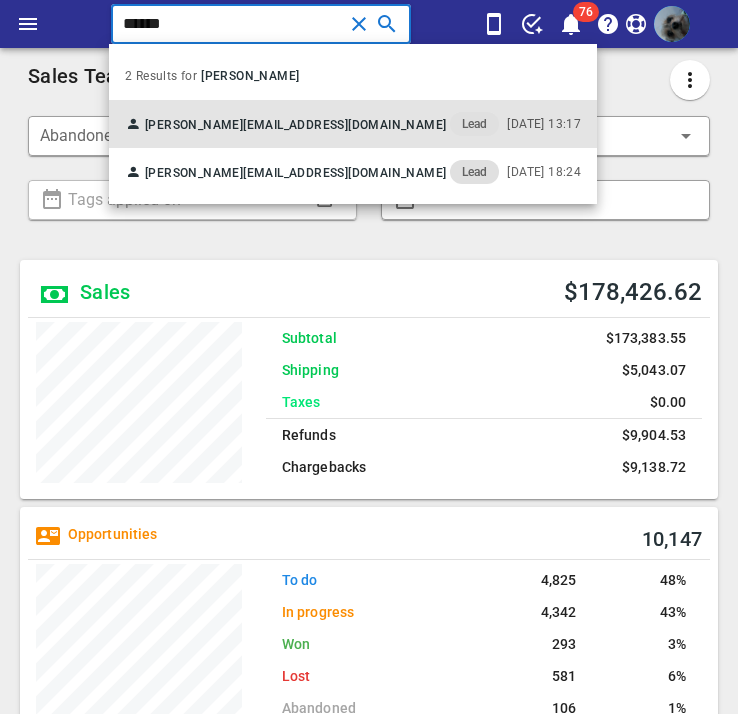 click on "[EMAIL_ADDRESS][DOMAIN_NAME]" at bounding box center (344, 125) 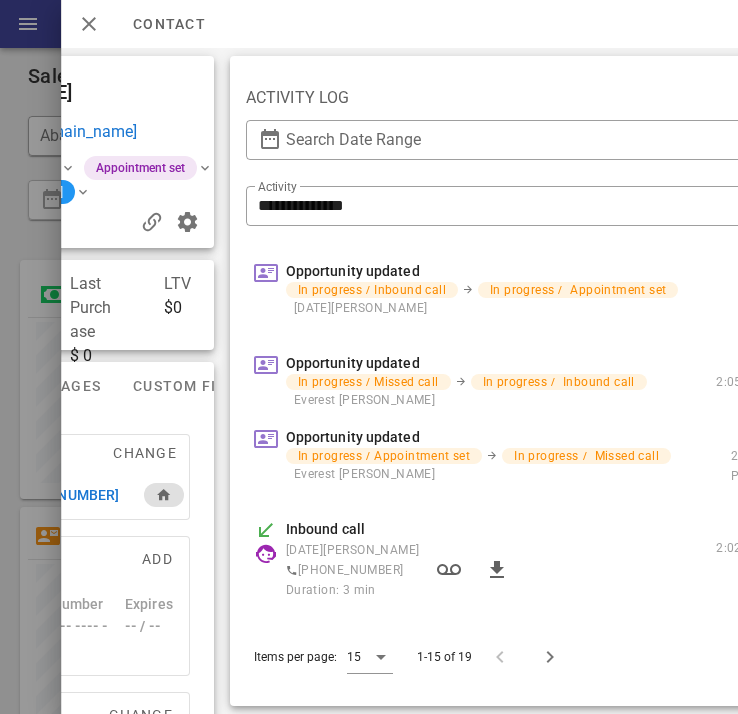 scroll, scrollTop: 0, scrollLeft: 575, axis: horizontal 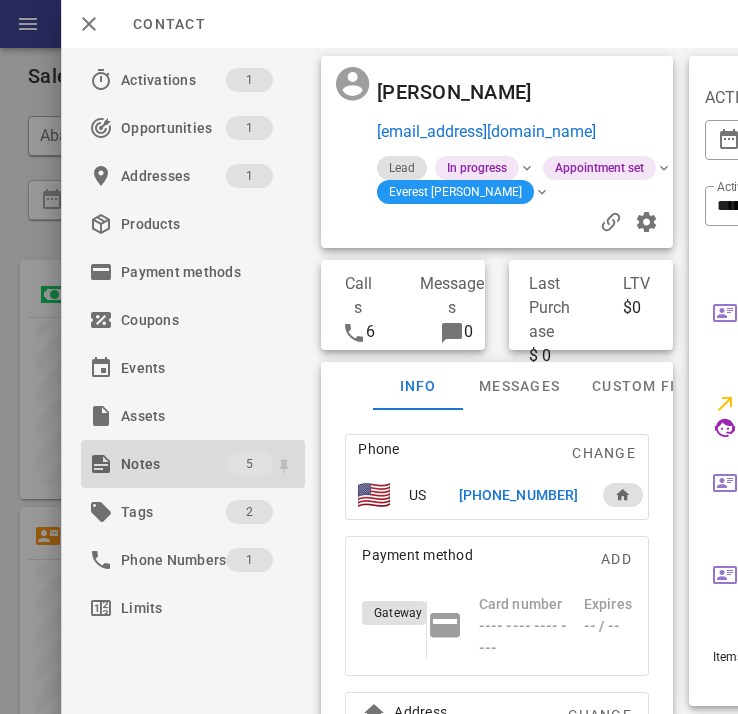click on "Notes" at bounding box center [173, 464] 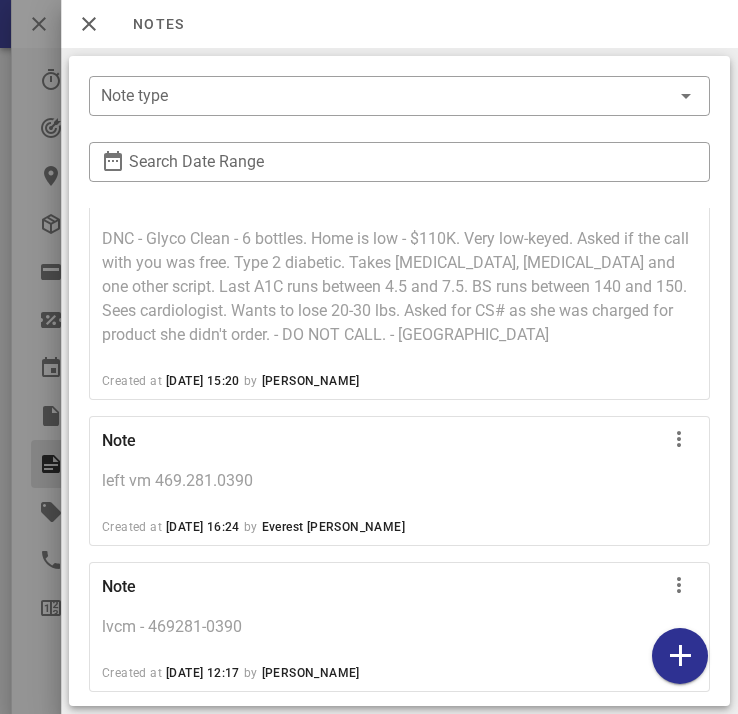 scroll, scrollTop: 0, scrollLeft: 0, axis: both 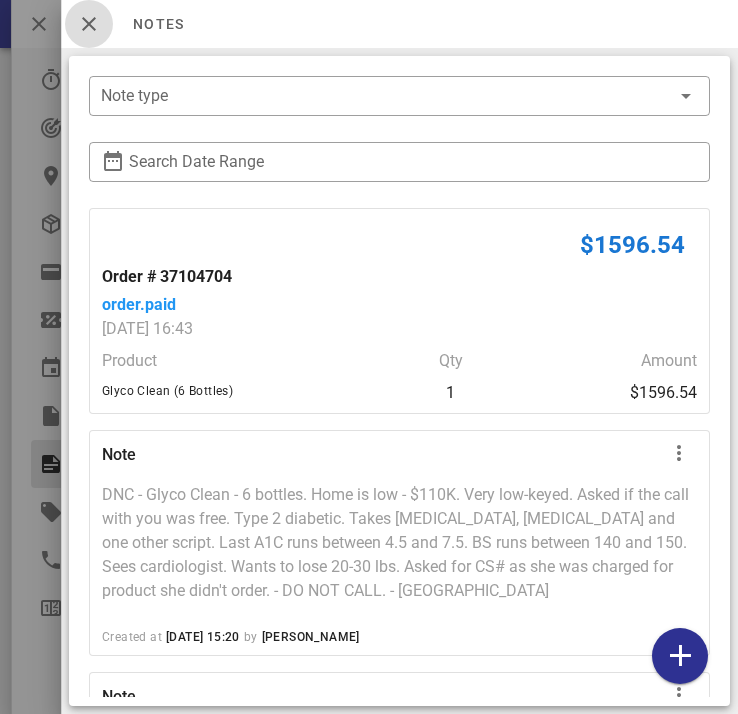 click at bounding box center [89, 24] 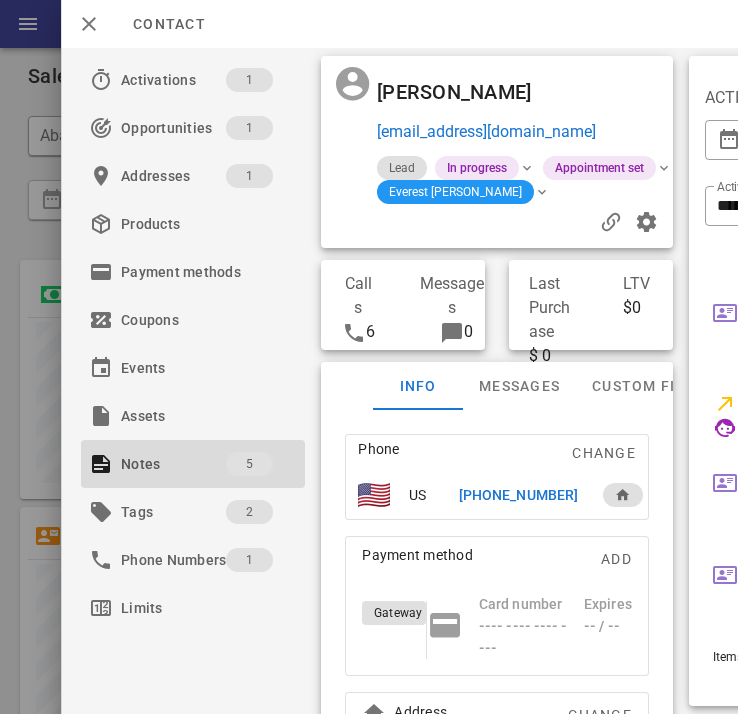 scroll, scrollTop: 0, scrollLeft: 575, axis: horizontal 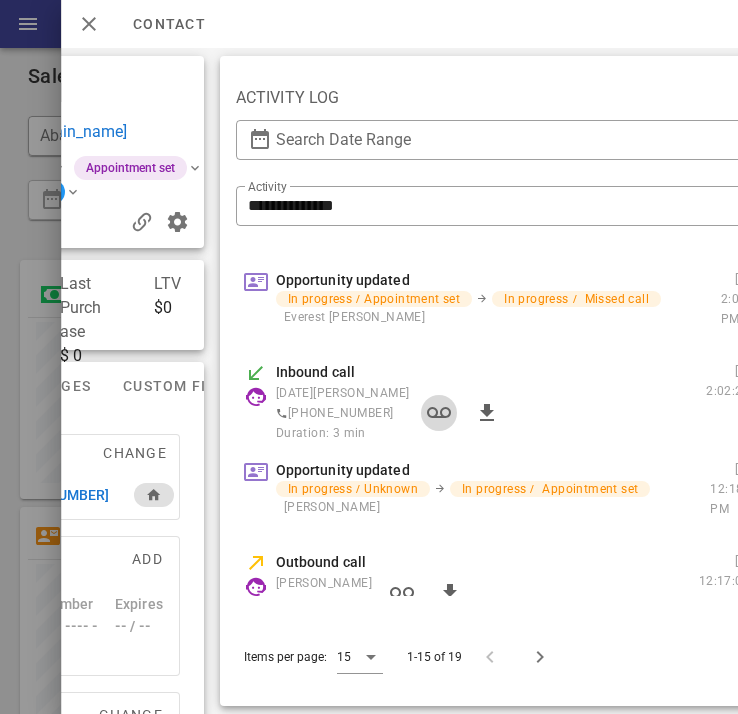 click at bounding box center (440, 413) 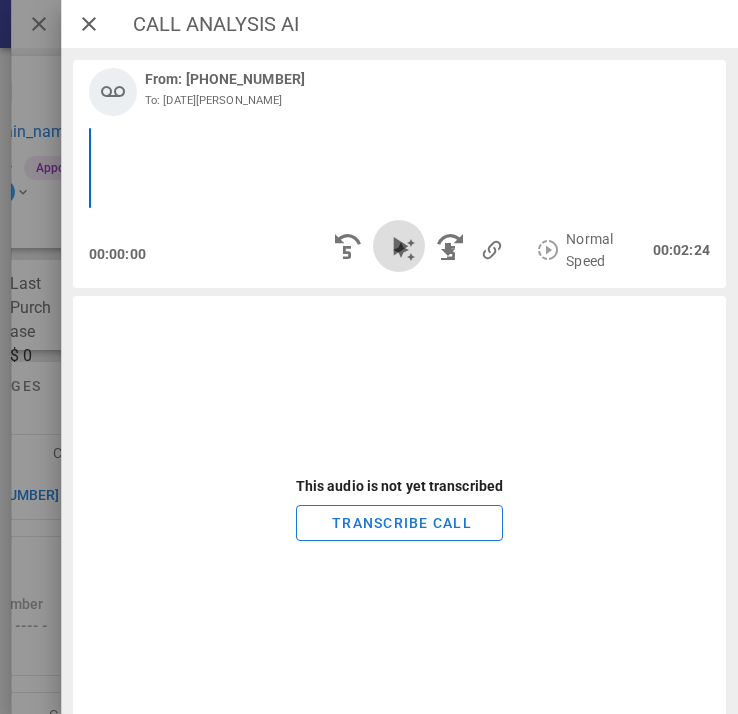 click at bounding box center [400, 246] 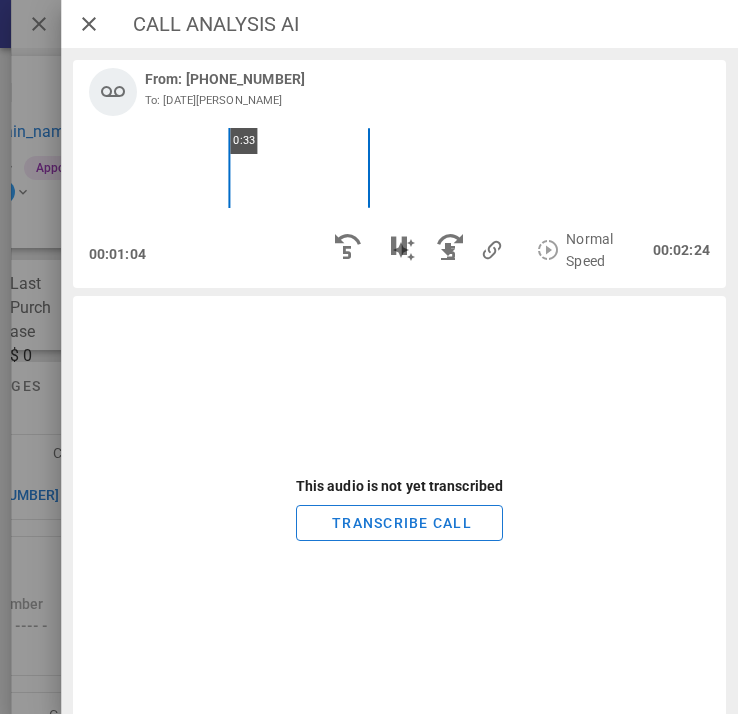click on "0:33" at bounding box center [399, 168] 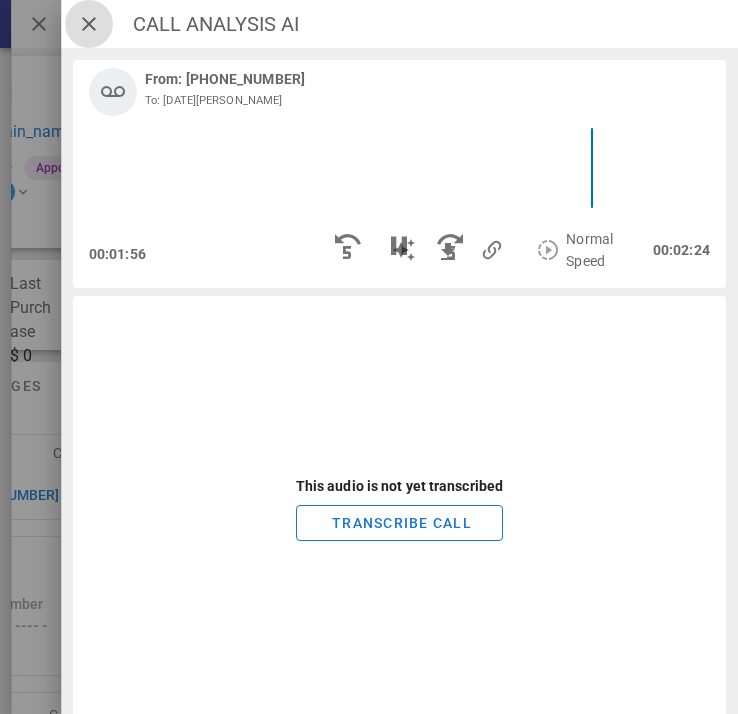 click at bounding box center [89, 24] 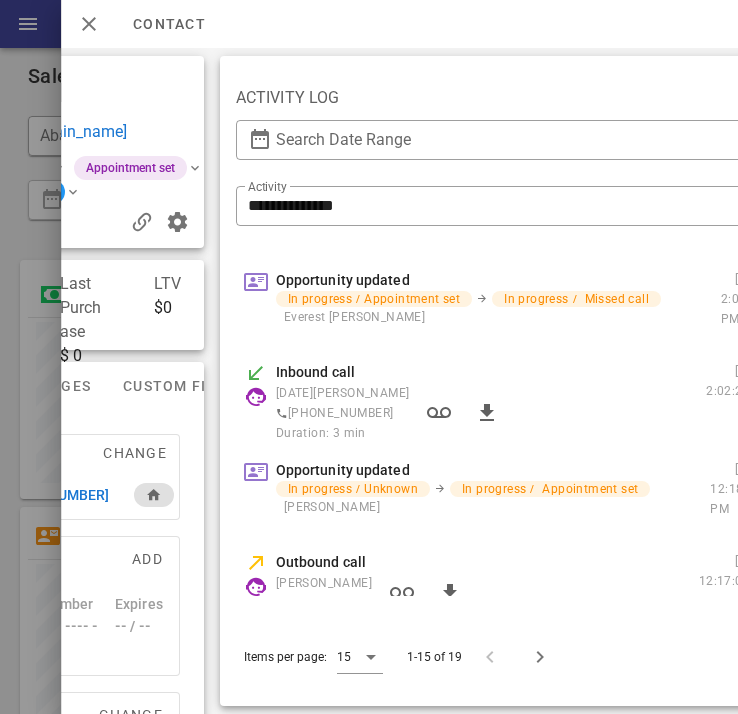 click at bounding box center [141, 92] 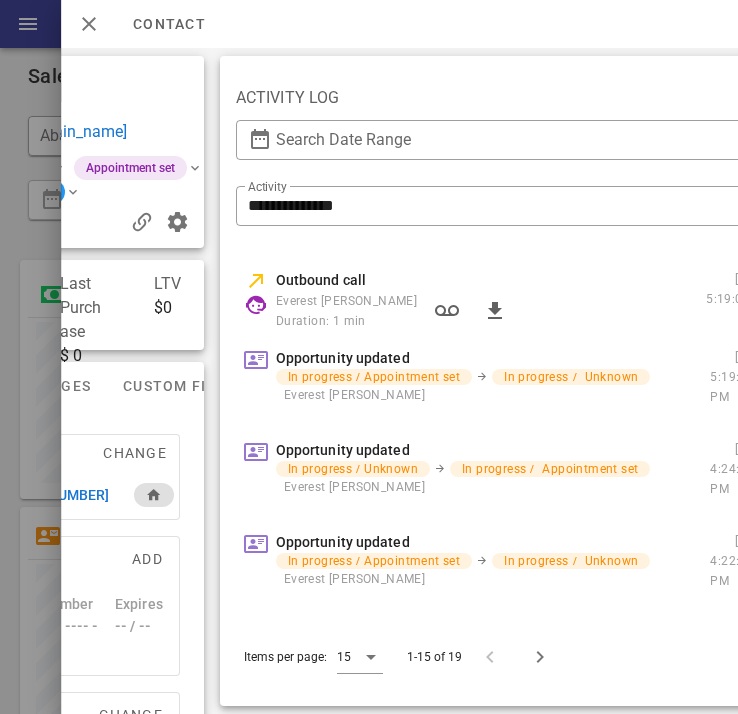 scroll, scrollTop: 596, scrollLeft: 0, axis: vertical 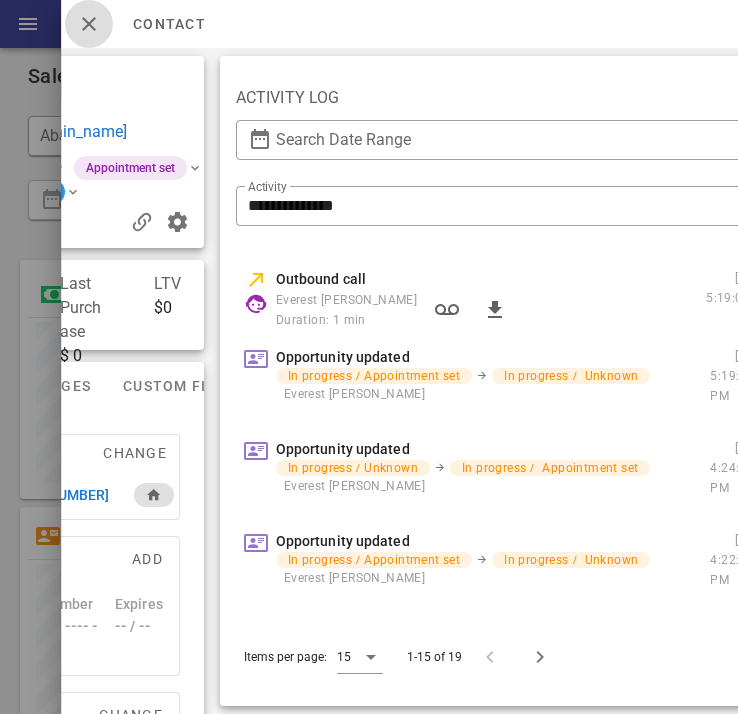 click at bounding box center [89, 24] 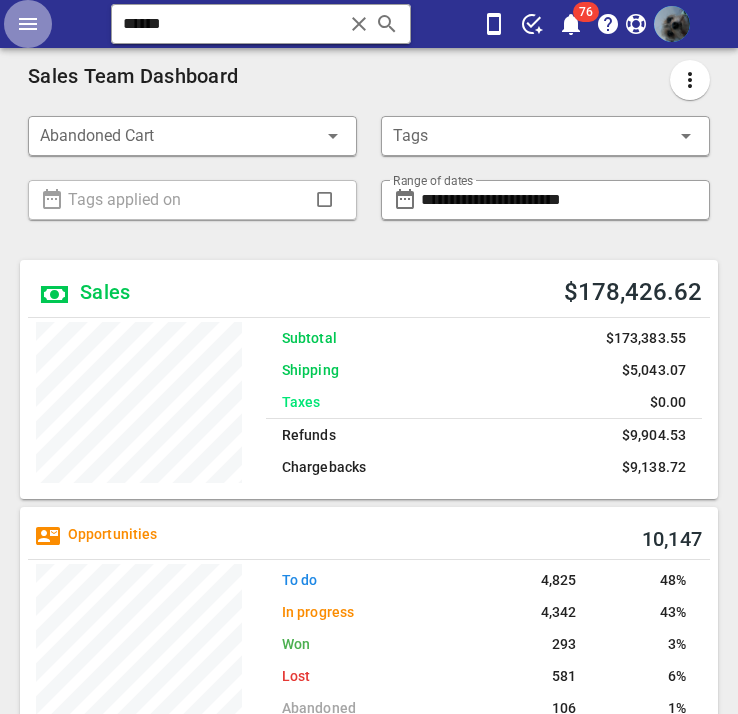 click at bounding box center [28, 24] 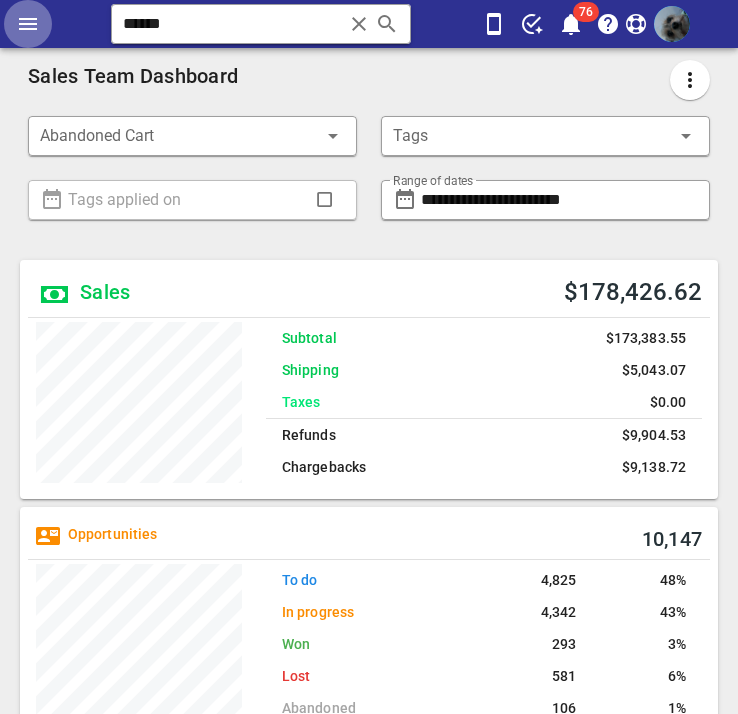 scroll, scrollTop: 999761, scrollLeft: 999288, axis: both 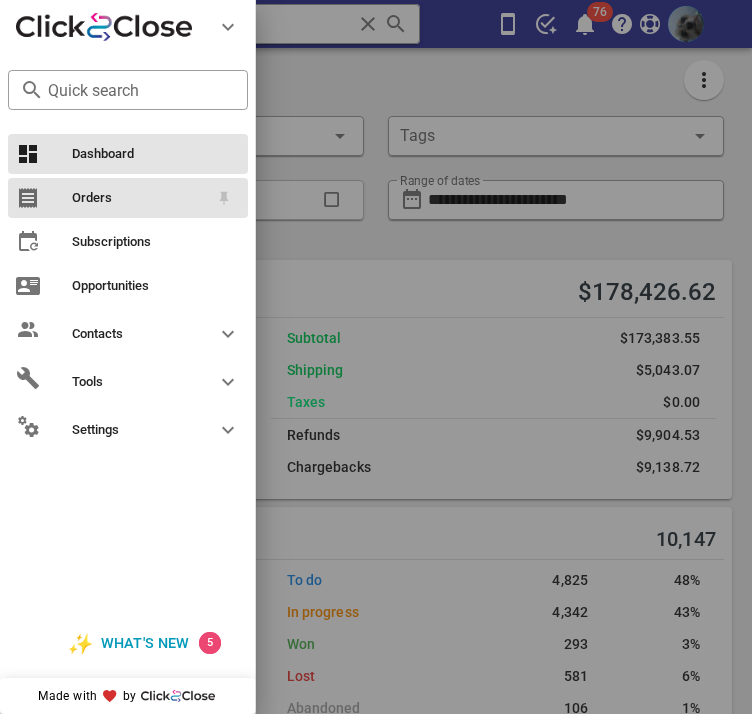 click on "Orders" at bounding box center (140, 198) 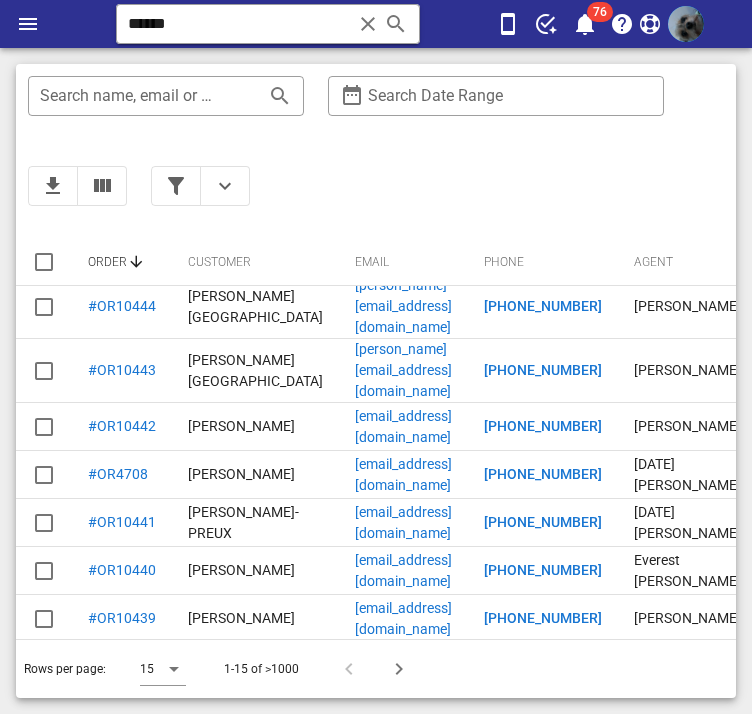 scroll, scrollTop: 62, scrollLeft: 0, axis: vertical 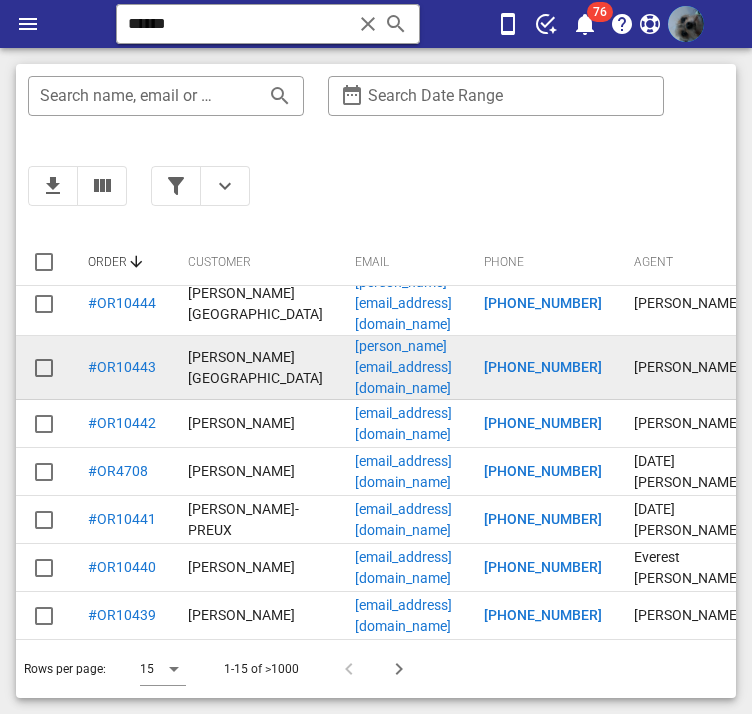 click on "[PHONE_NUMBER]" at bounding box center [543, 367] 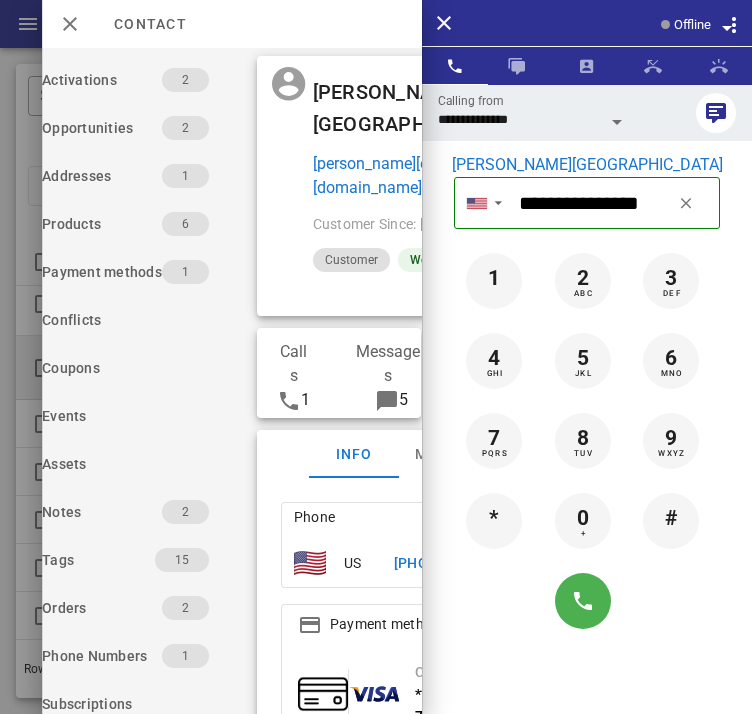 scroll, scrollTop: 0, scrollLeft: 0, axis: both 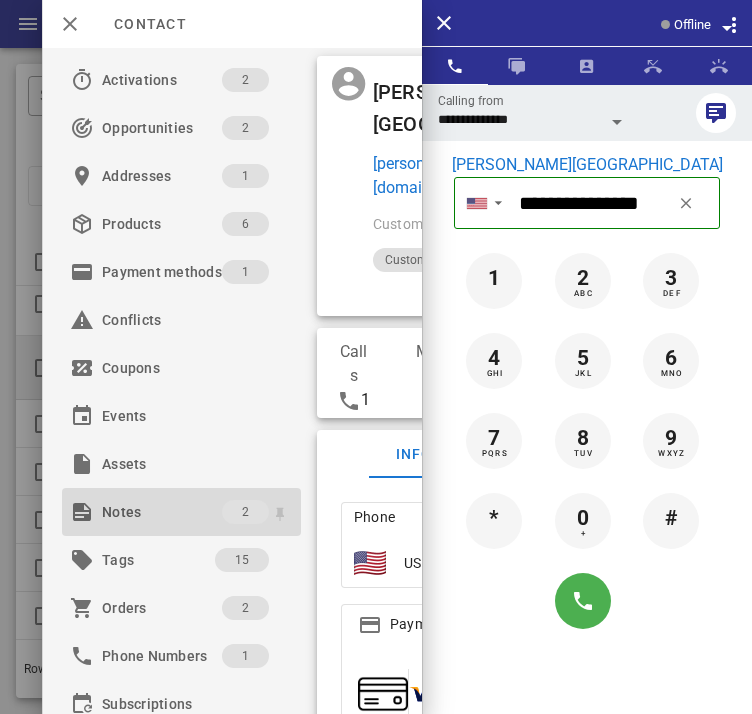 click on "Notes" at bounding box center [162, 512] 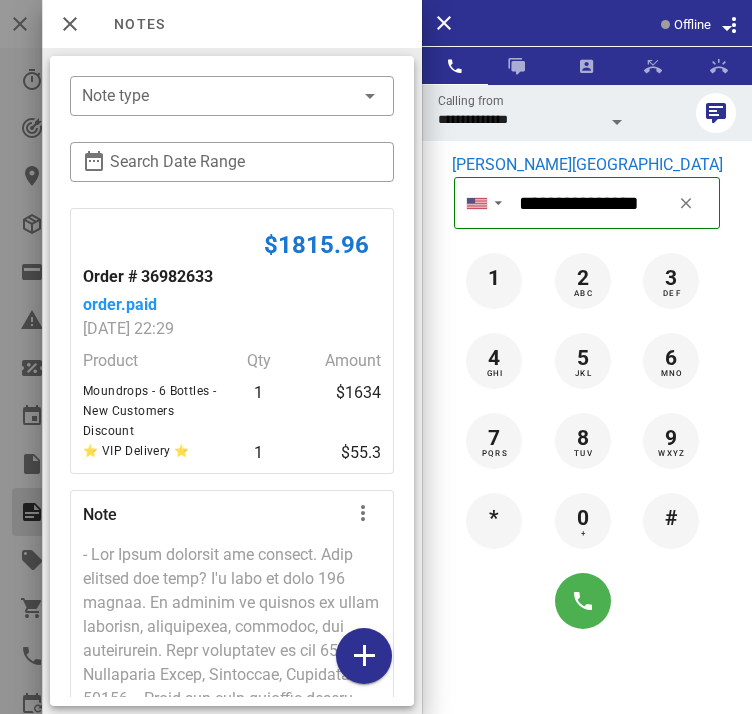 scroll, scrollTop: 879, scrollLeft: 0, axis: vertical 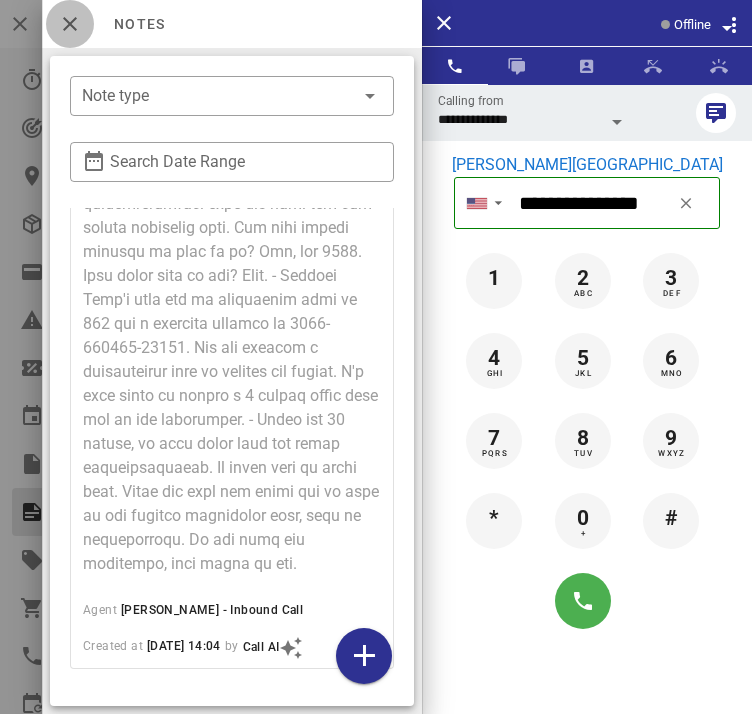 click at bounding box center (70, 24) 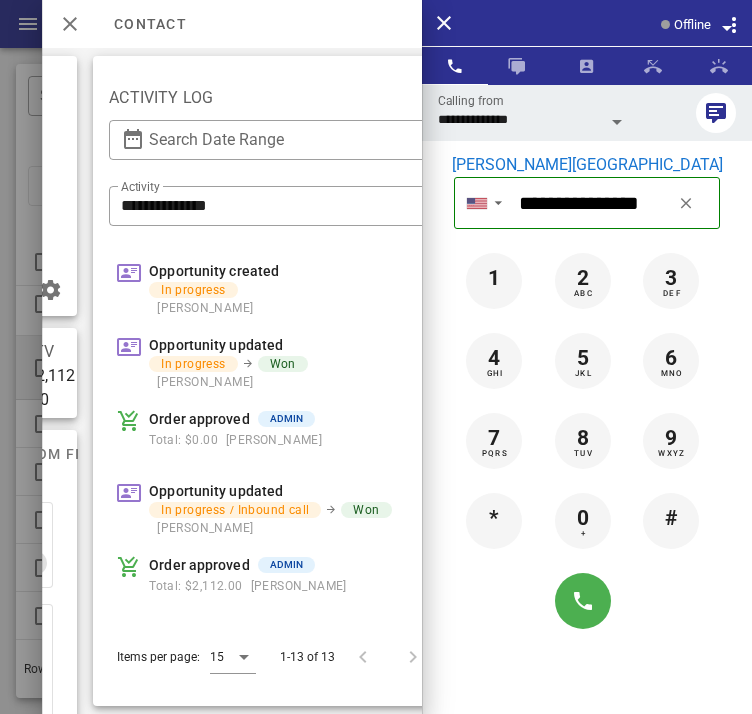 scroll, scrollTop: 0, scrollLeft: 594, axis: horizontal 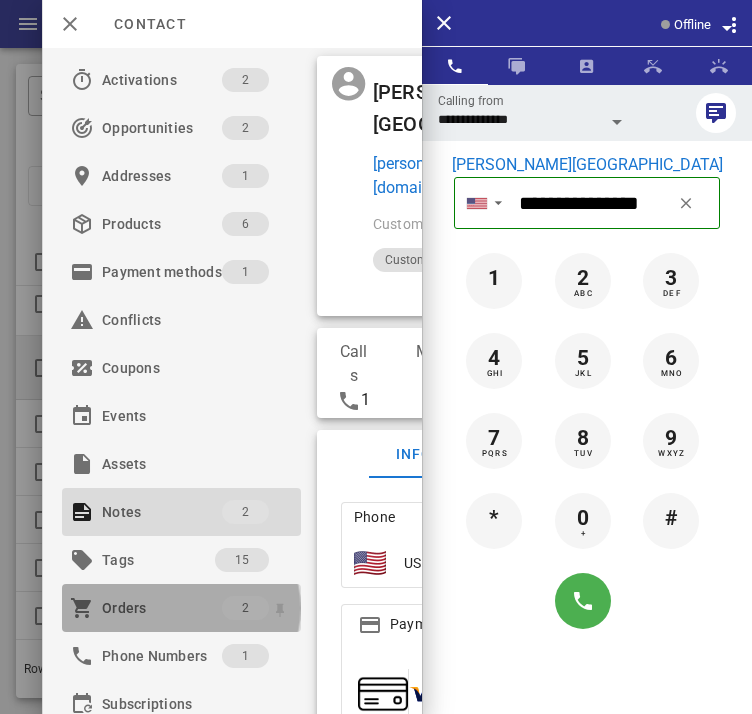 click on "Orders" at bounding box center (162, 608) 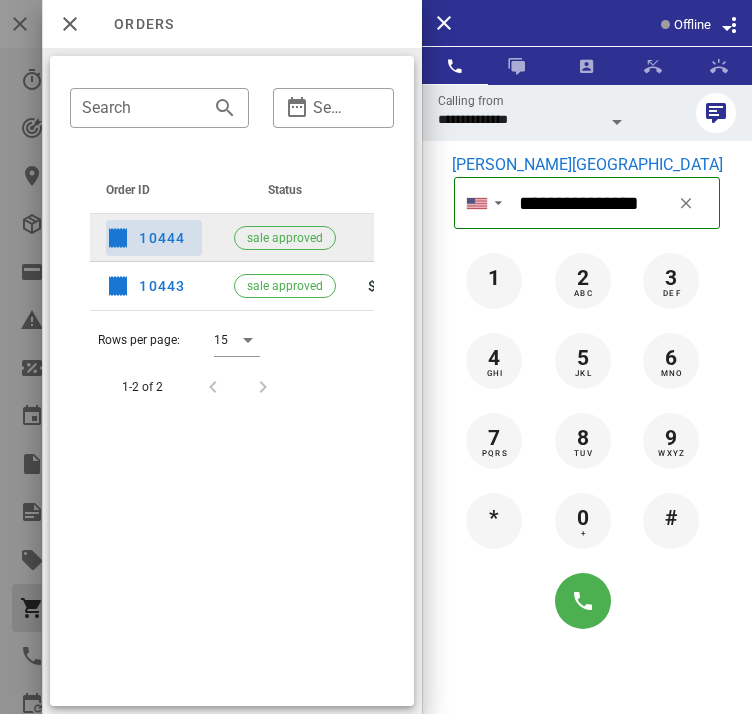 click on "10444" at bounding box center [146, 238] 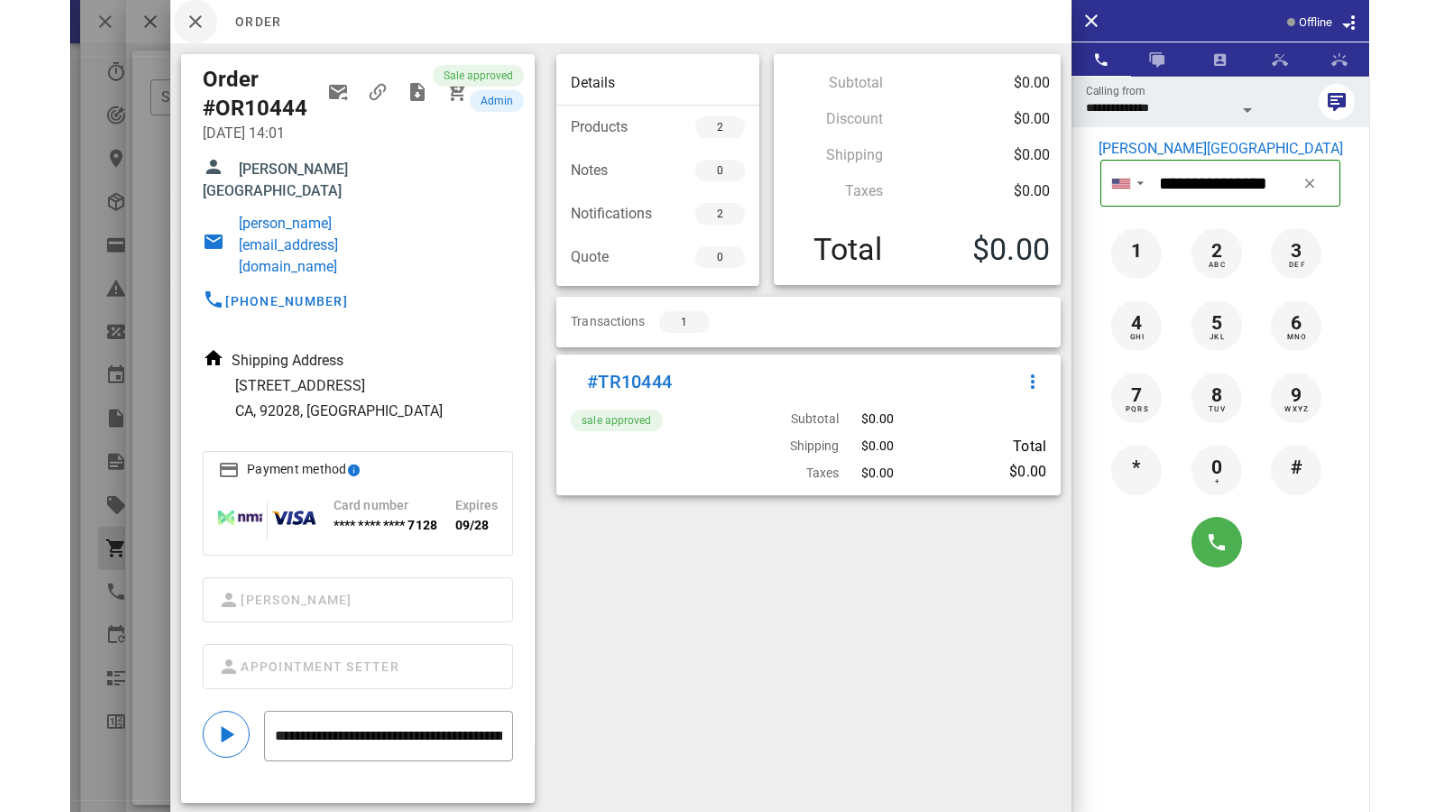 scroll, scrollTop: 0, scrollLeft: 0, axis: both 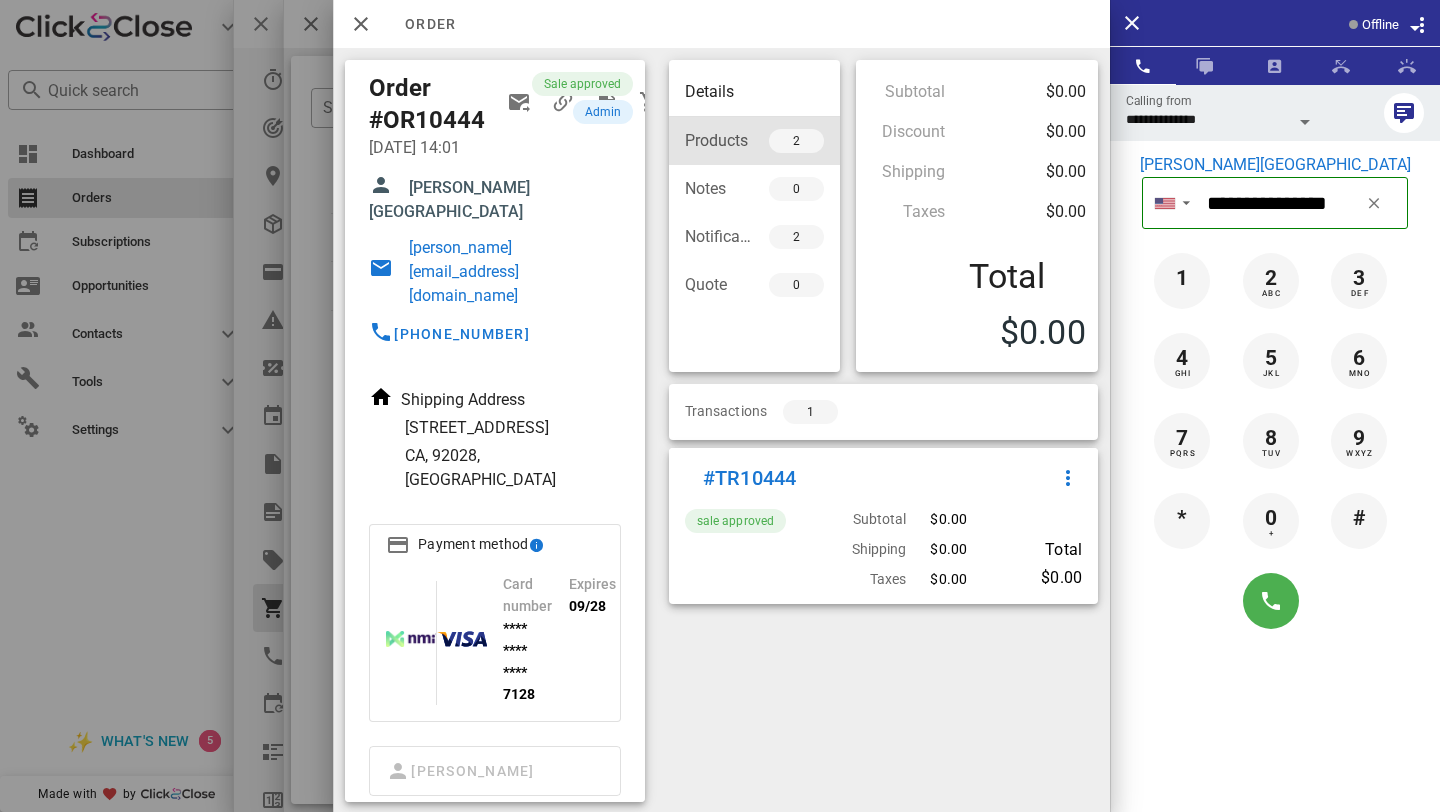 click on "2" at bounding box center [788, 141] 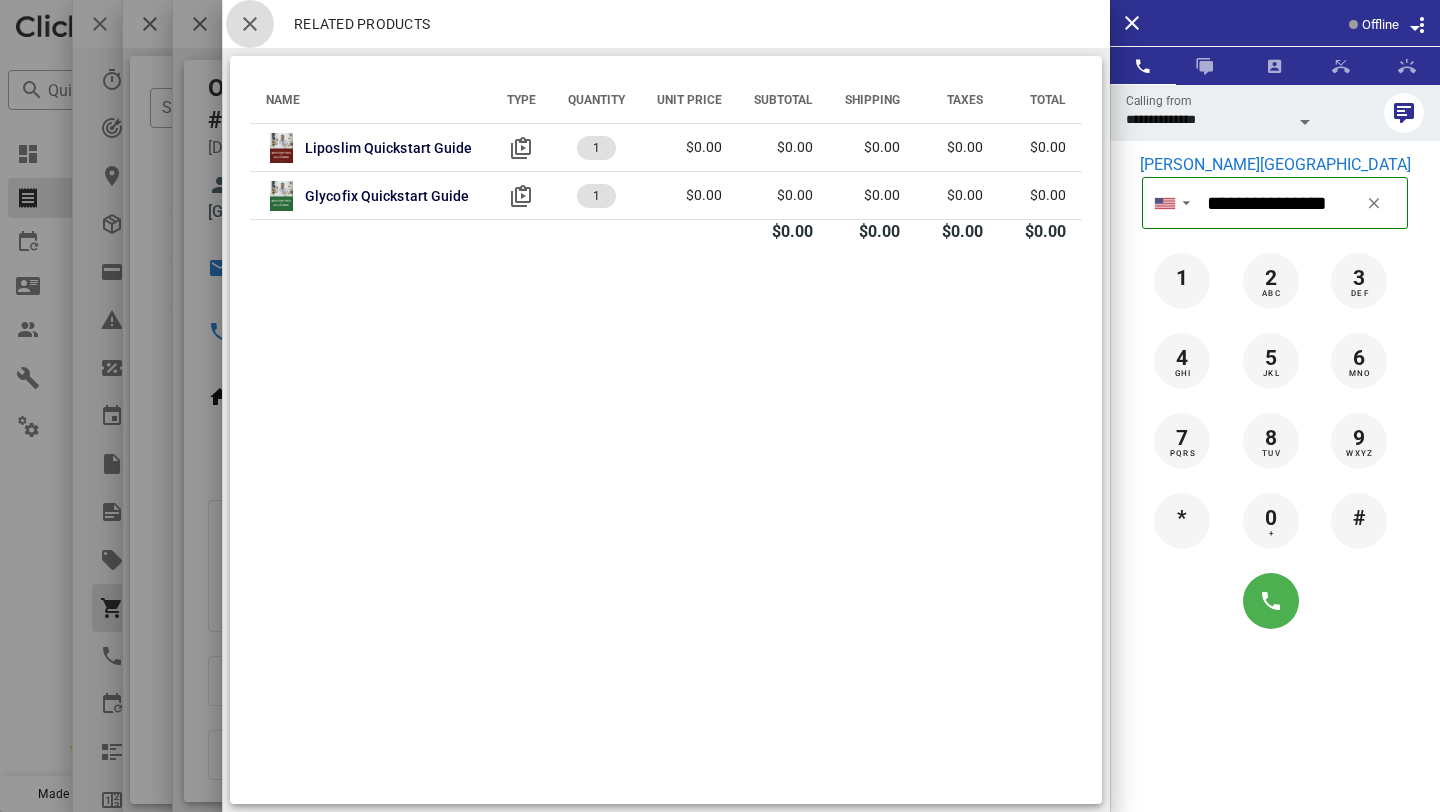 click at bounding box center (250, 24) 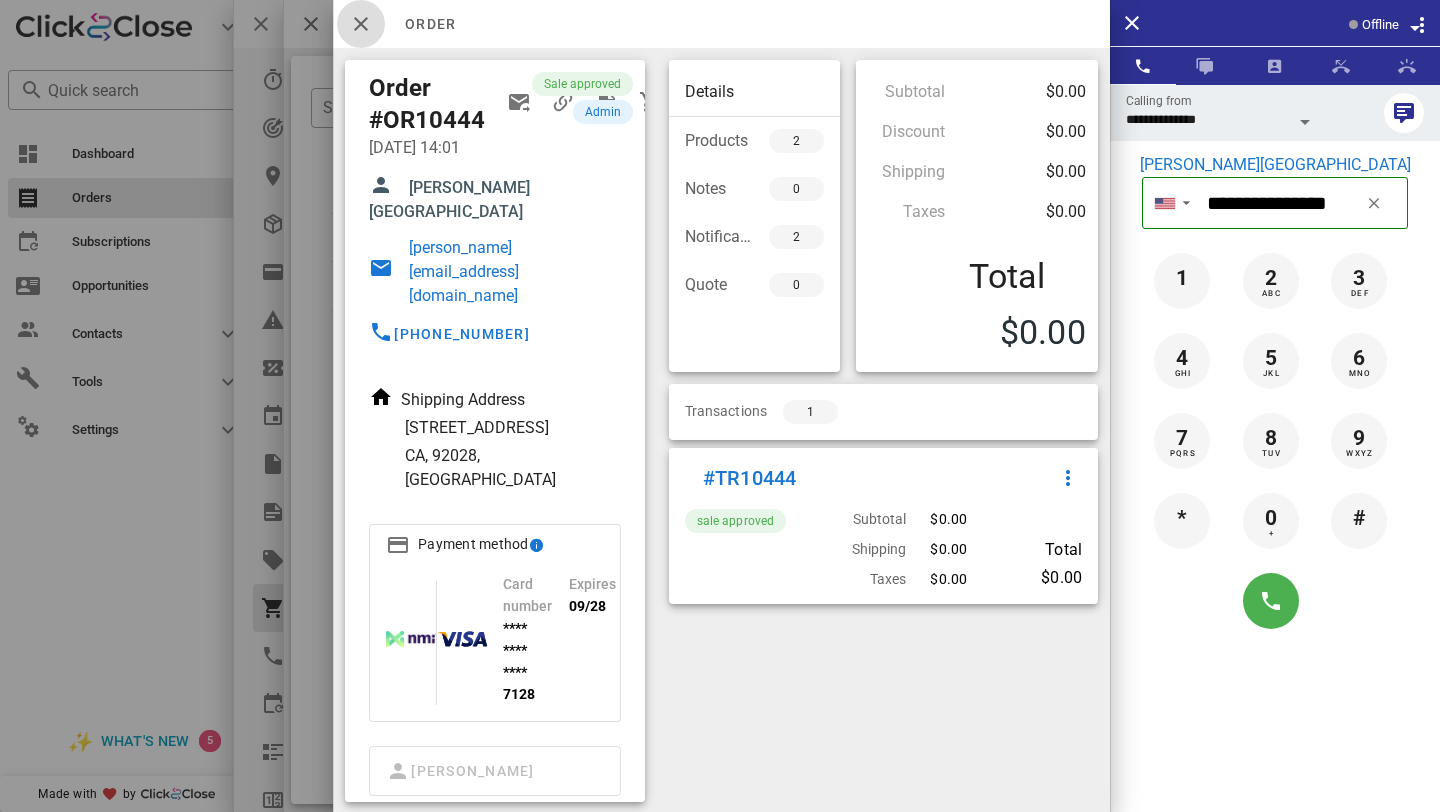 click at bounding box center (361, 24) 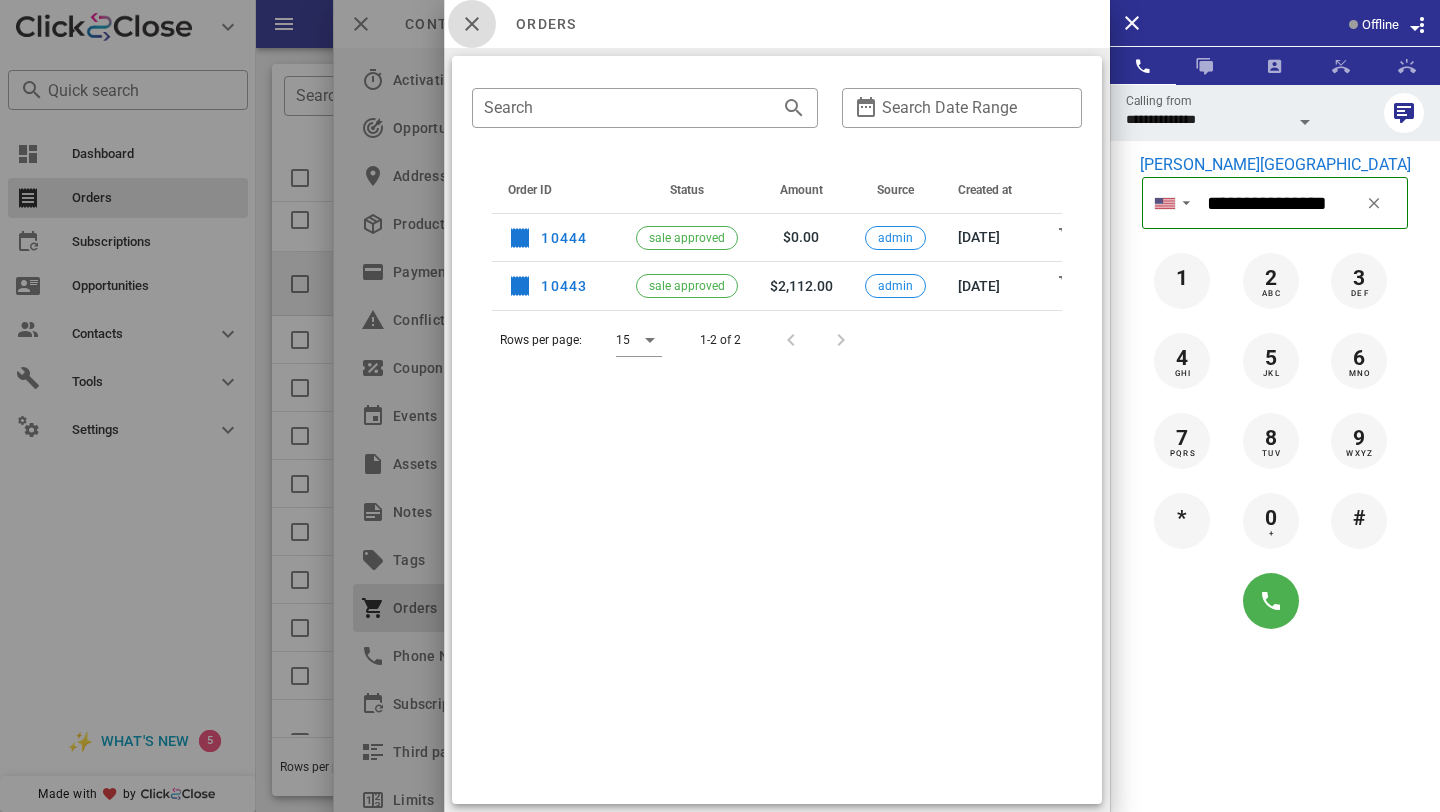 click at bounding box center (472, 24) 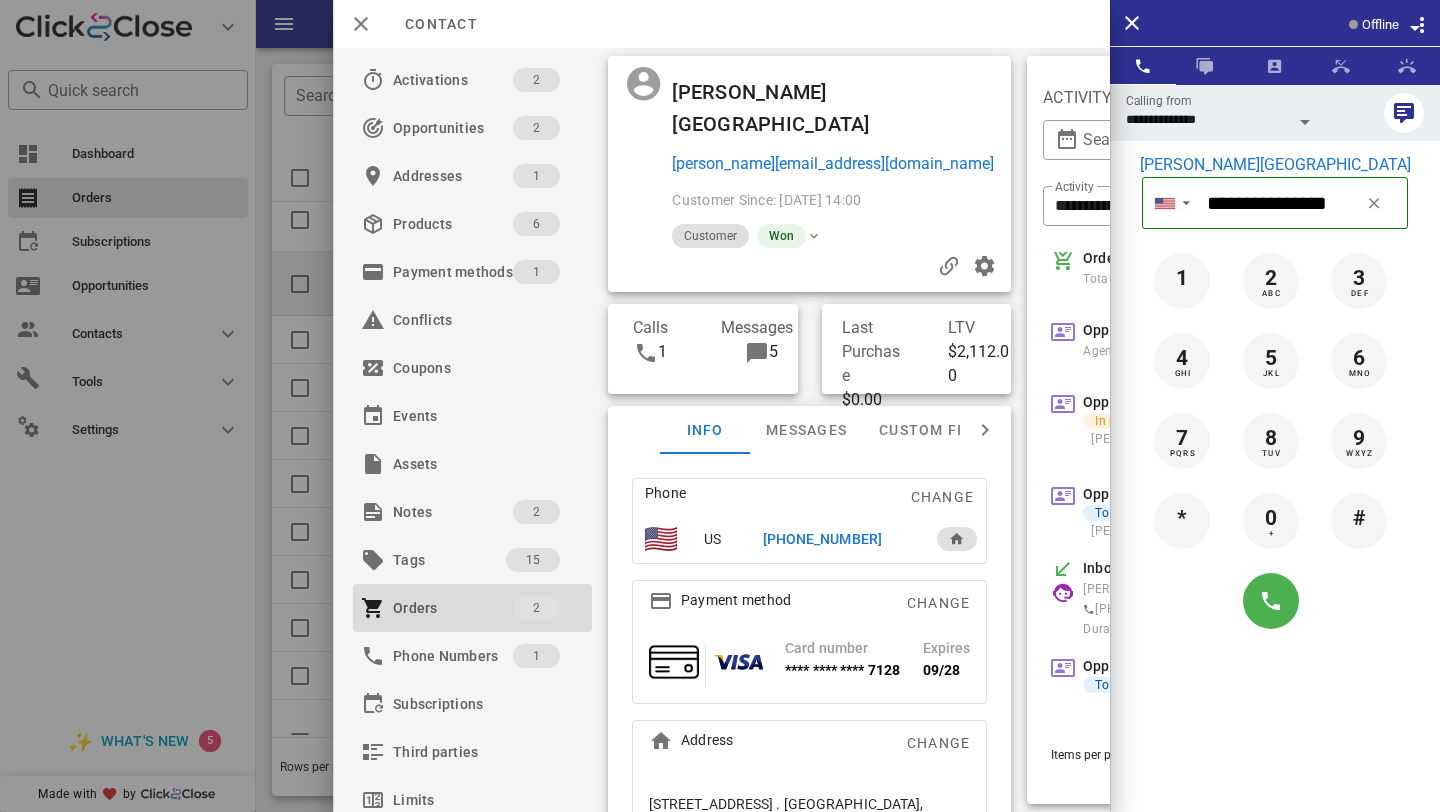 scroll, scrollTop: 0, scrollLeft: 511, axis: horizontal 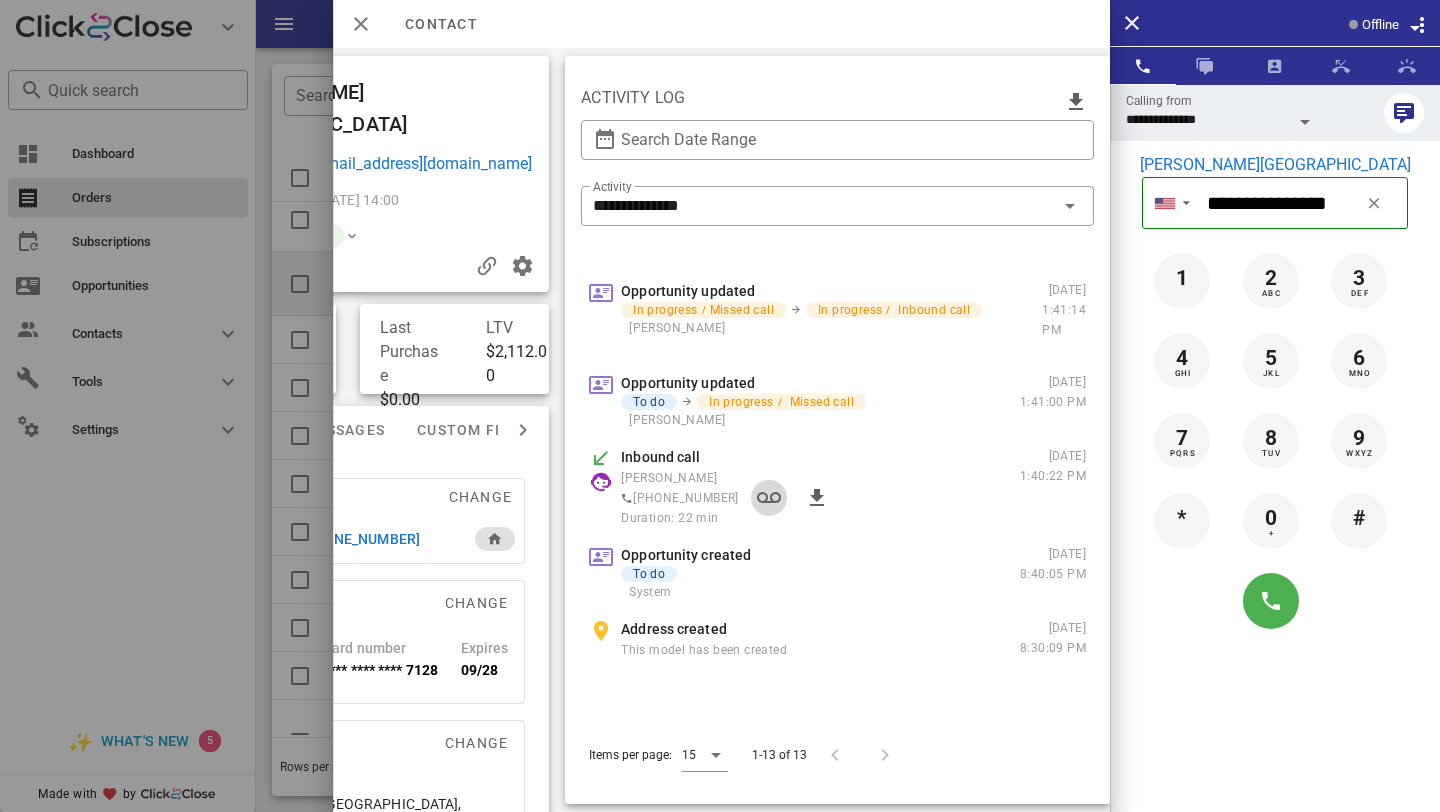 click at bounding box center (769, 498) 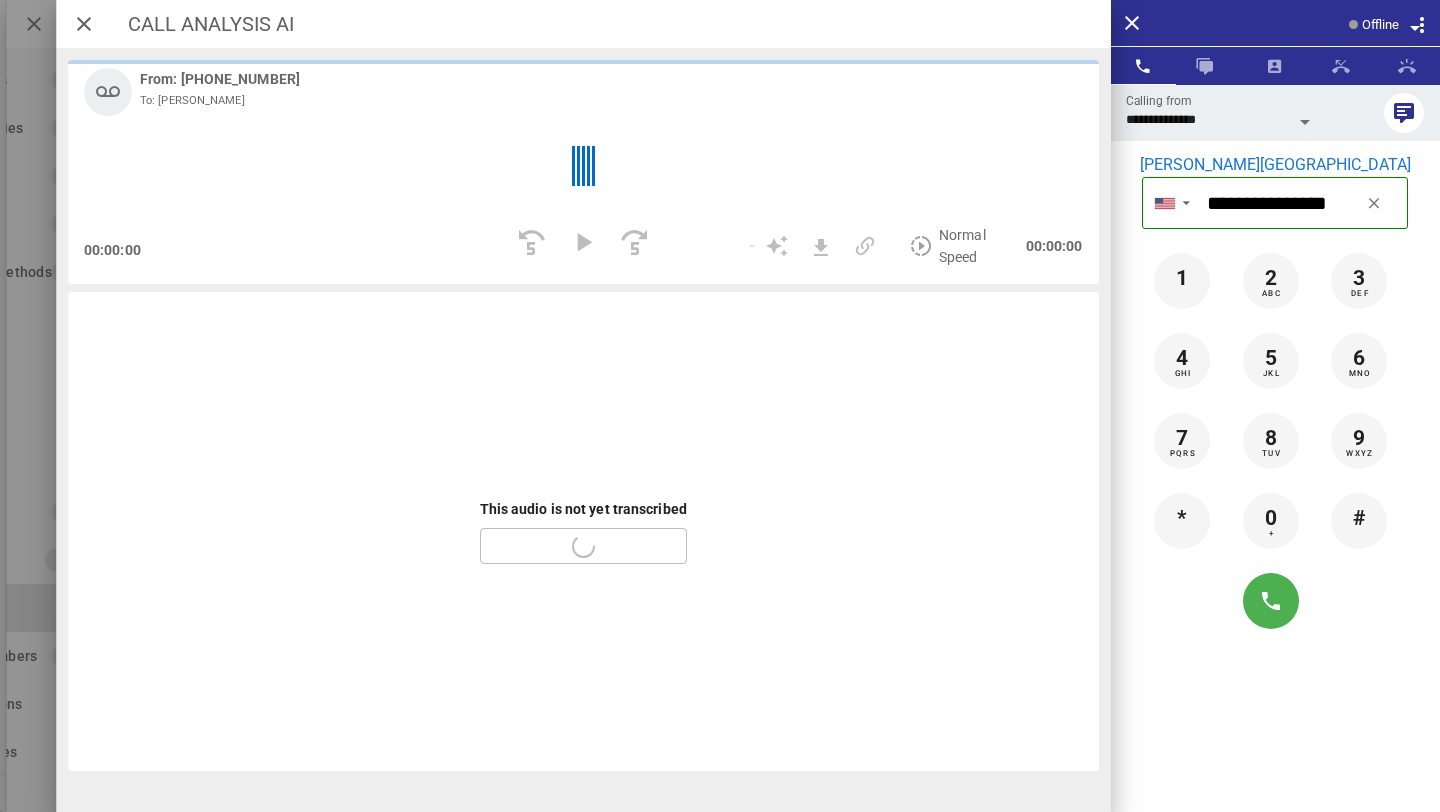 scroll, scrollTop: 0, scrollLeft: 183, axis: horizontal 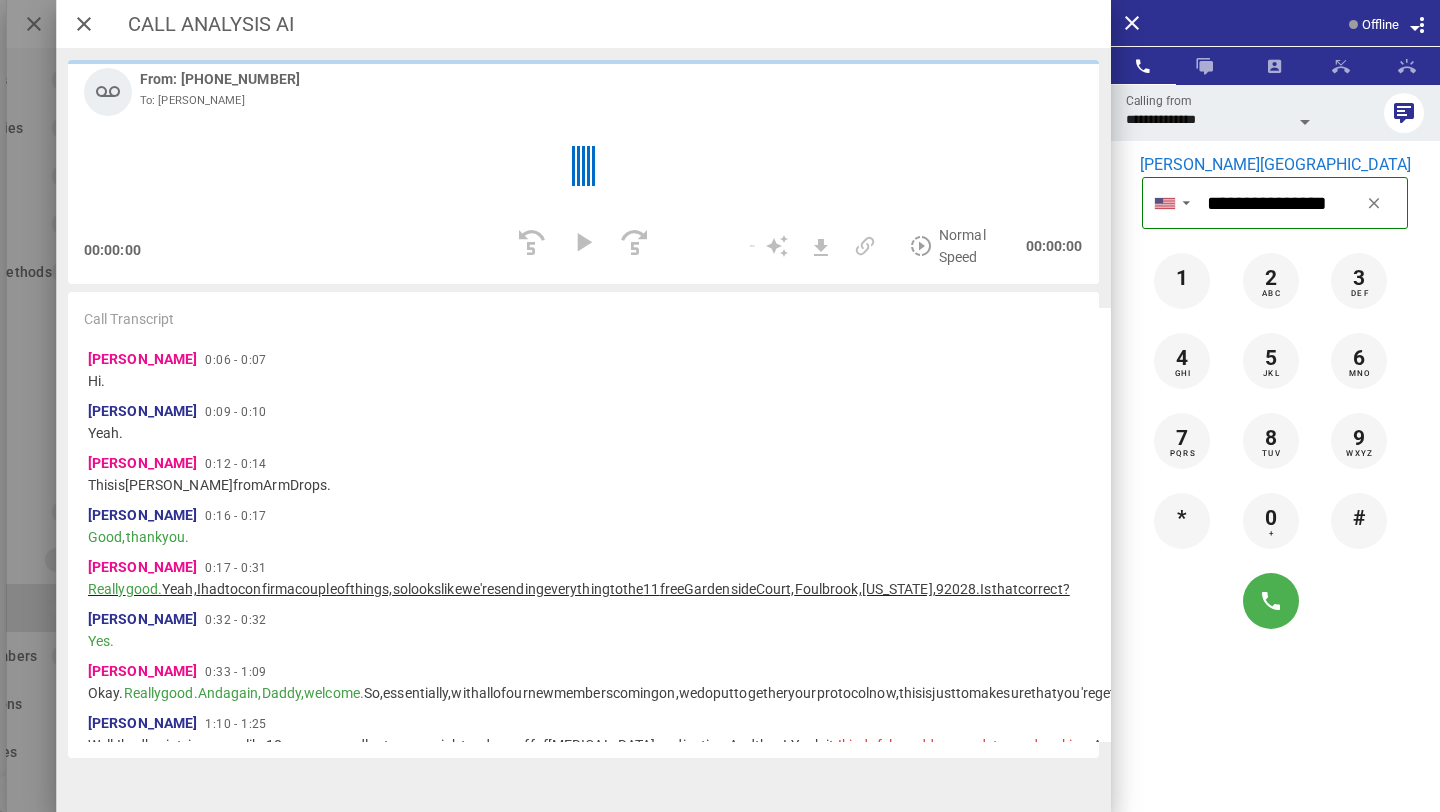 click on "Foulbrook," at bounding box center [827, 589] 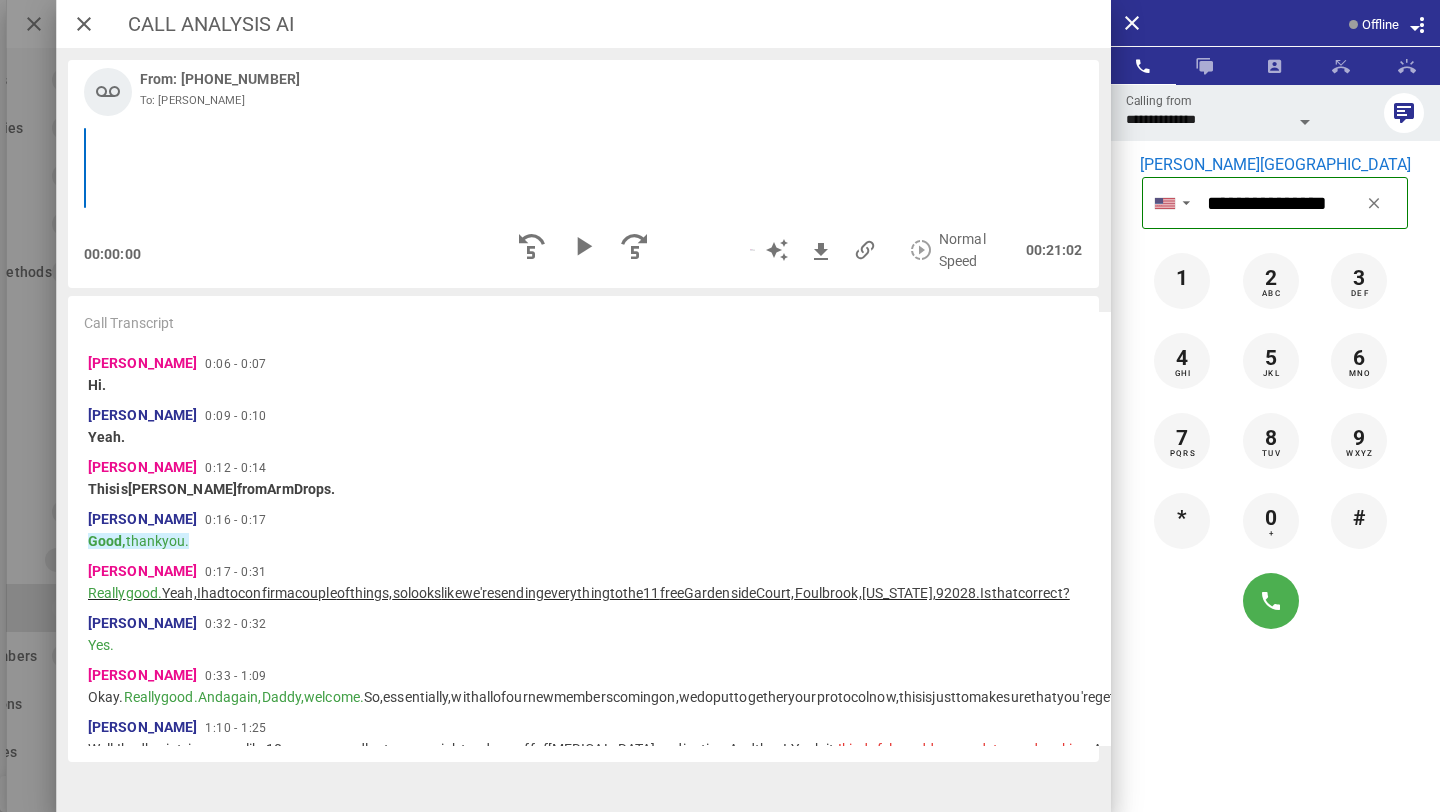 click on "looks" at bounding box center [424, 593] 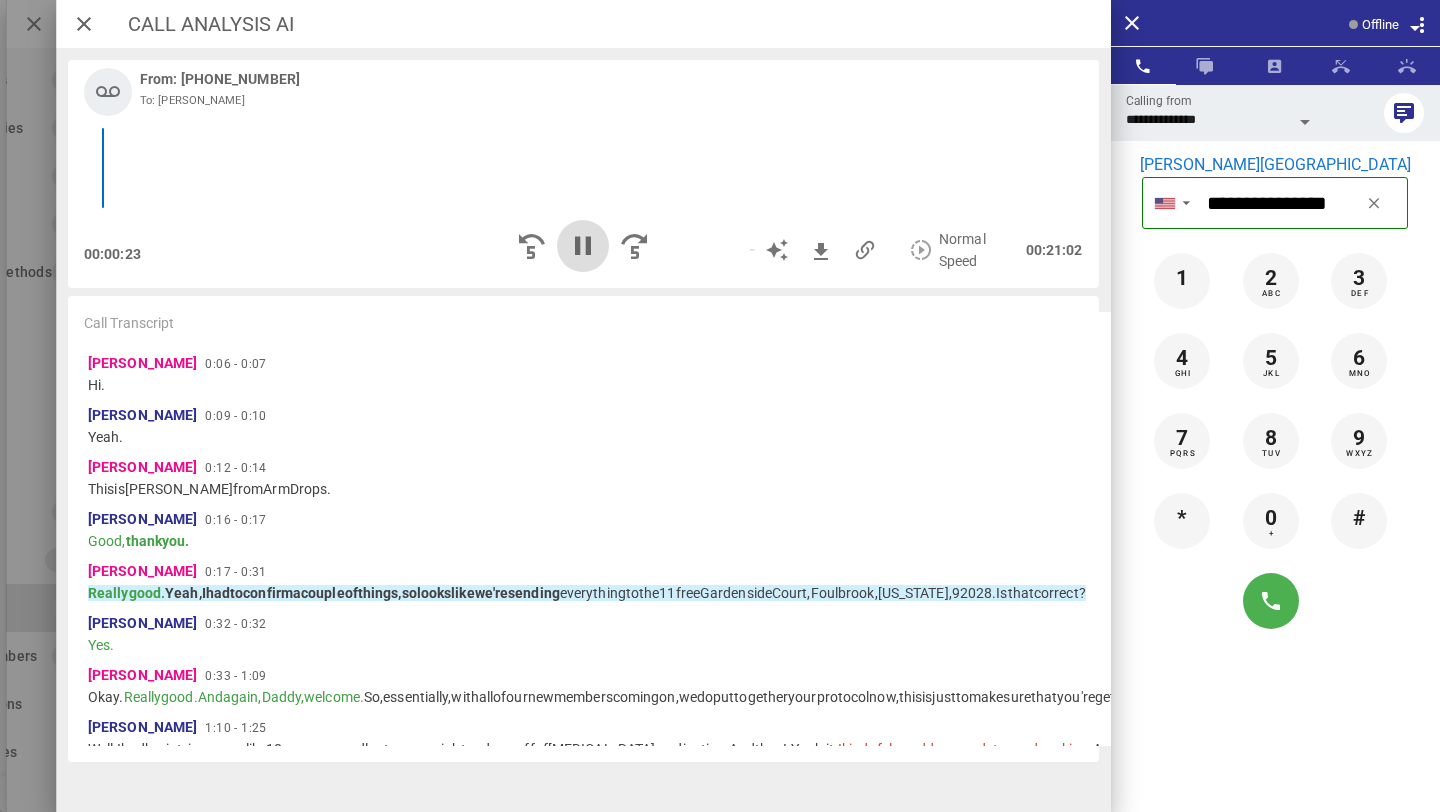 click at bounding box center (583, 246) 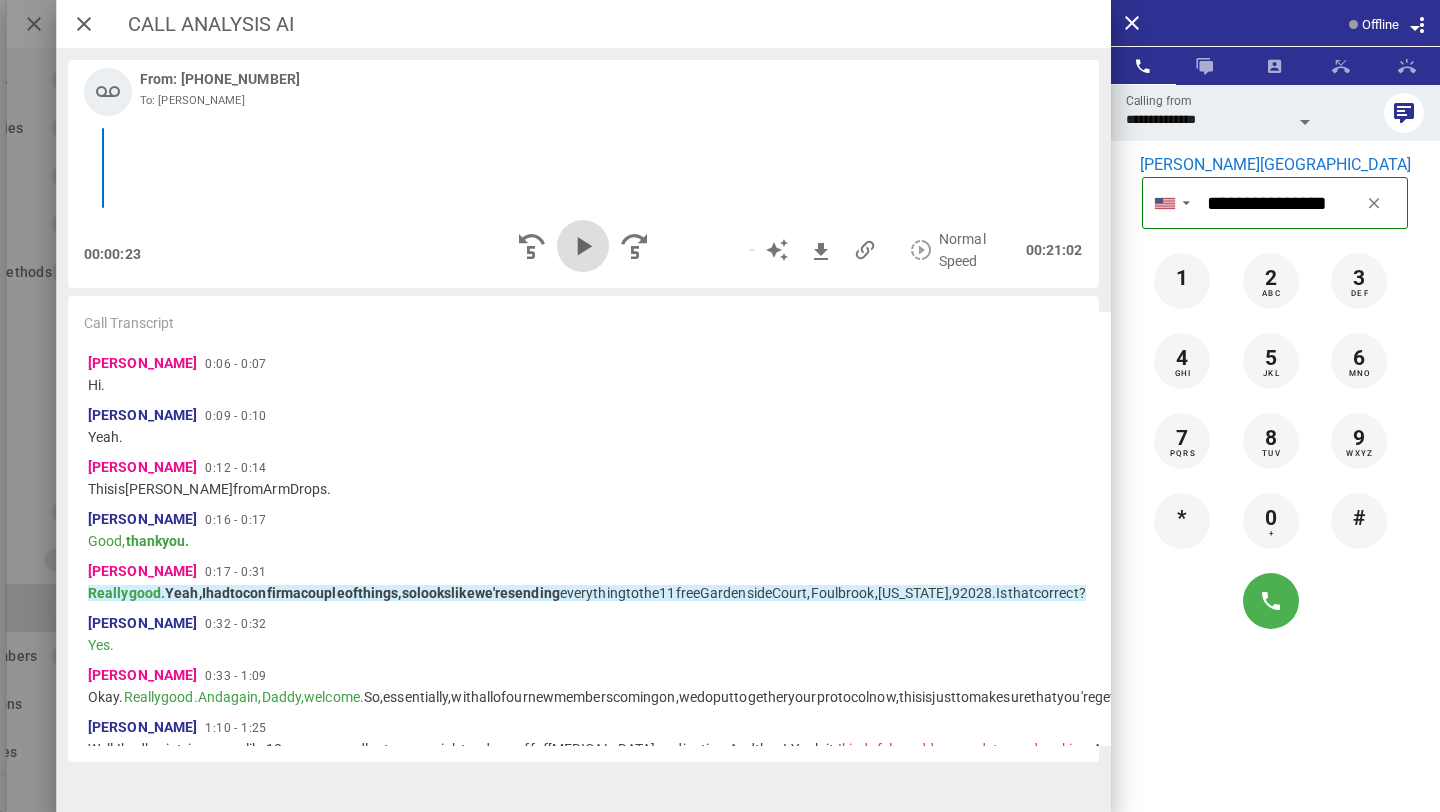 click at bounding box center (583, 246) 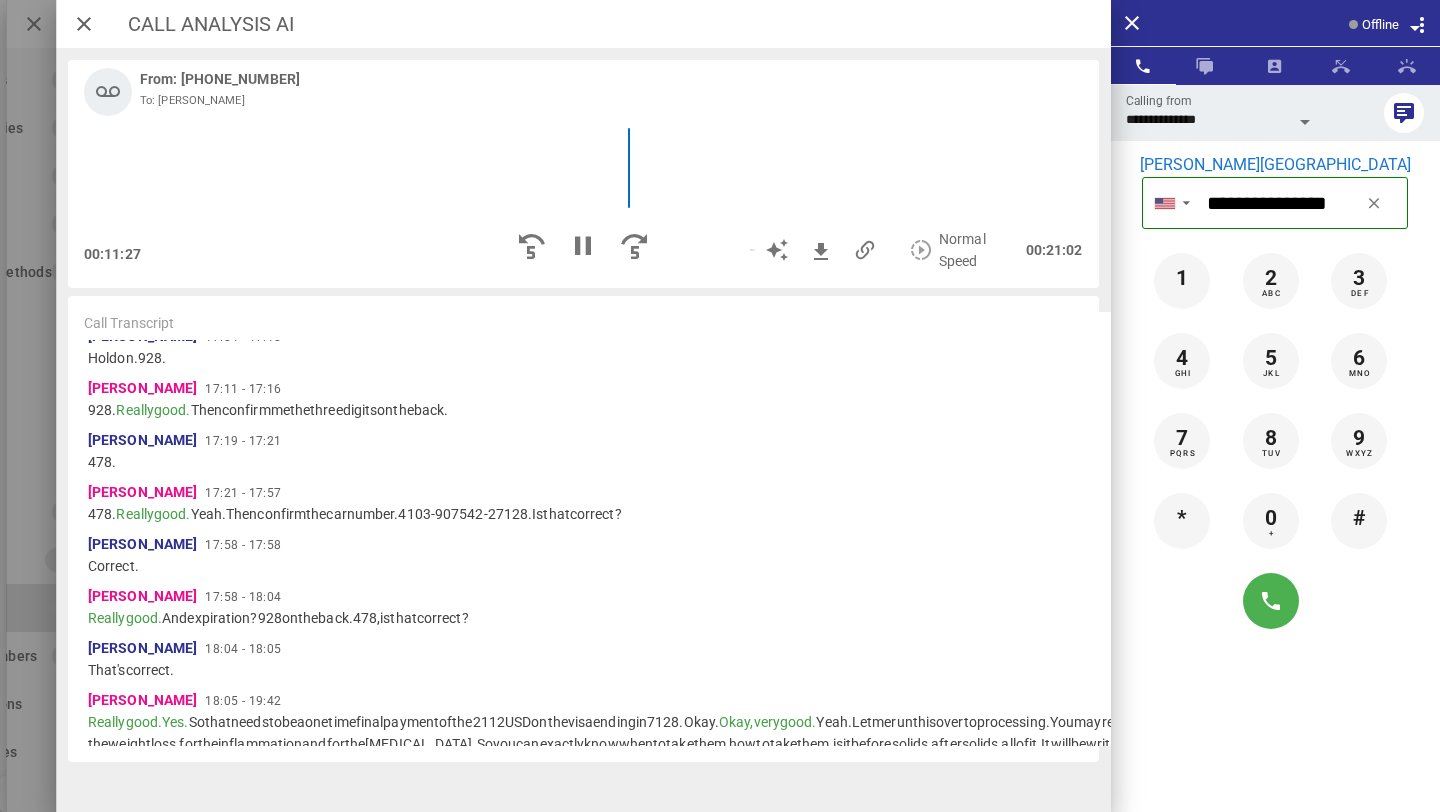 scroll, scrollTop: 4247, scrollLeft: 0, axis: vertical 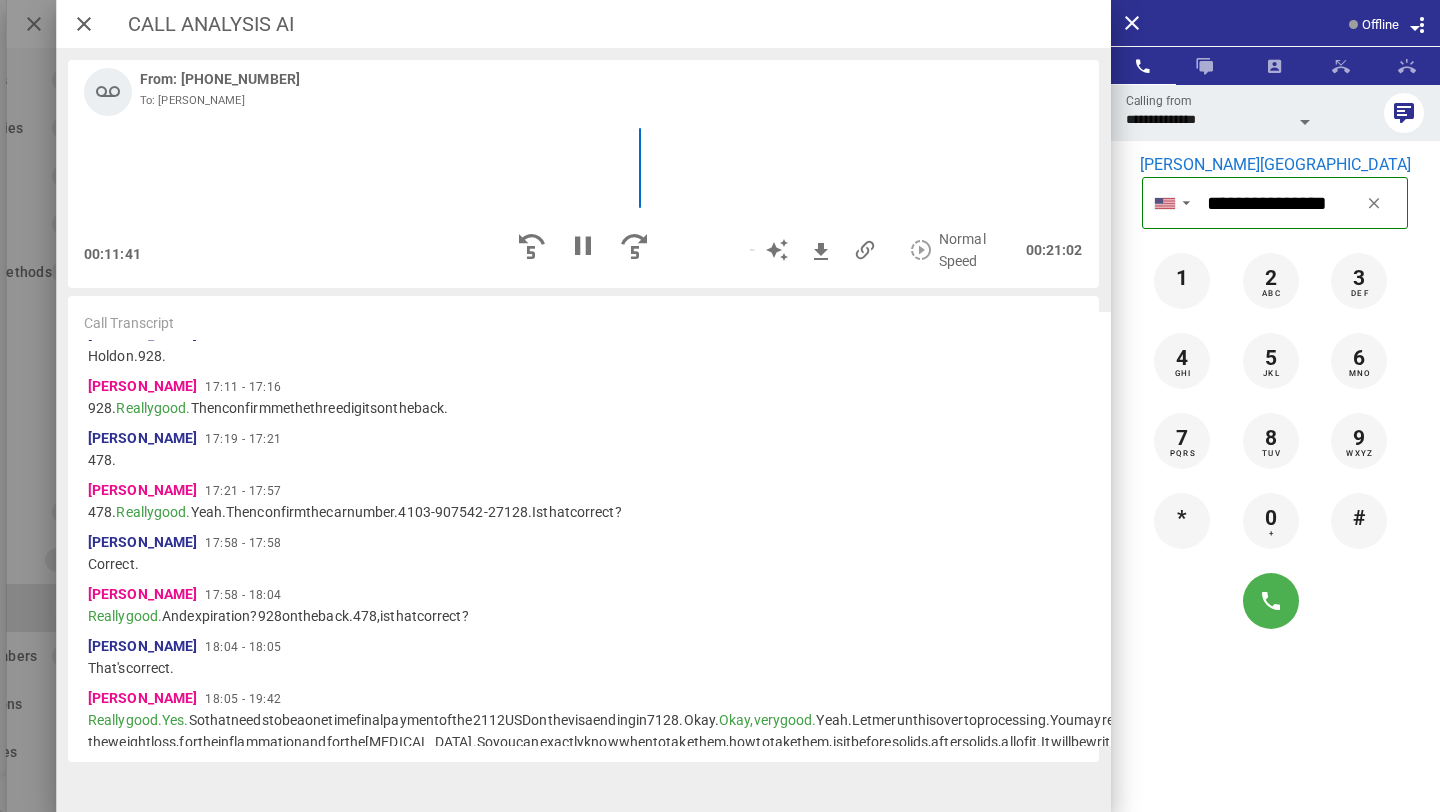 click on "between" at bounding box center [343, -706] 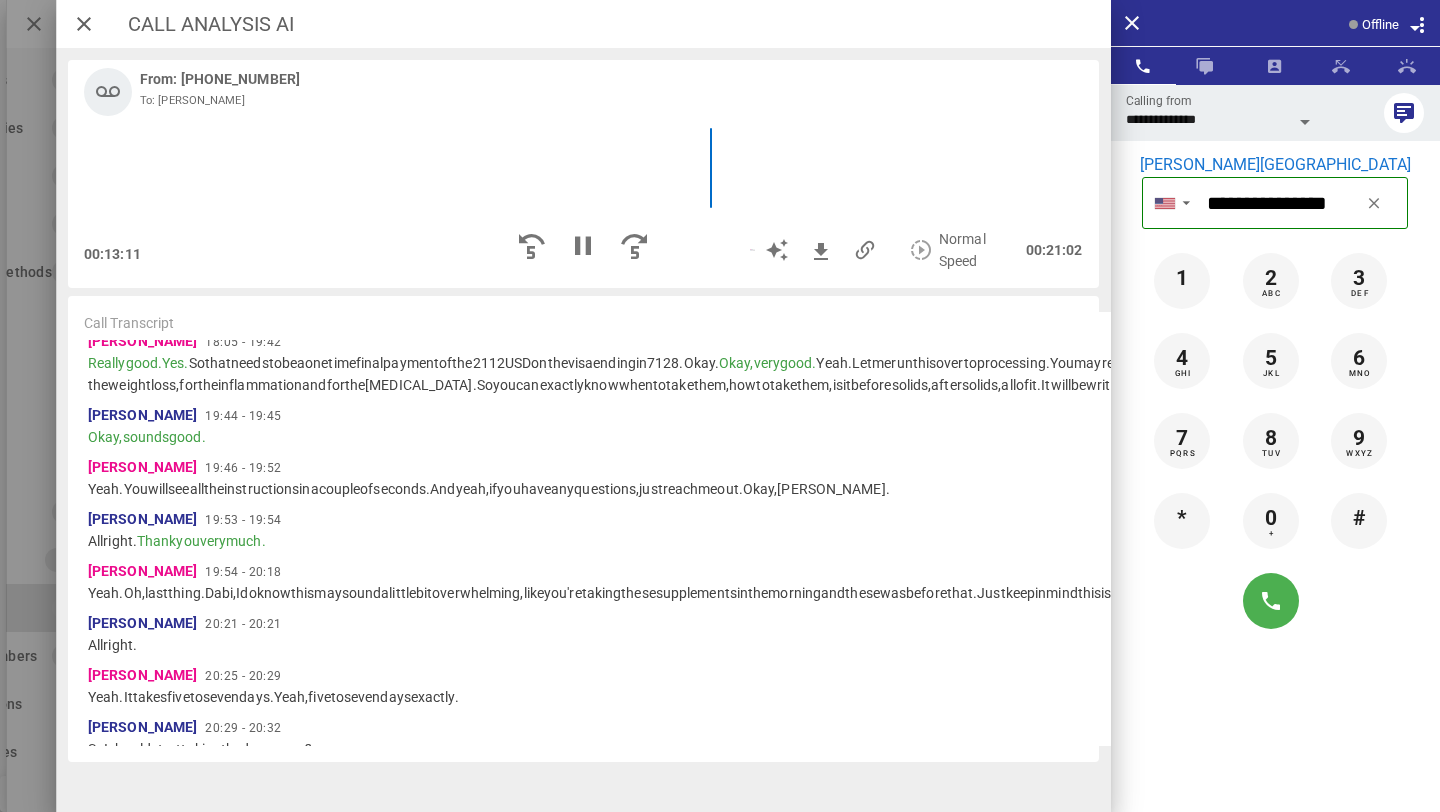 scroll, scrollTop: 4841, scrollLeft: 0, axis: vertical 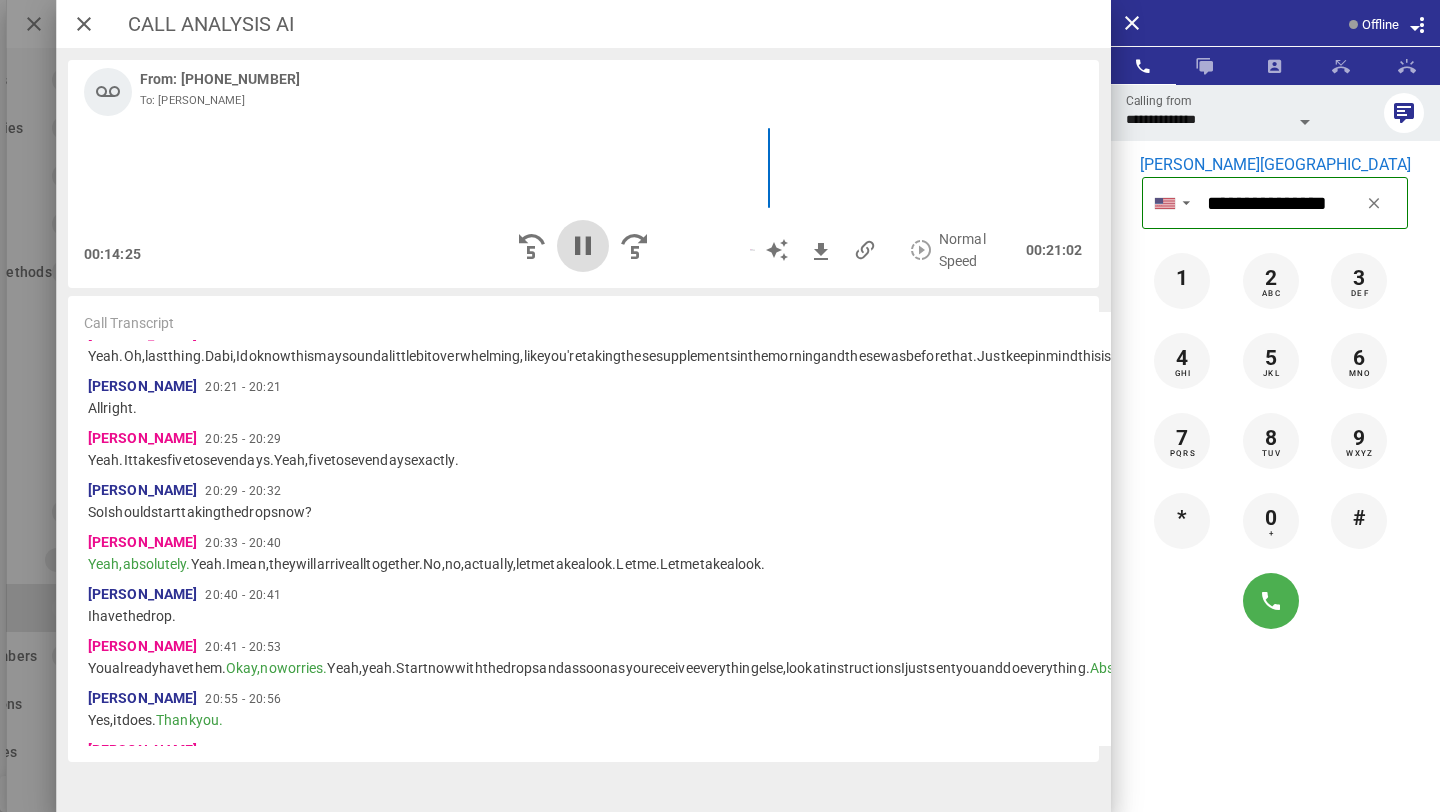 click at bounding box center [583, 246] 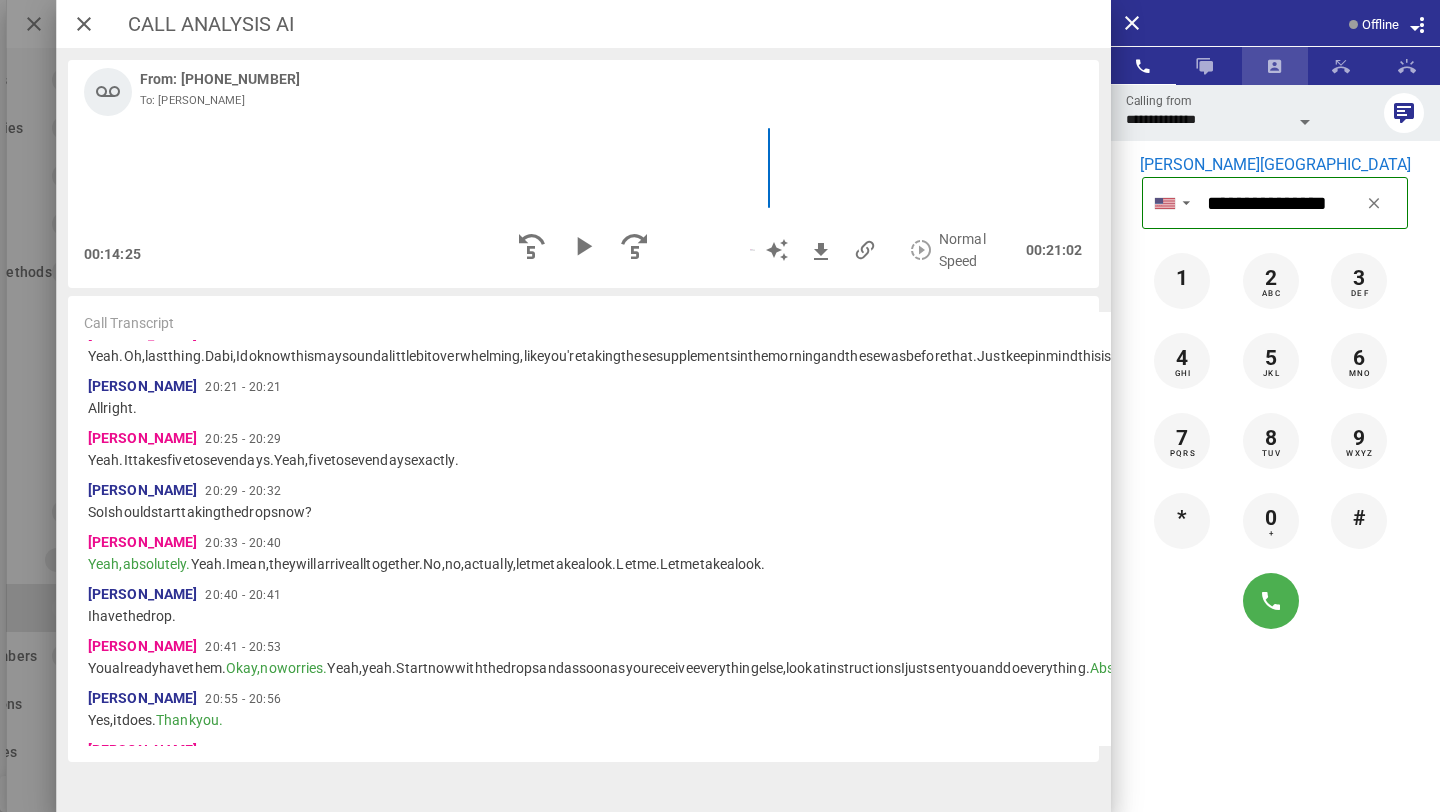 click at bounding box center (1275, 66) 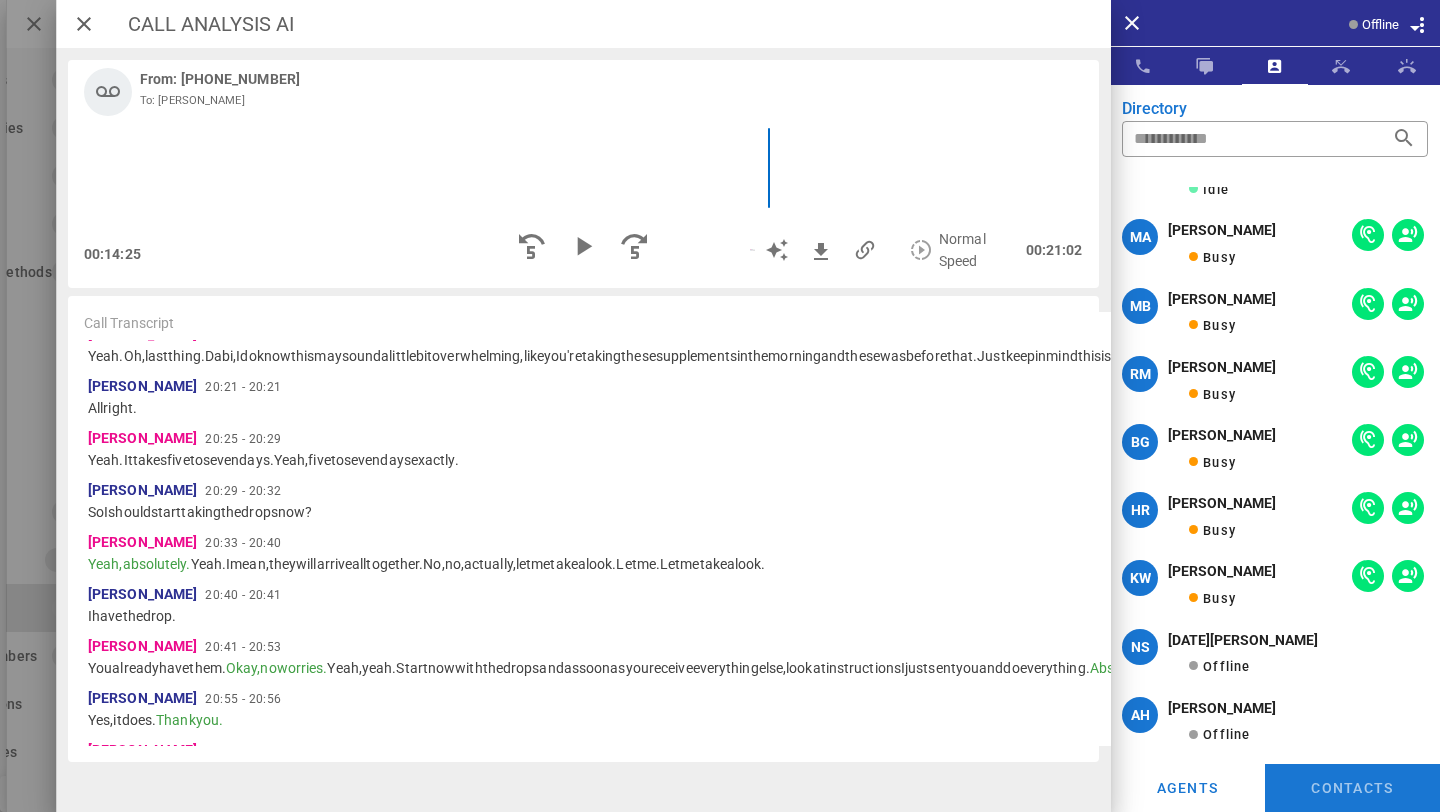 scroll, scrollTop: 793, scrollLeft: 0, axis: vertical 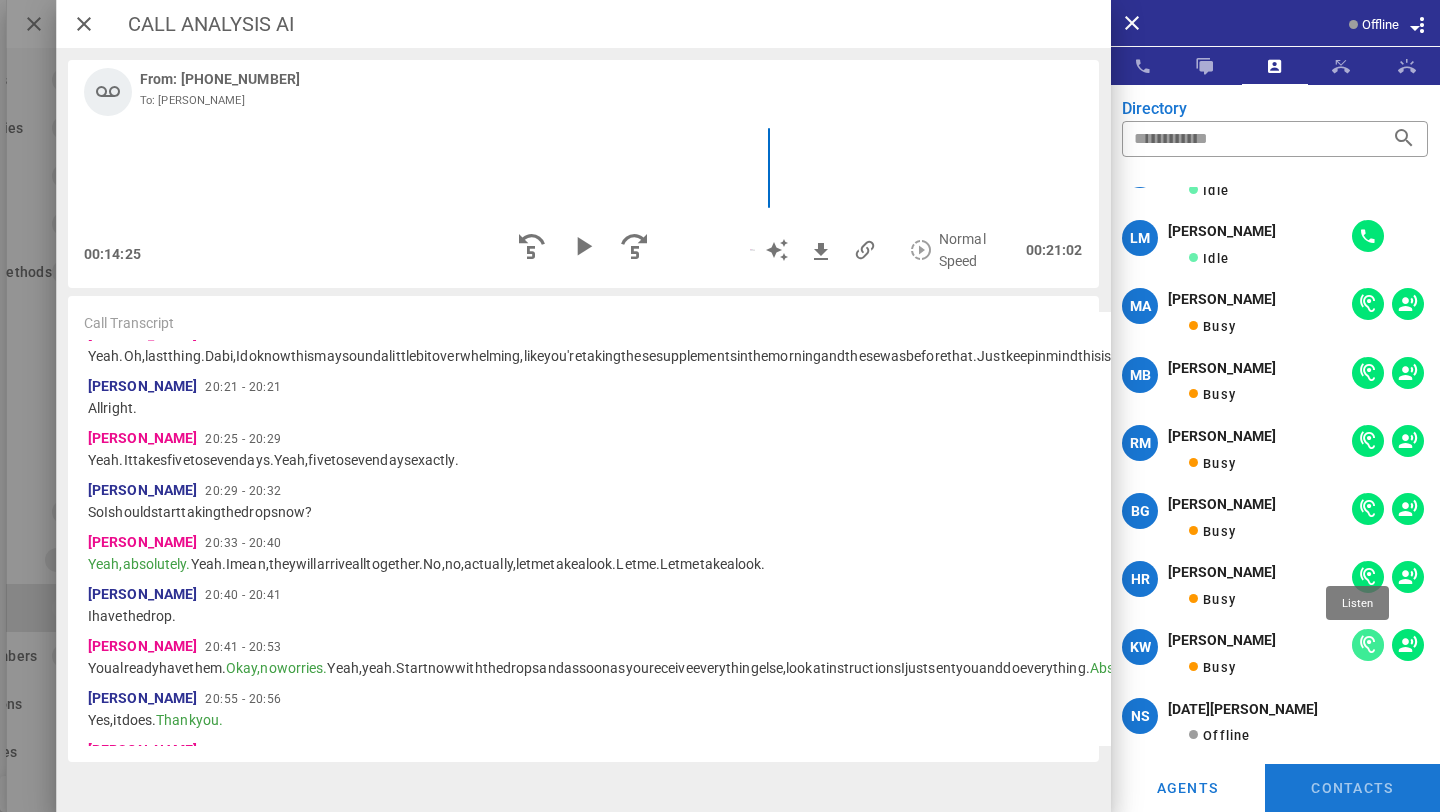 click at bounding box center [1368, 645] 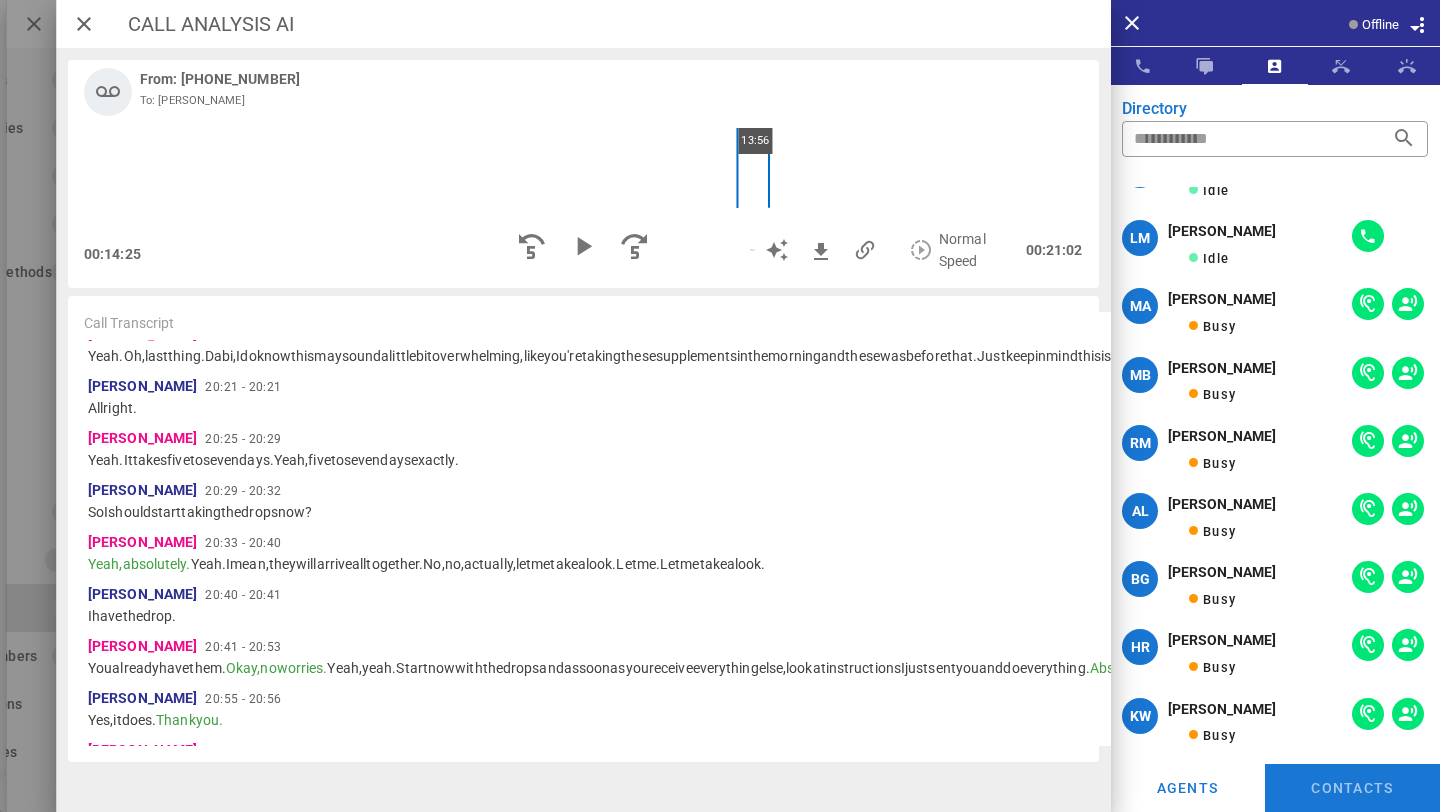 type 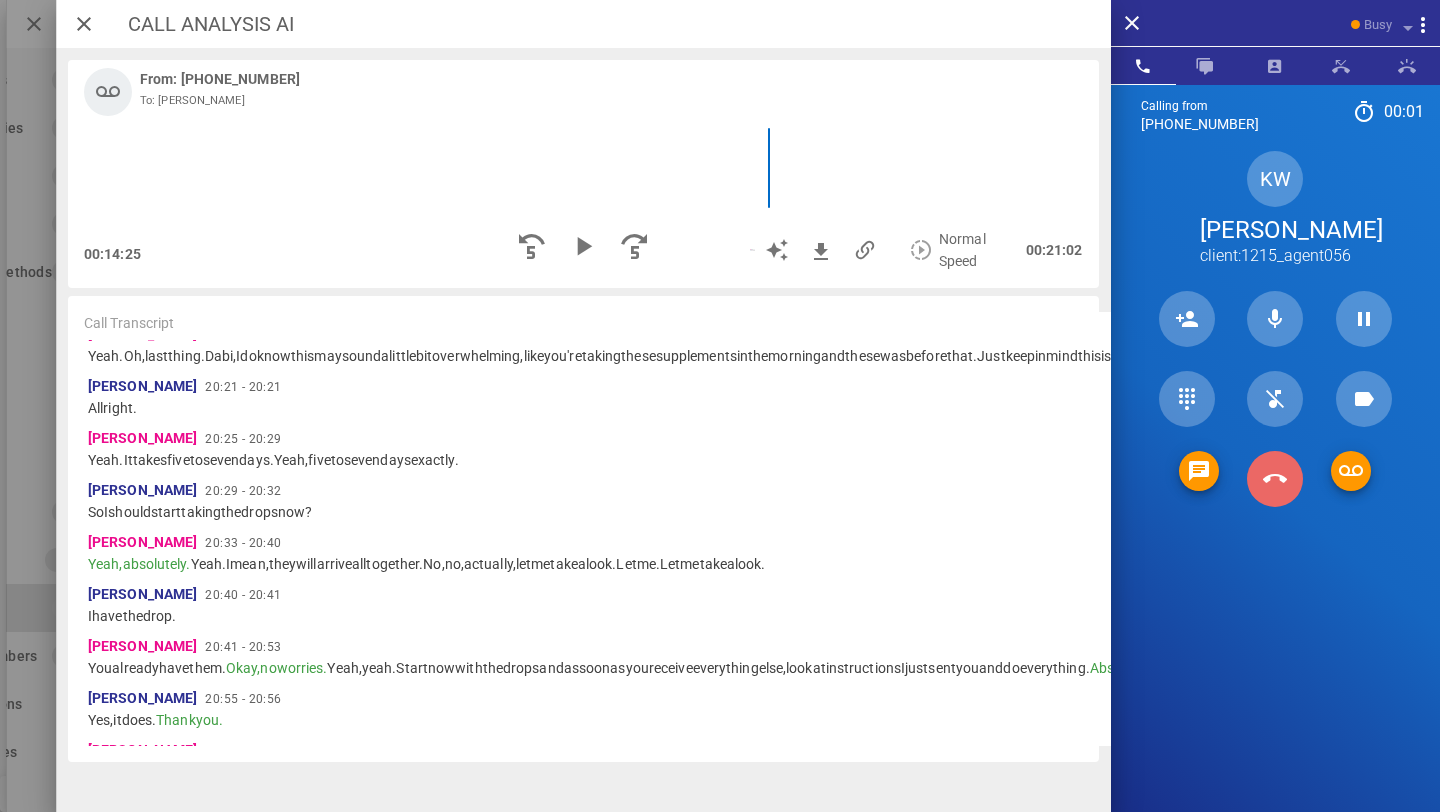 click at bounding box center [1275, 479] 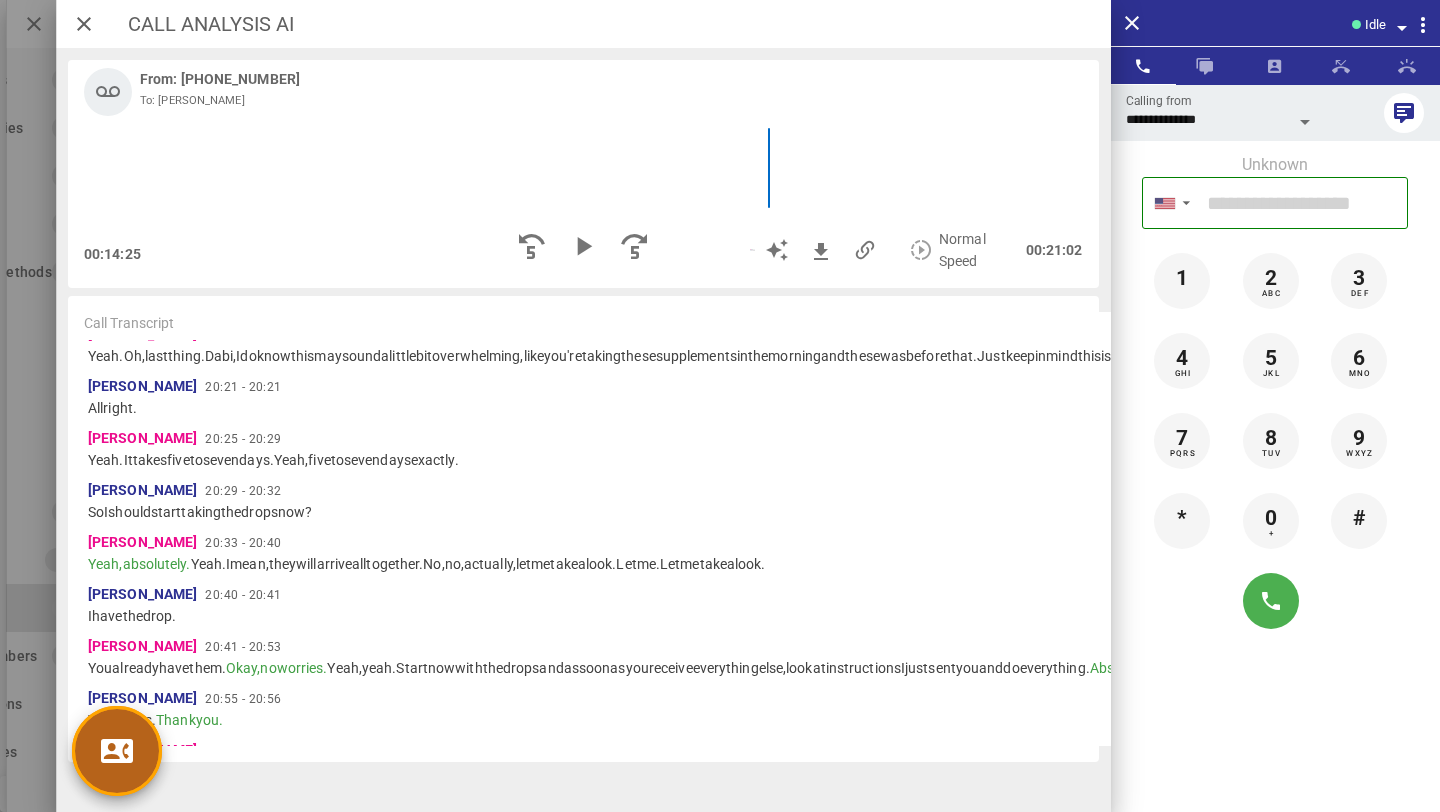 click at bounding box center (117, 751) 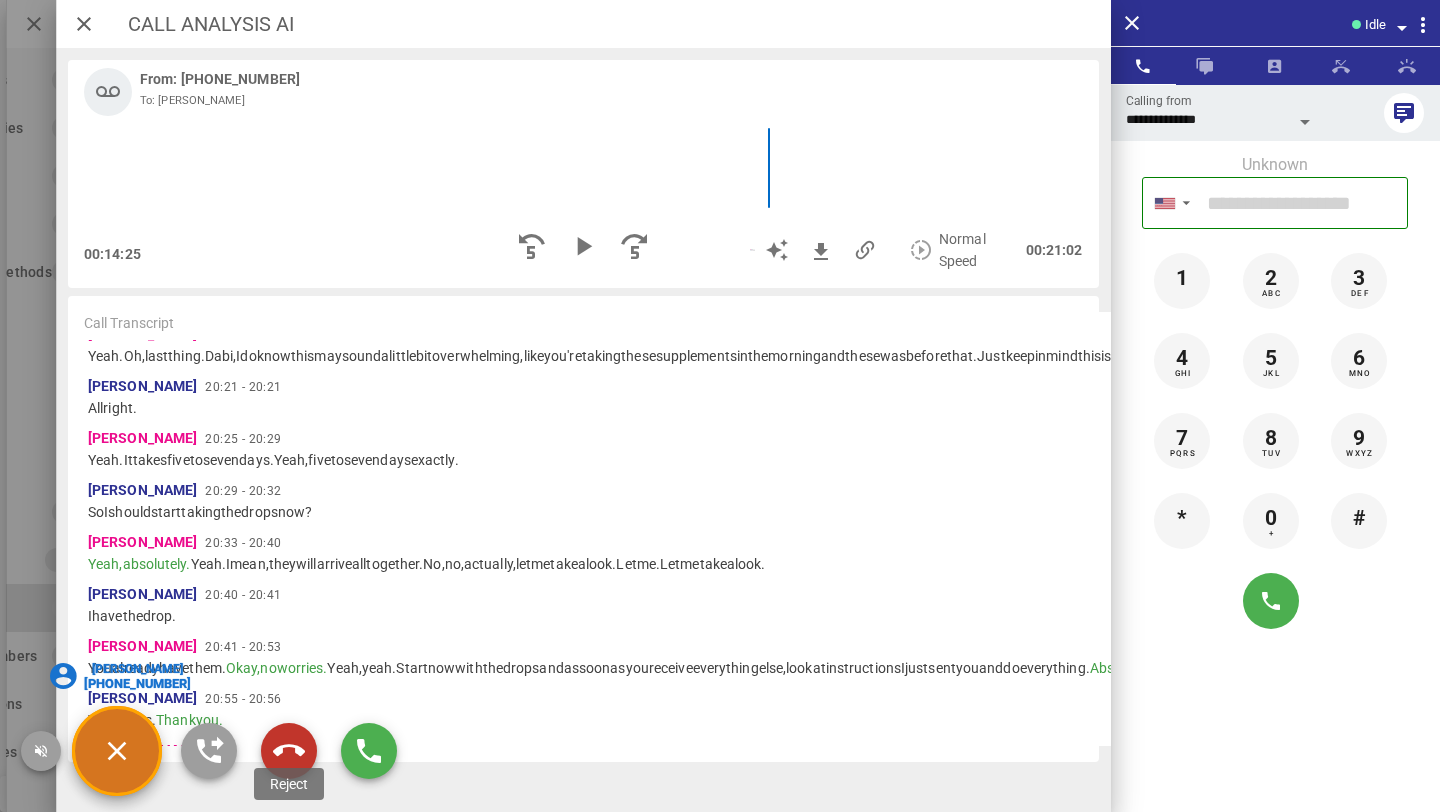 click at bounding box center [289, 751] 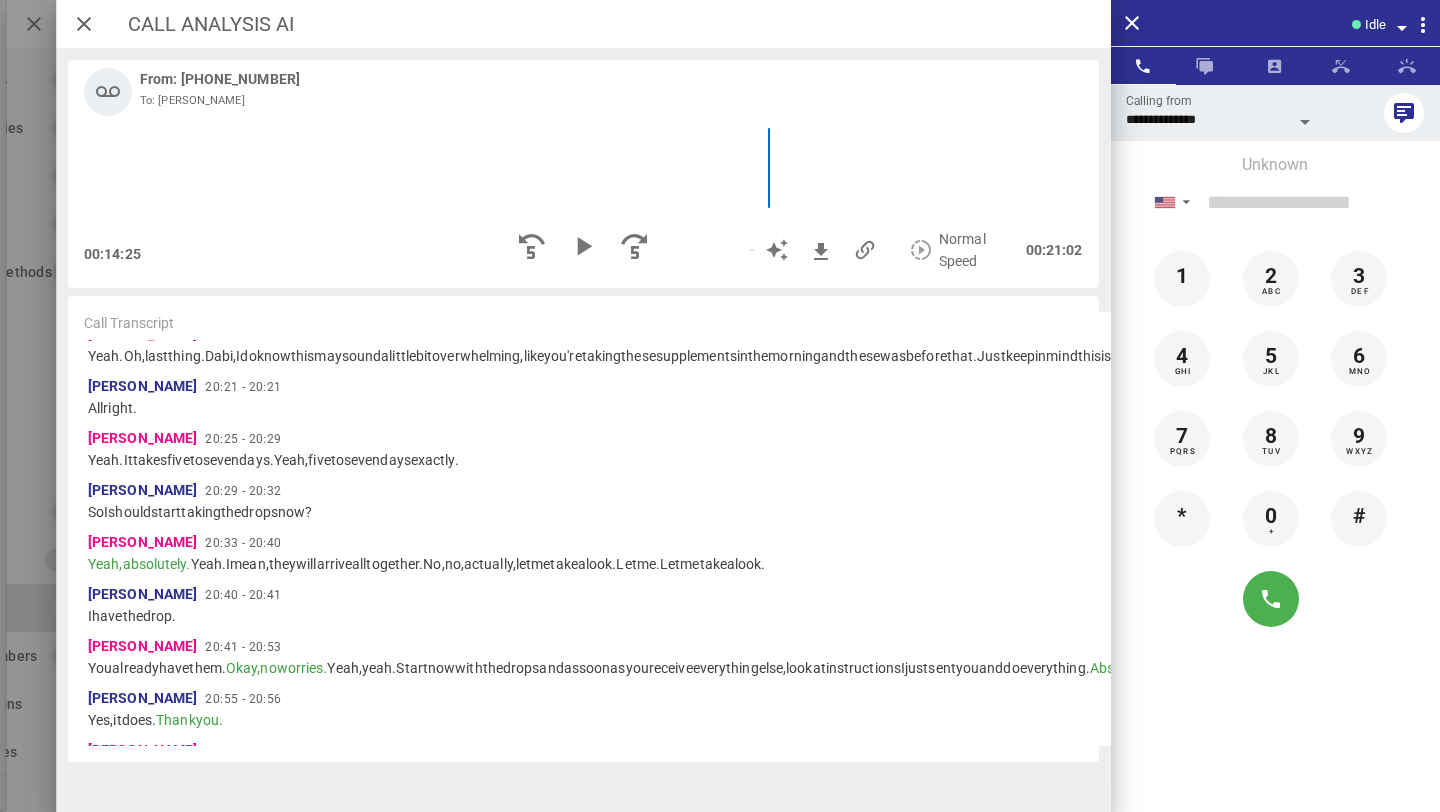 click at bounding box center (1402, 28) 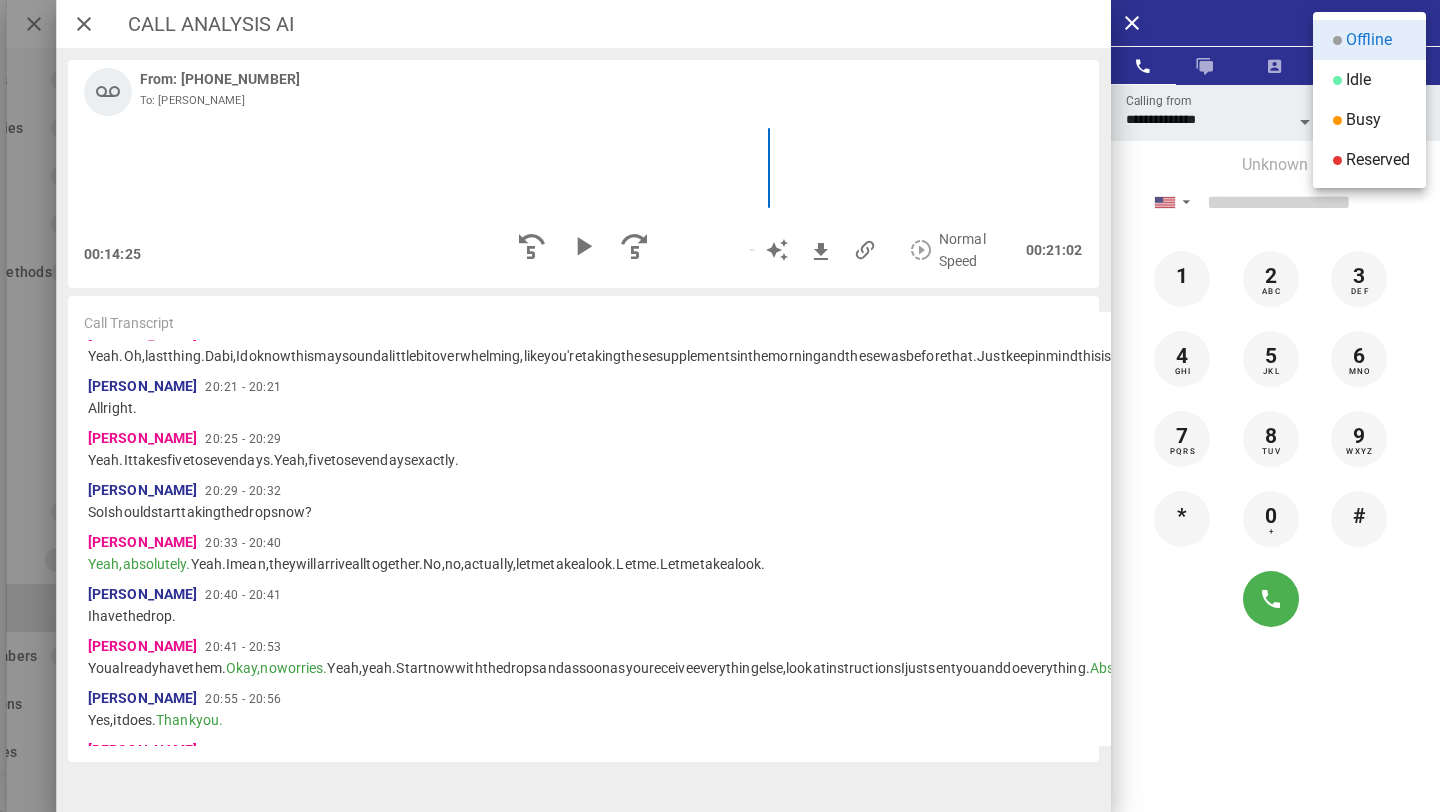 click on "Offline" at bounding box center (1369, 40) 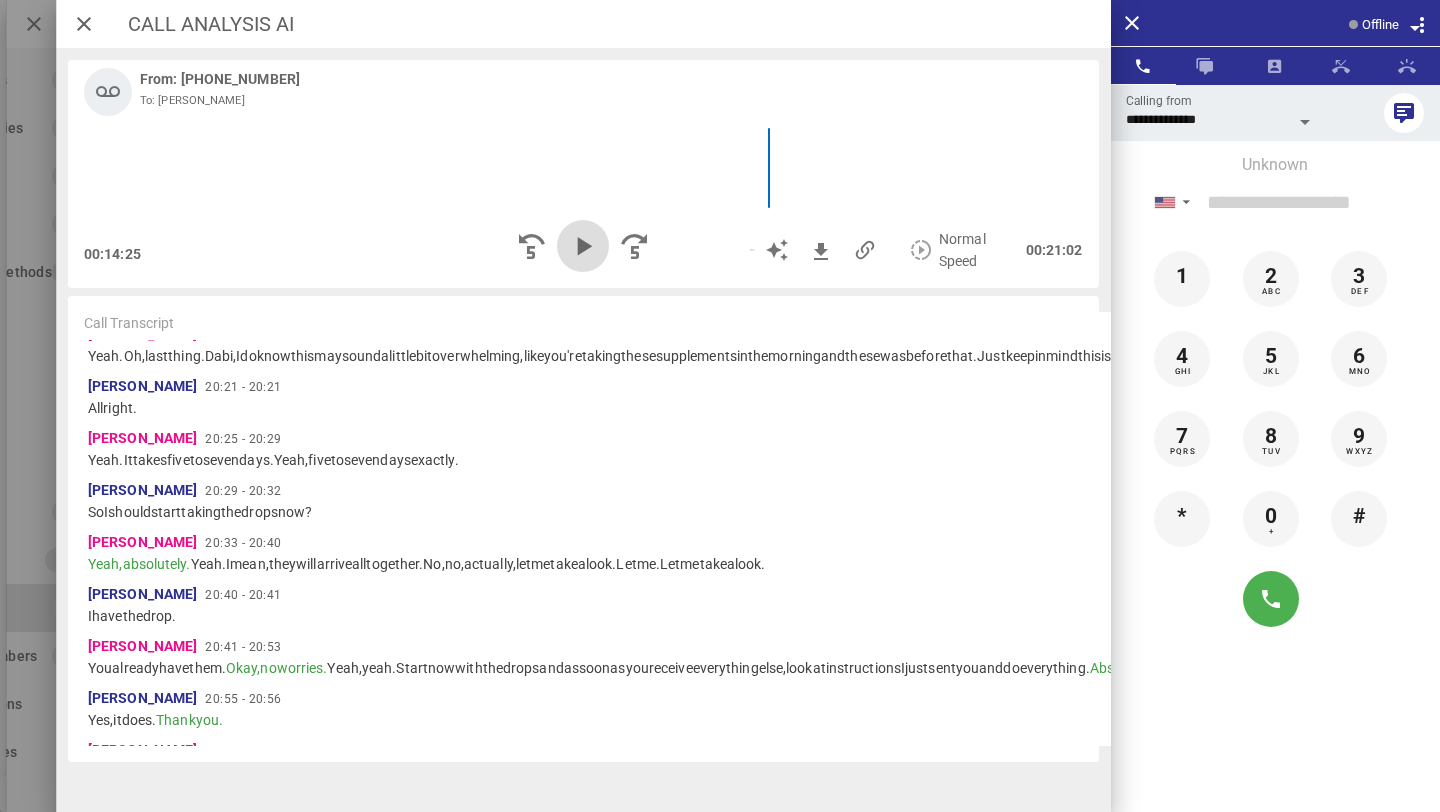click at bounding box center (583, 246) 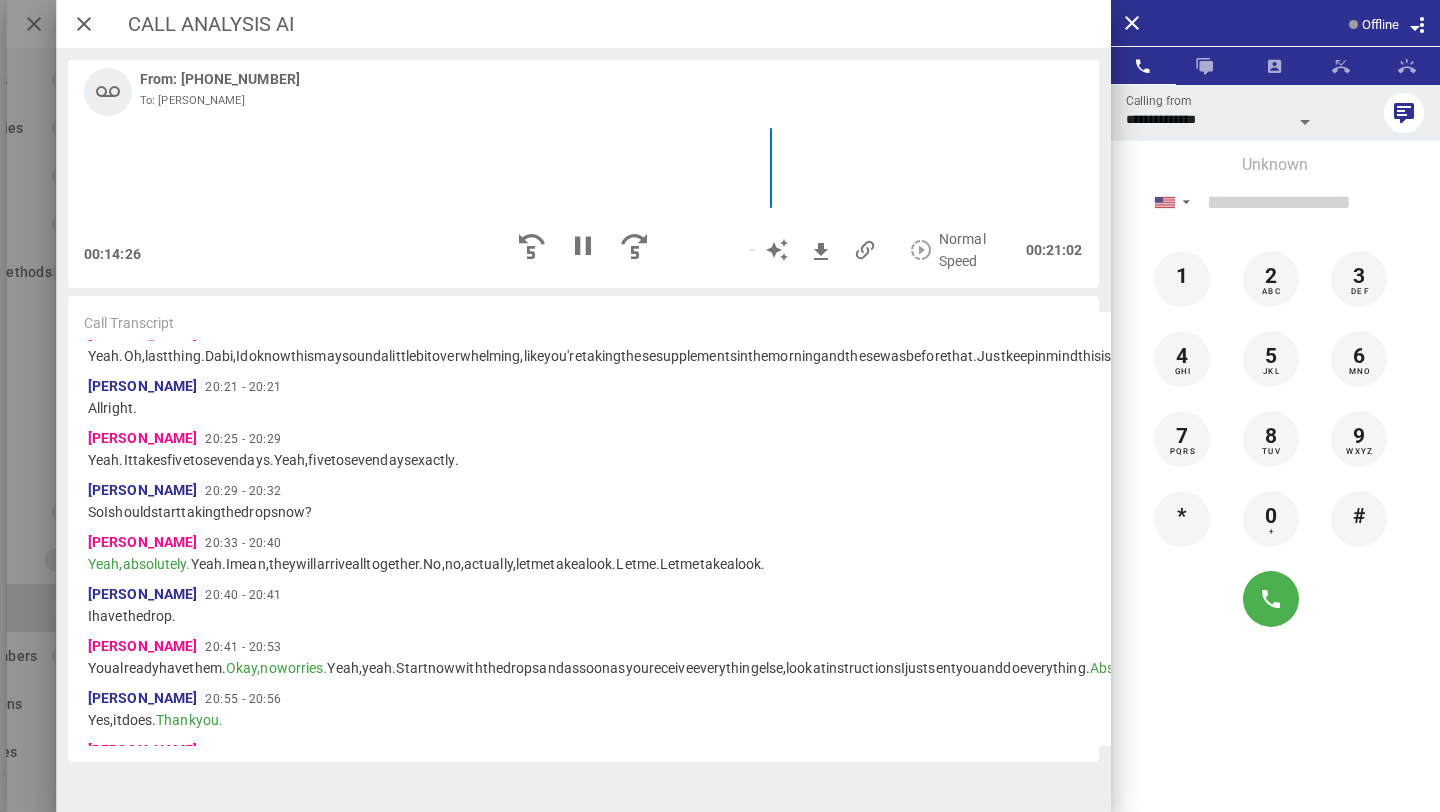 scroll, scrollTop: 5094, scrollLeft: 0, axis: vertical 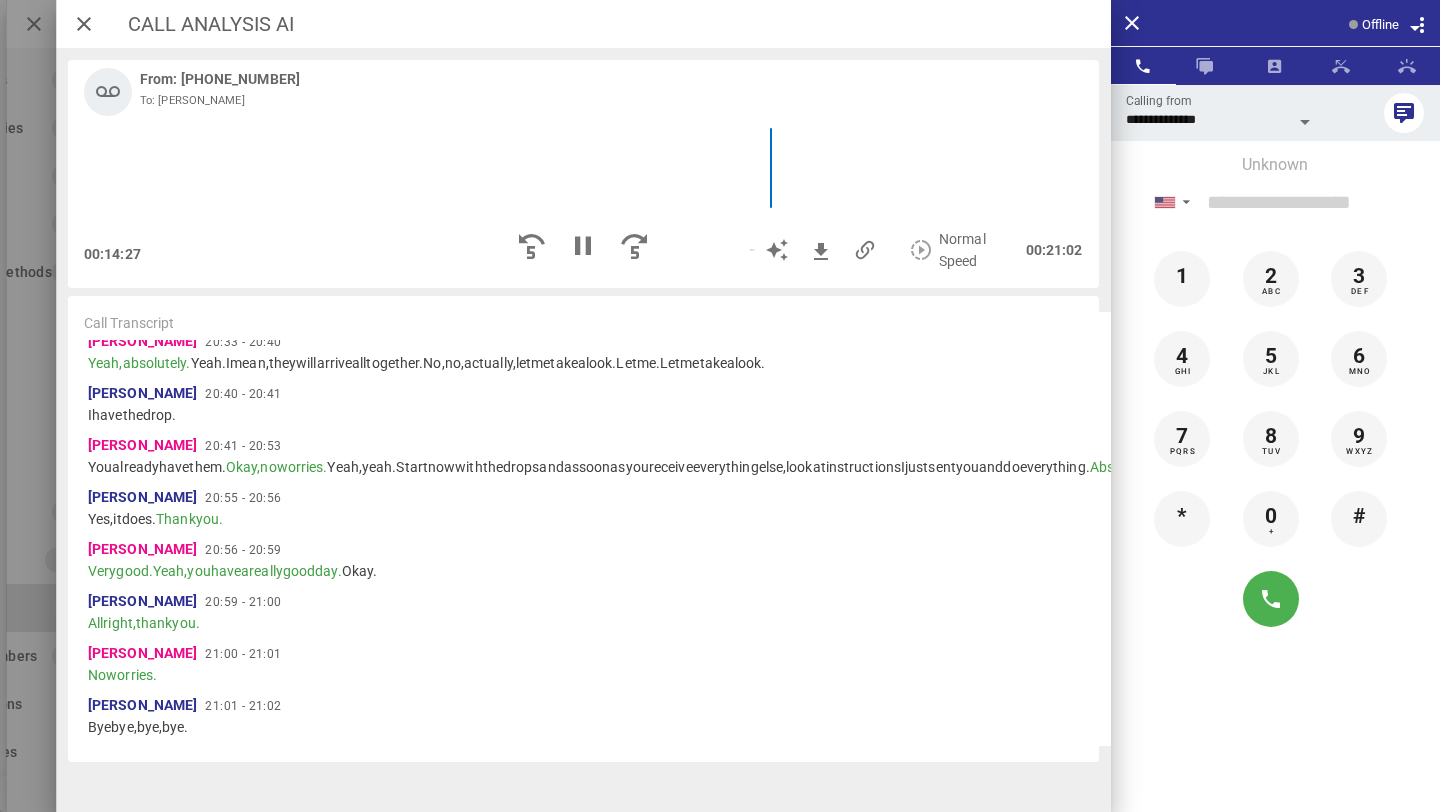 click on "the" at bounding box center (1318, -1011) 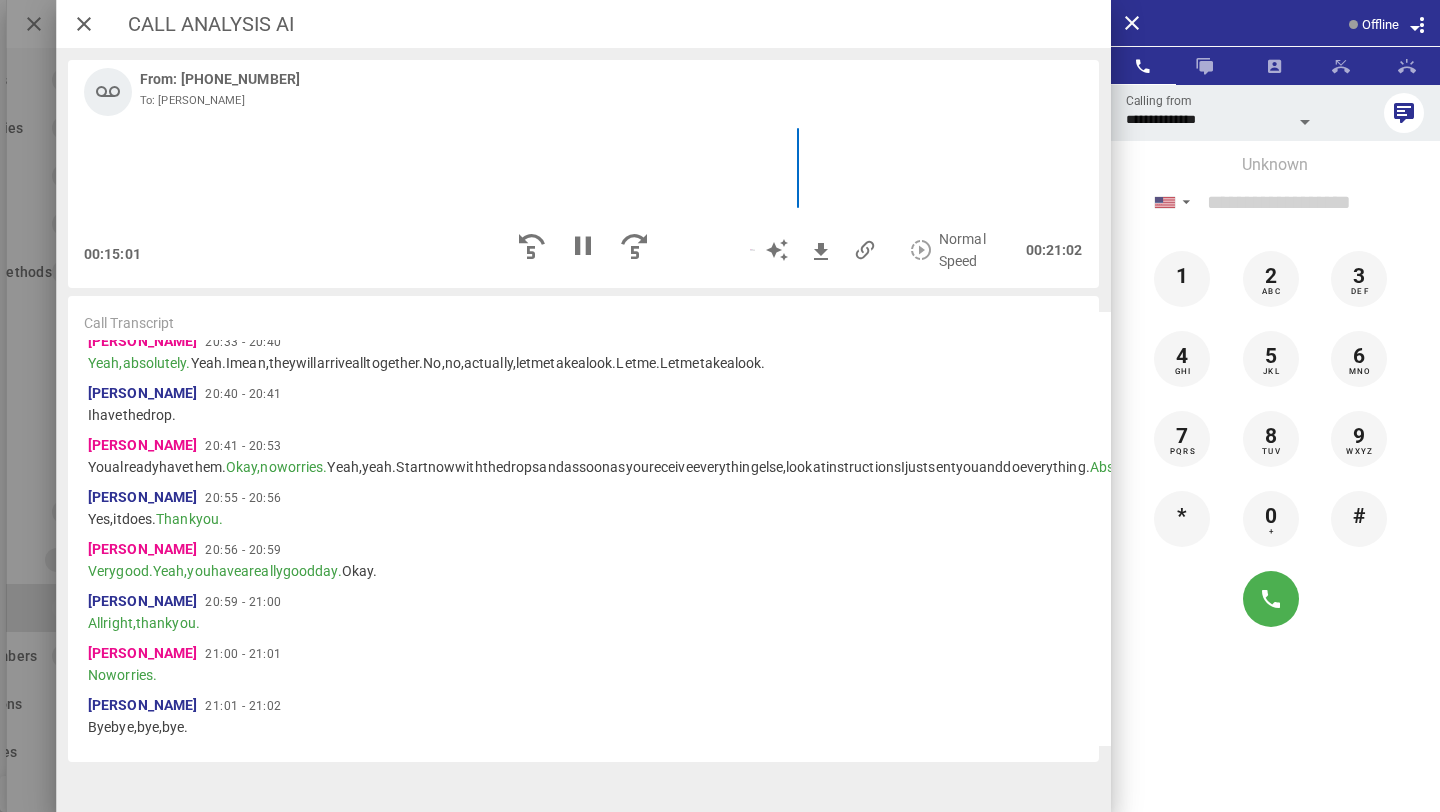 scroll, scrollTop: 5301, scrollLeft: 0, axis: vertical 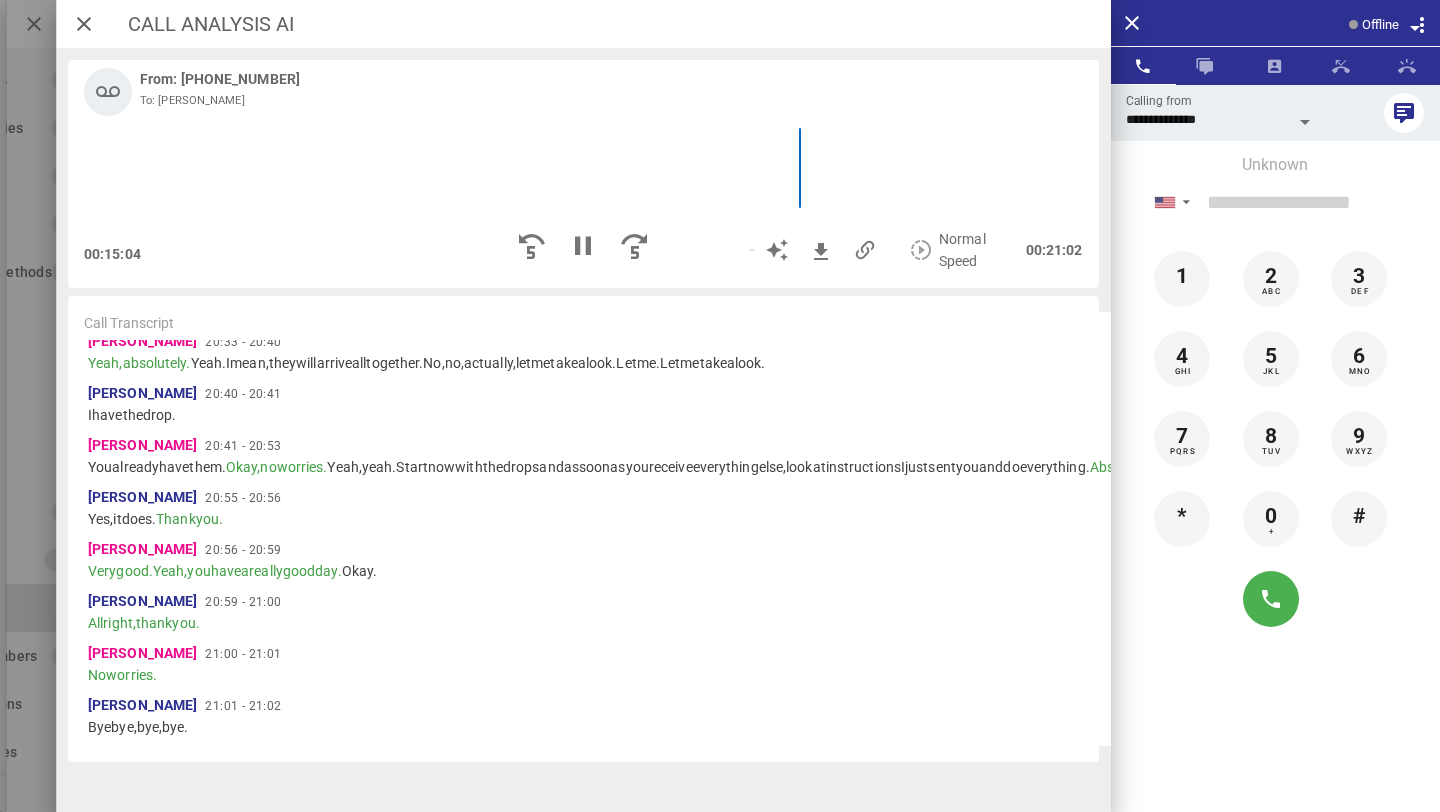click on "around." at bounding box center (835, -907) 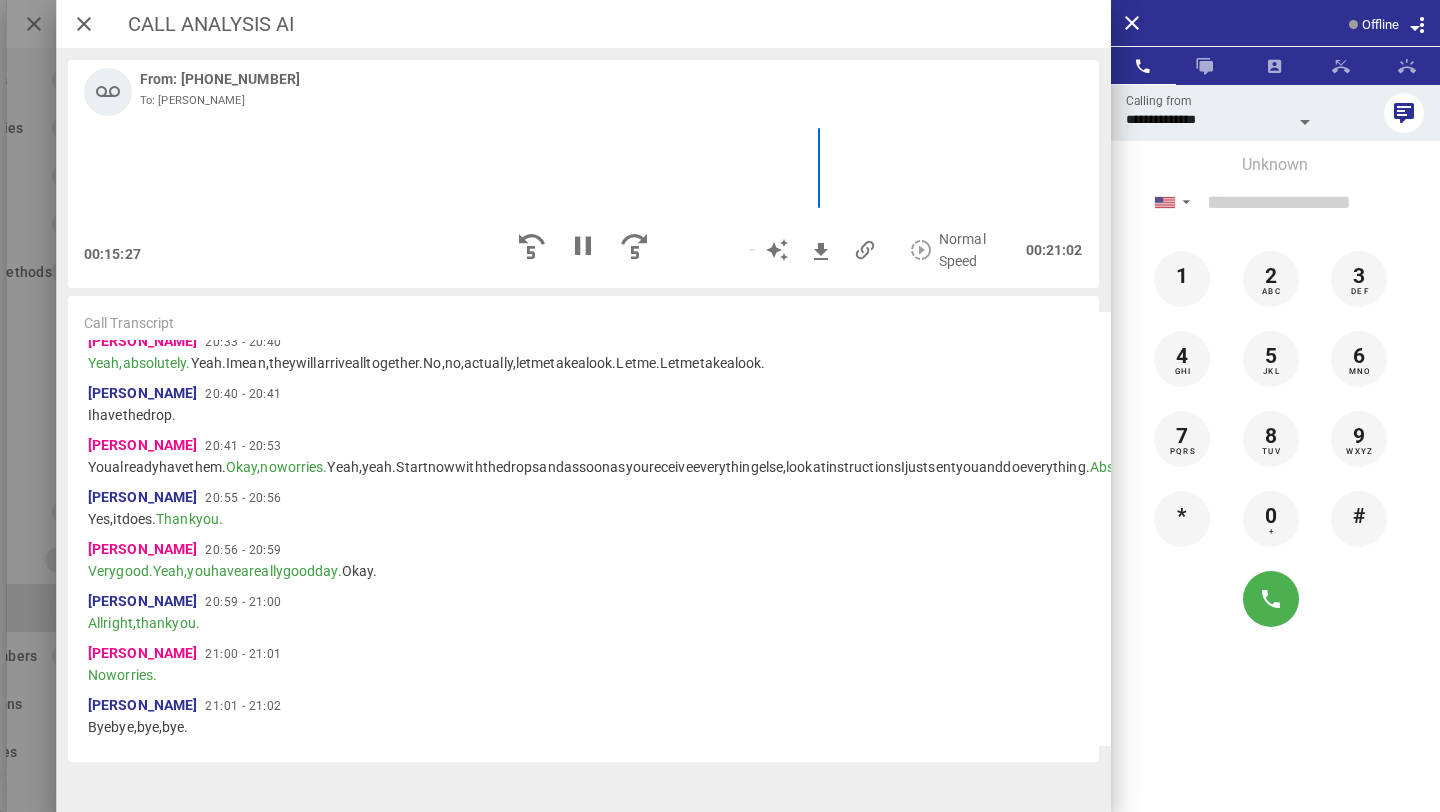 click on "entire" at bounding box center [1346, -1011] 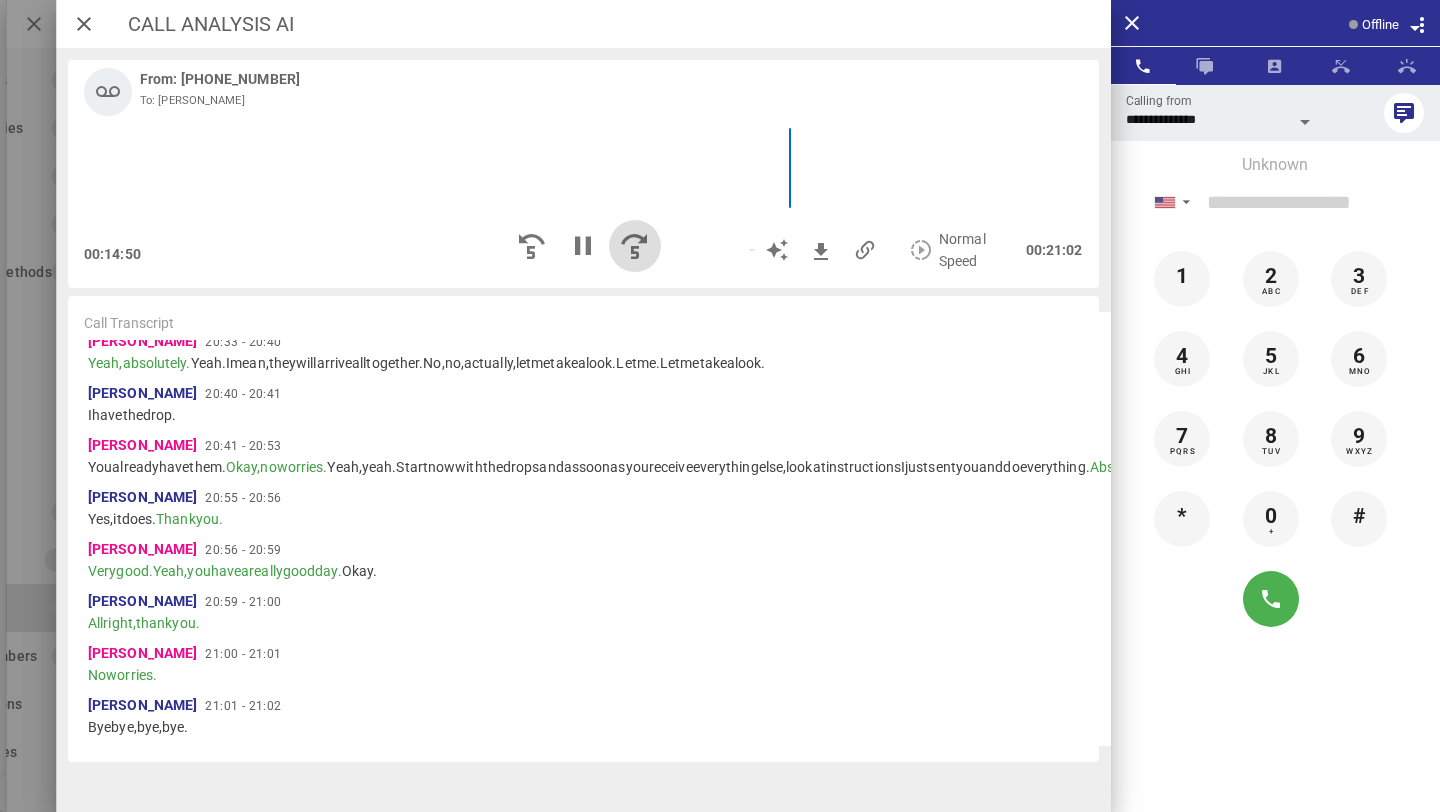 click at bounding box center (635, 246) 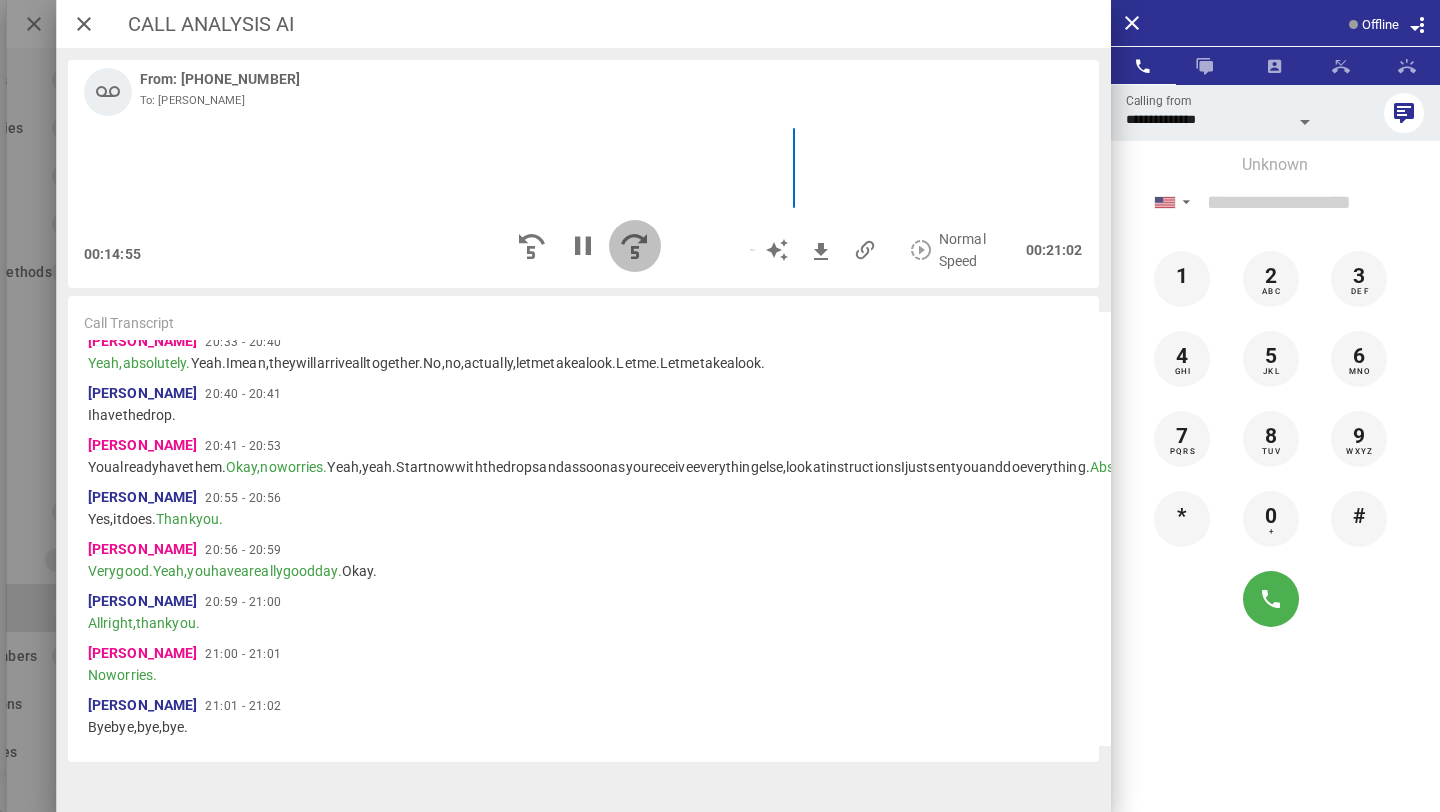 click at bounding box center [635, 246] 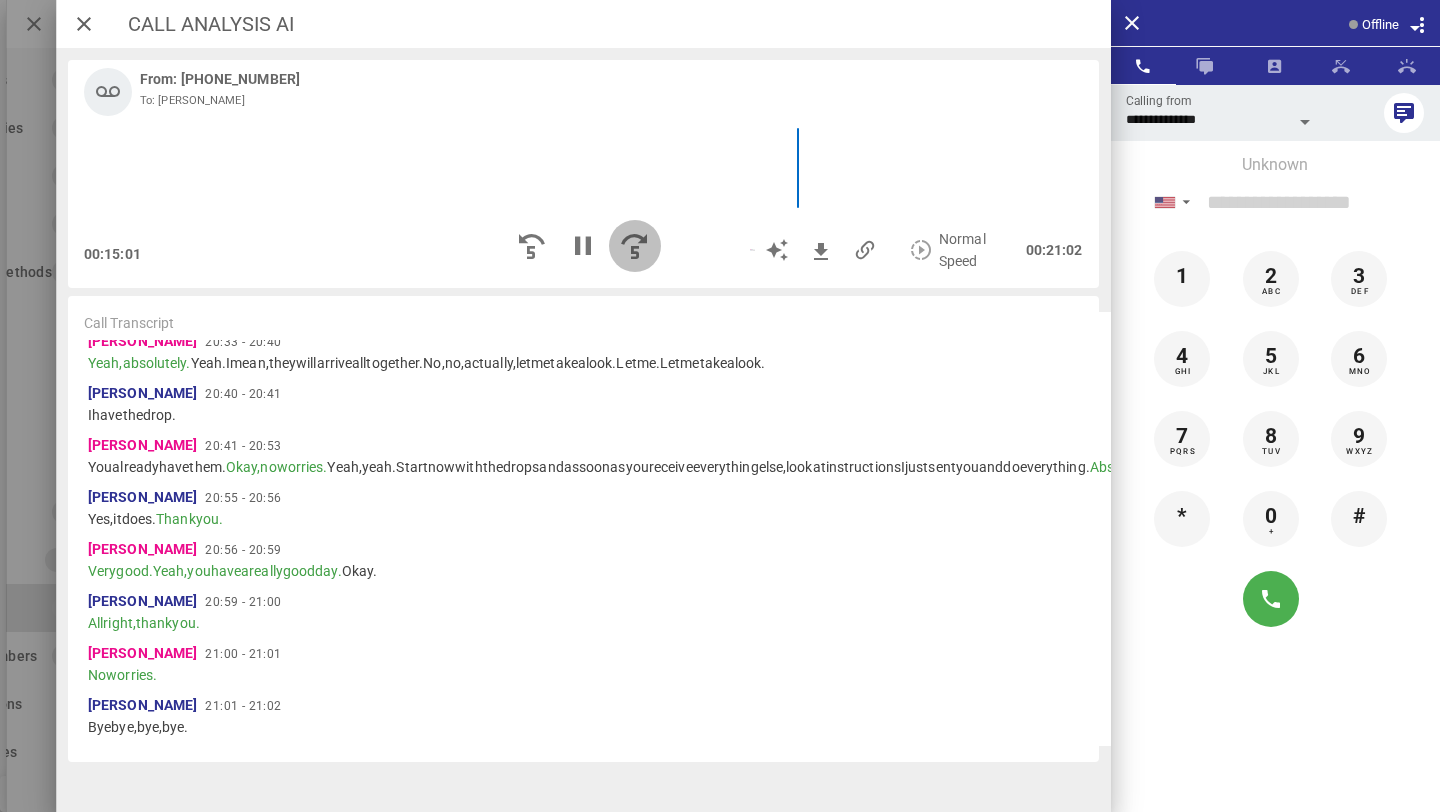 click at bounding box center (635, 246) 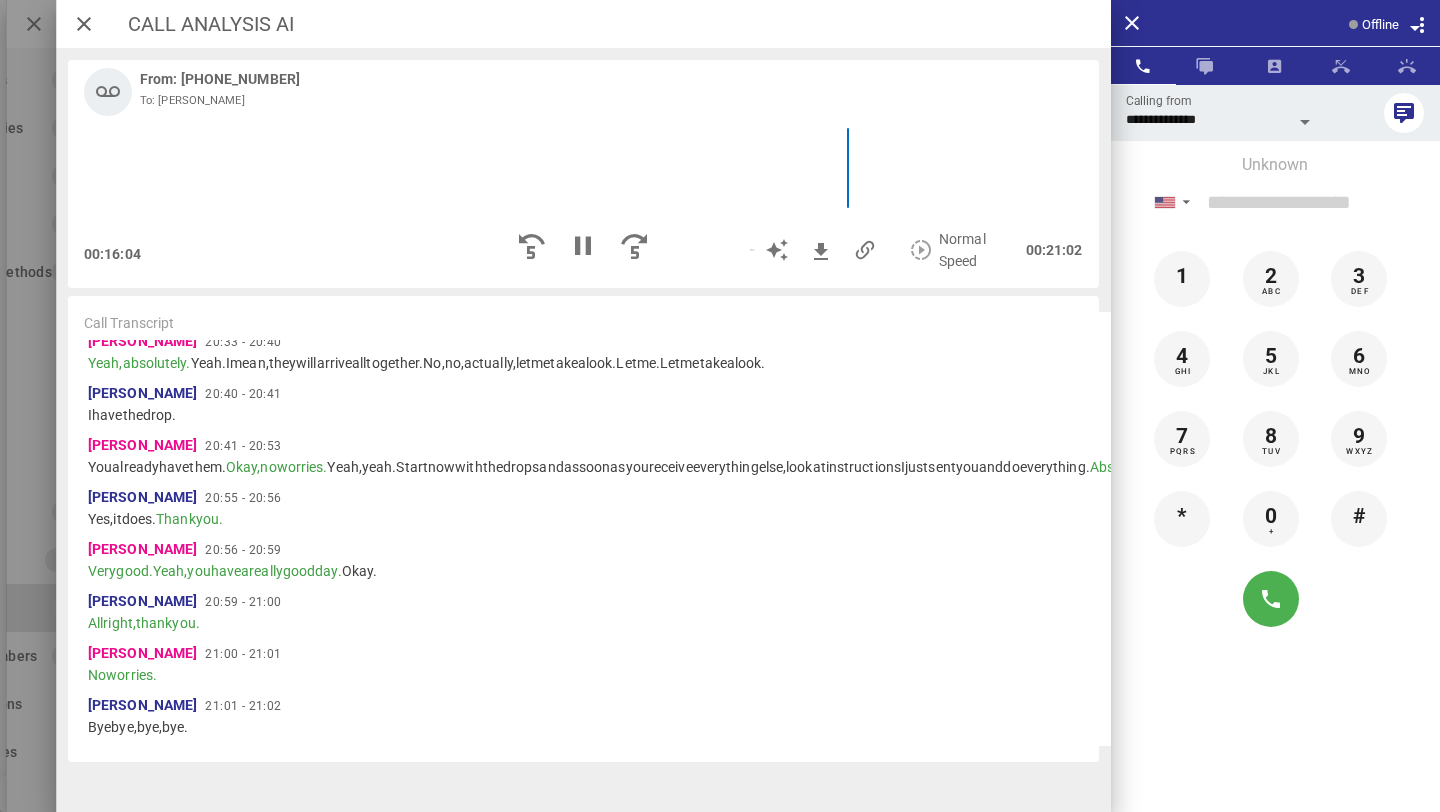 scroll, scrollTop: 5621, scrollLeft: 0, axis: vertical 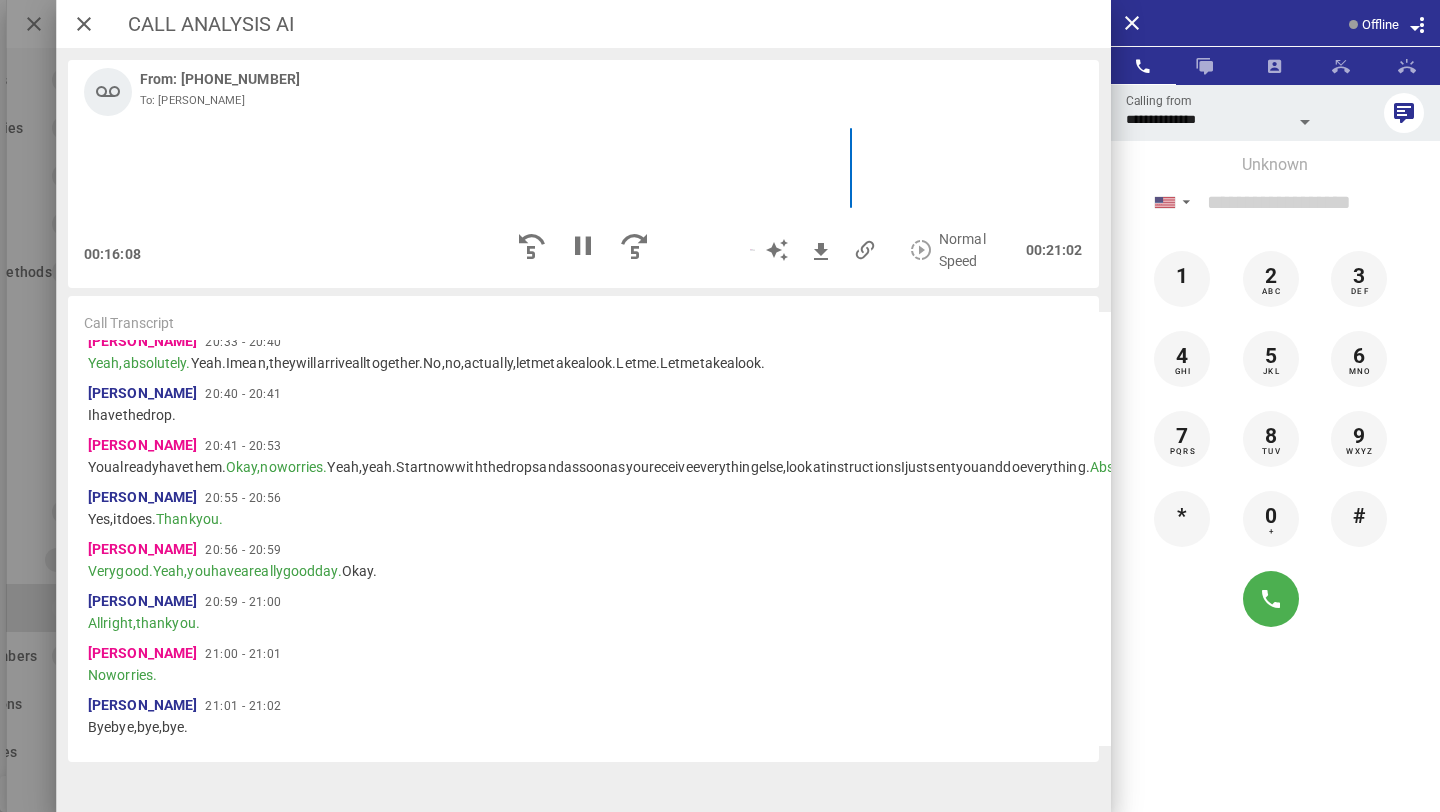 click on "want" at bounding box center [330, -751] 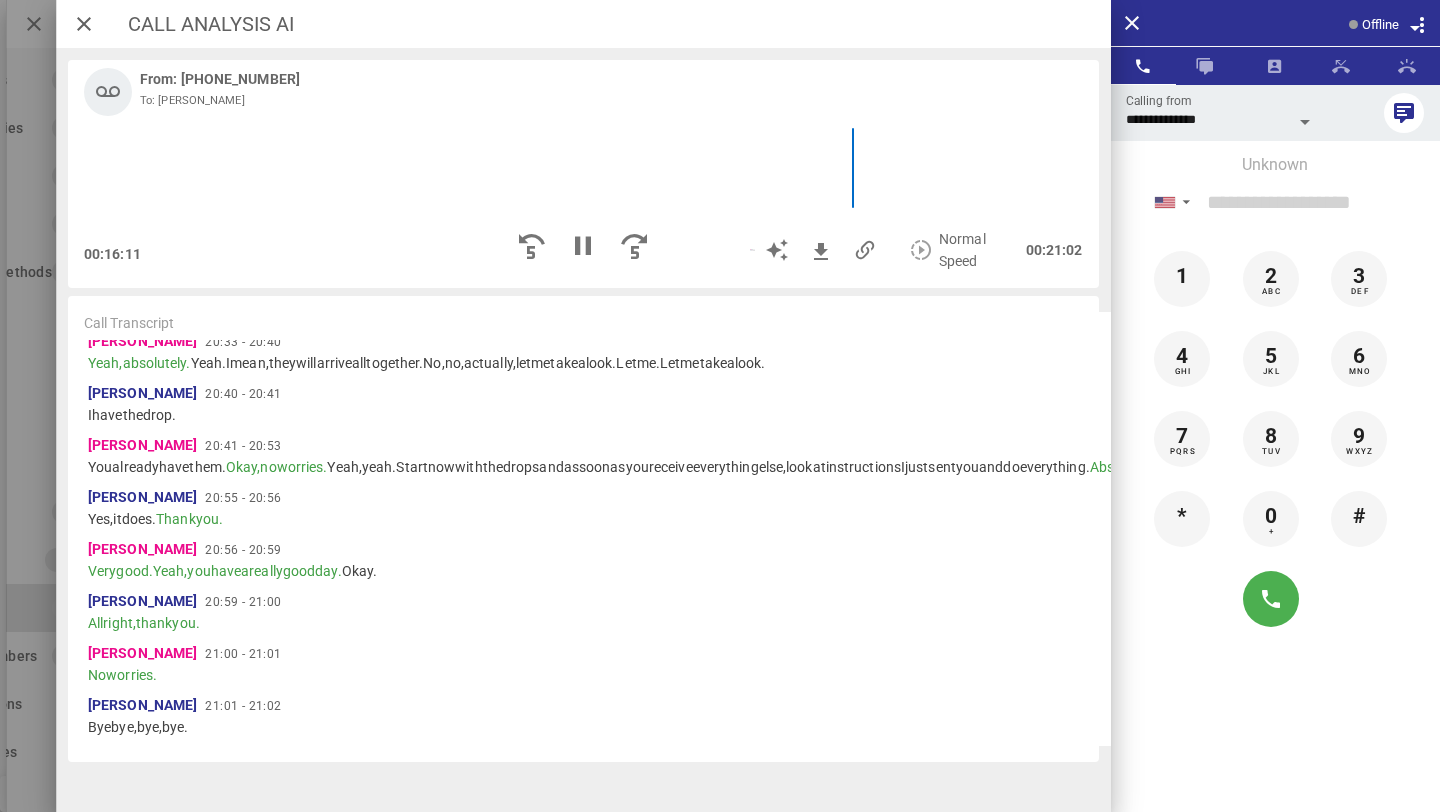 scroll, scrollTop: 5722, scrollLeft: 0, axis: vertical 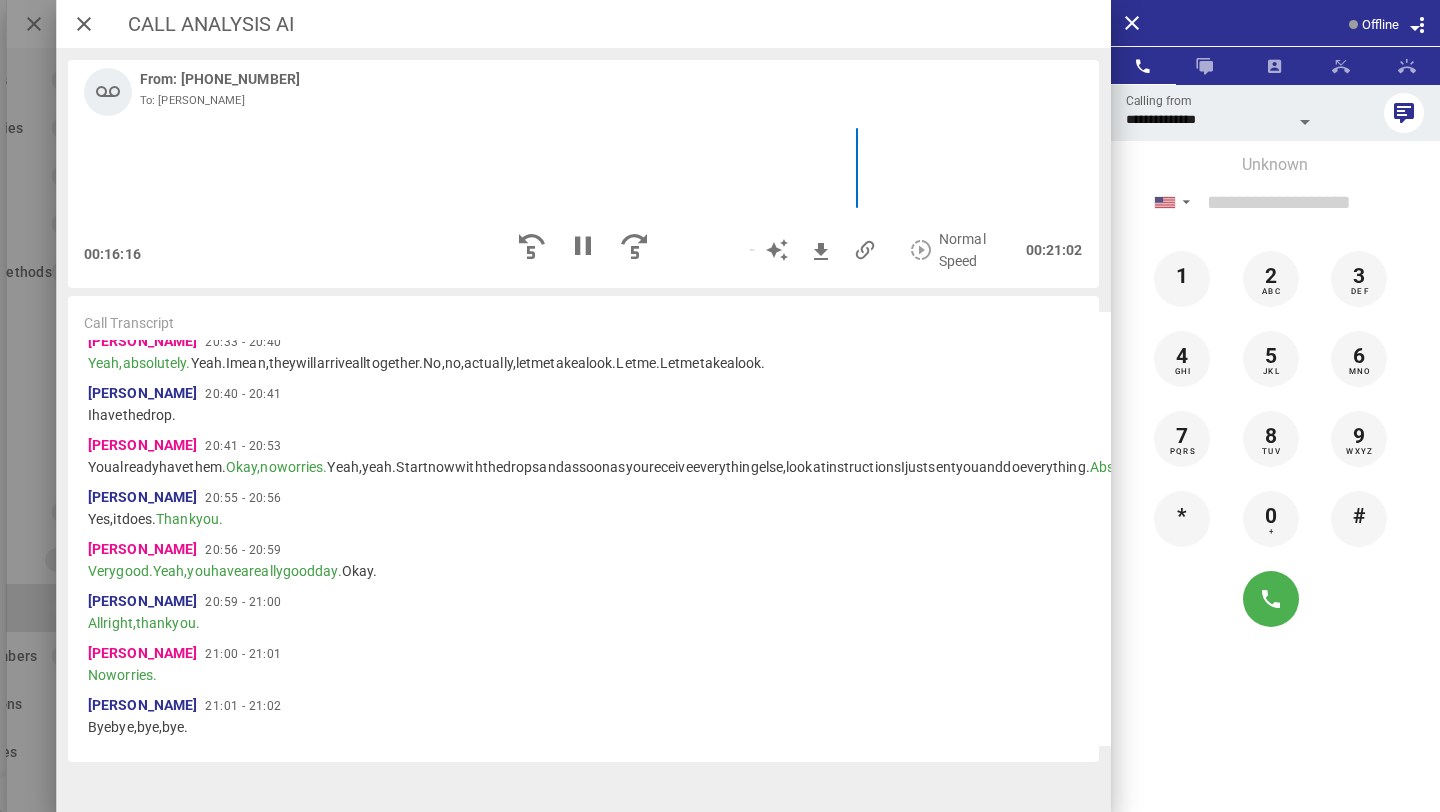 click on "Okay," at bounding box center [302, -647] 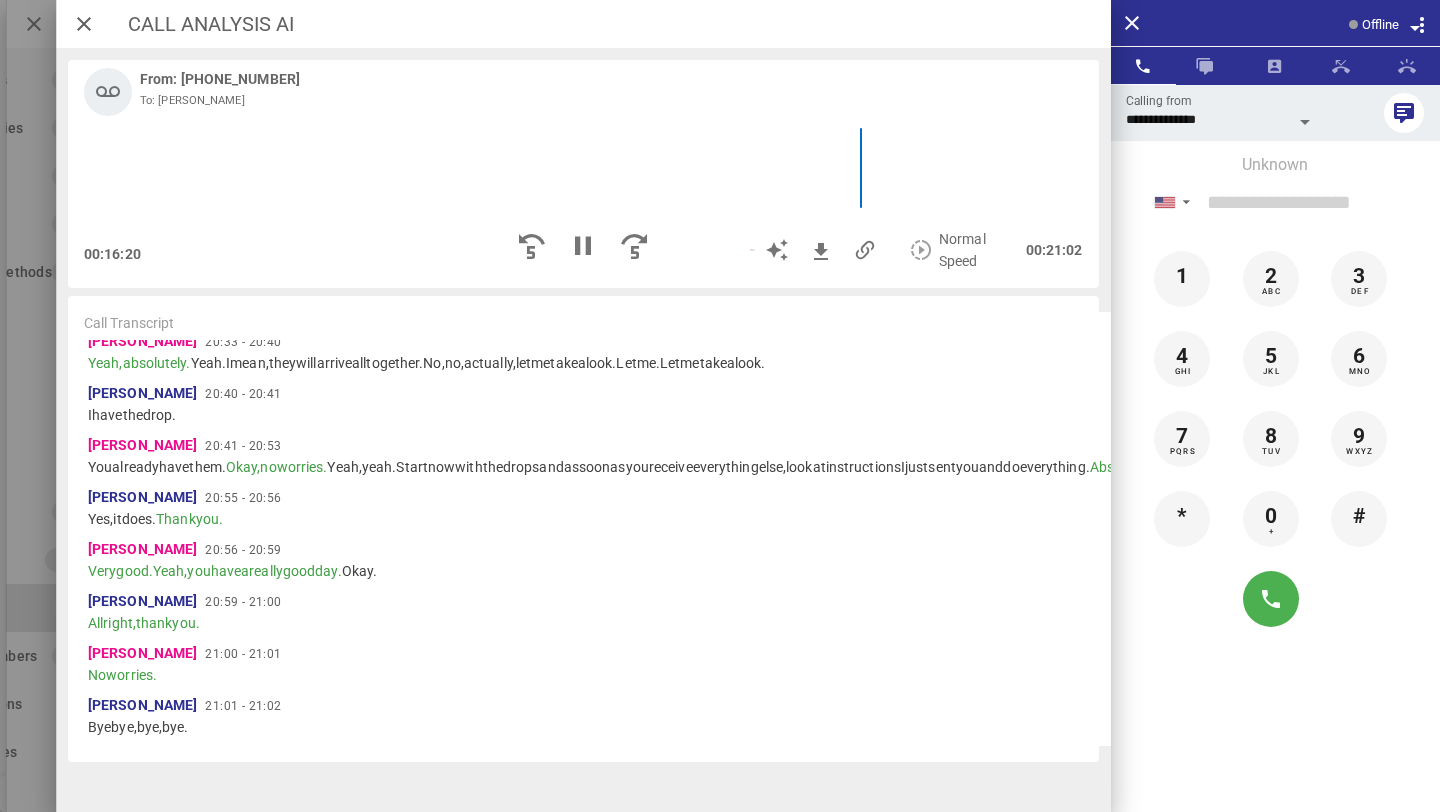 scroll, scrollTop: 5888, scrollLeft: 0, axis: vertical 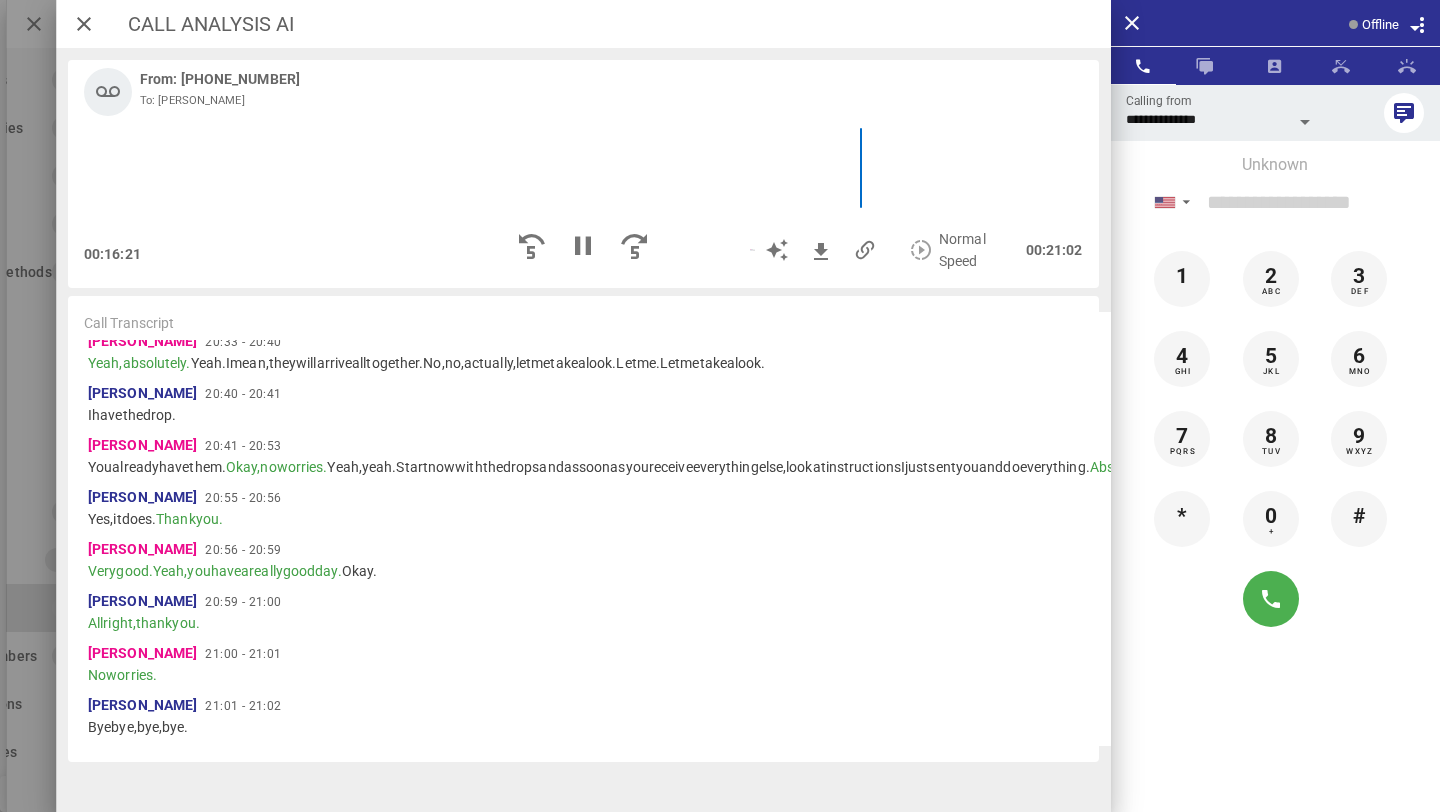 click on "own" at bounding box center (1374, -595) 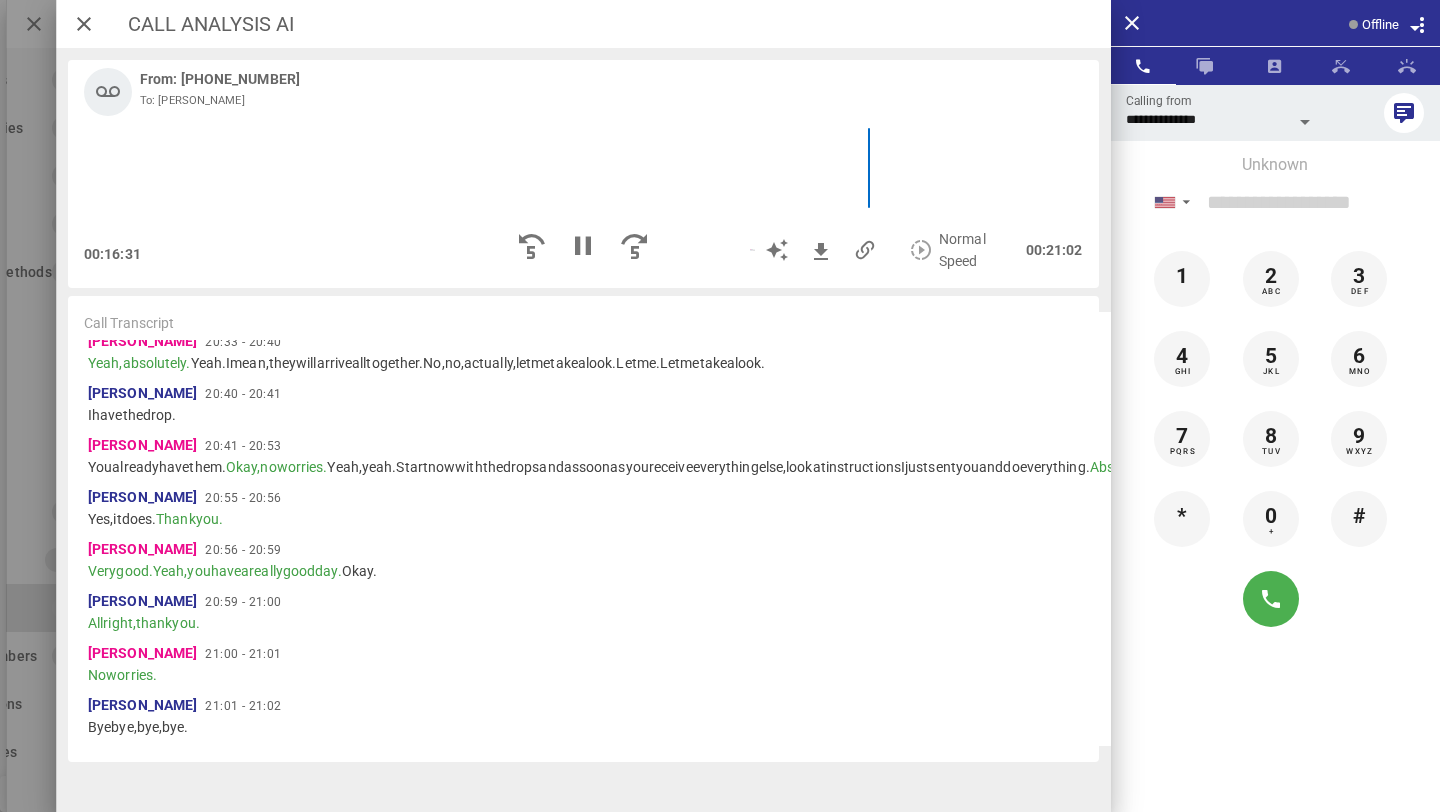 scroll, scrollTop: 6037, scrollLeft: 0, axis: vertical 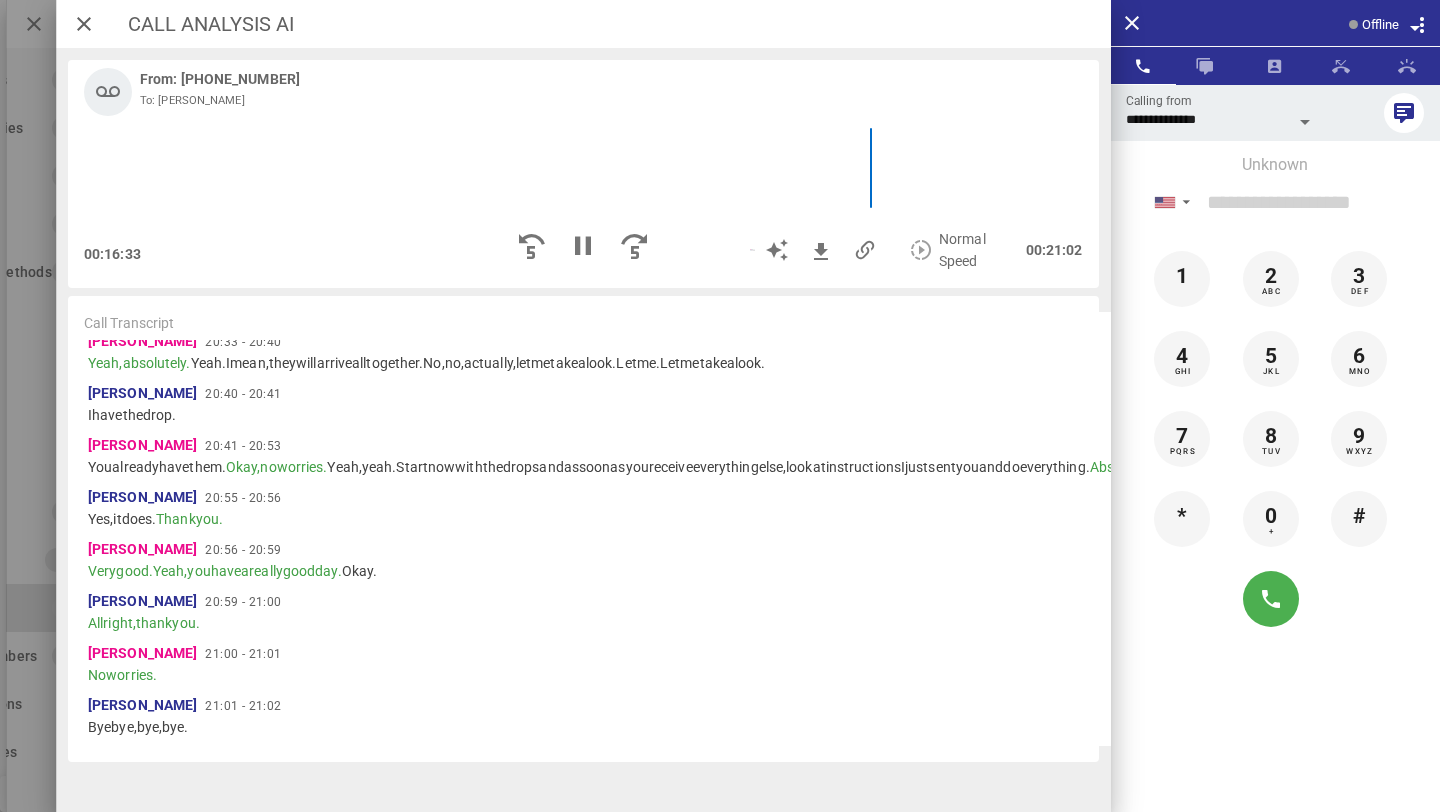 click on "seconds." at bounding box center [324, -491] 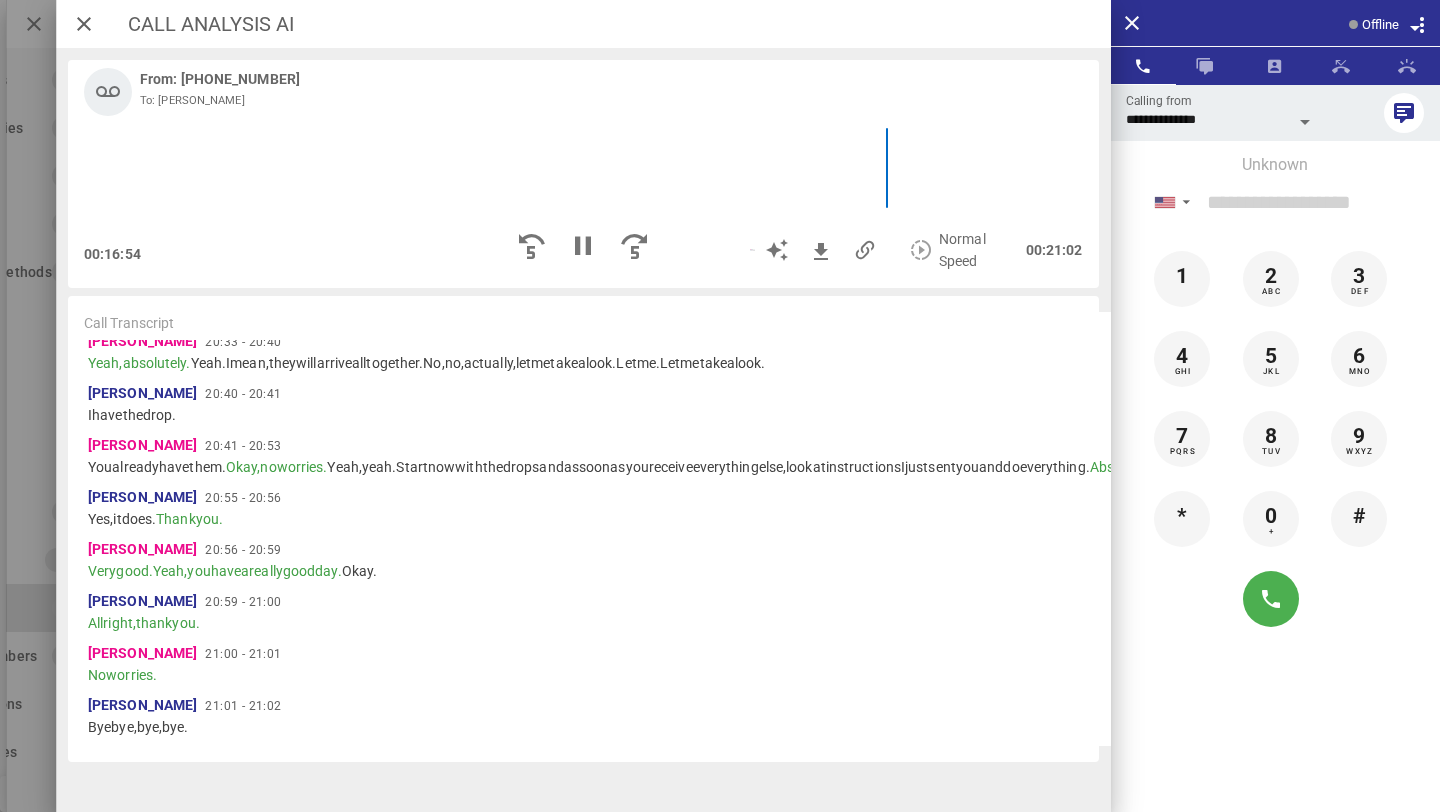 scroll, scrollTop: 6155, scrollLeft: 0, axis: vertical 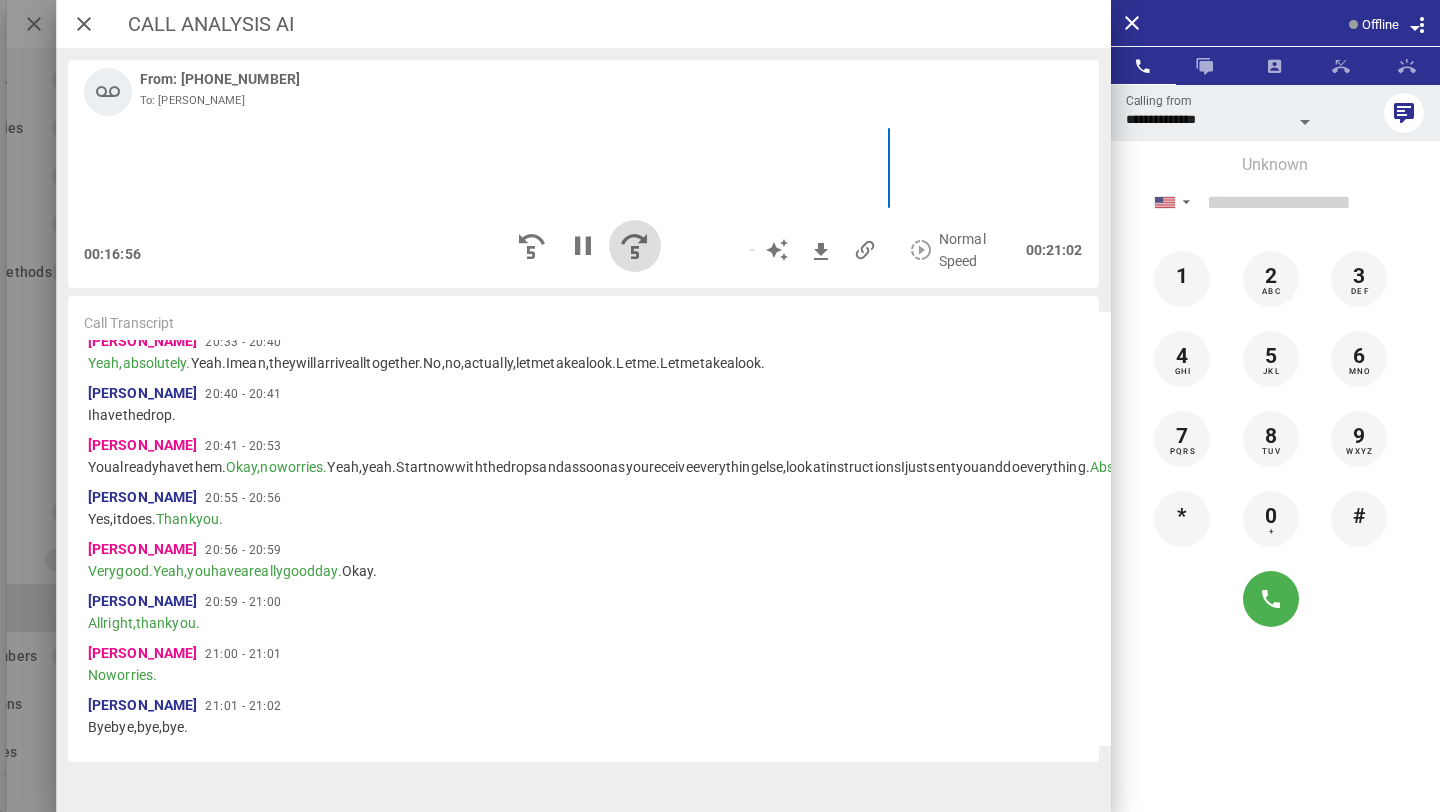 click at bounding box center (635, 246) 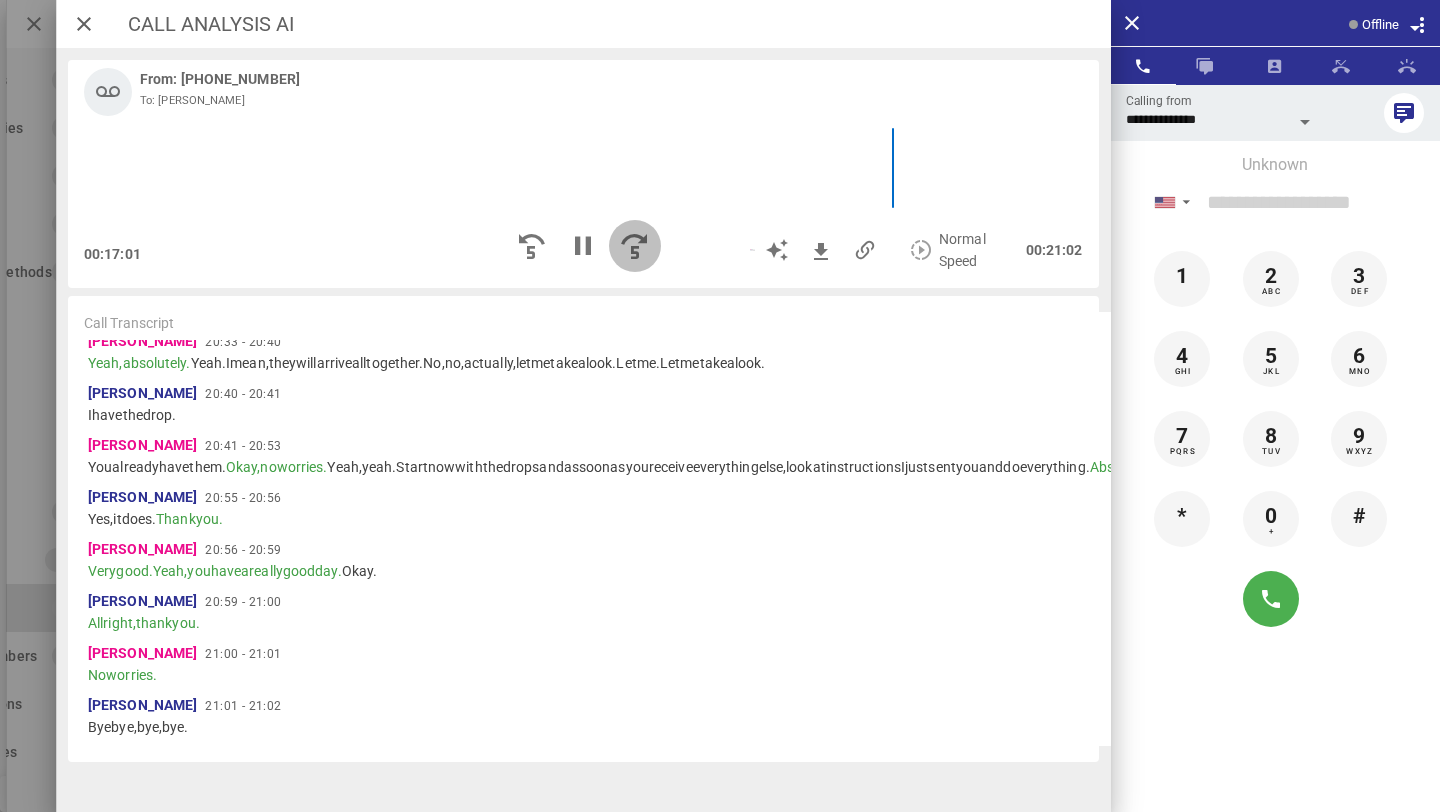 click at bounding box center [635, 246] 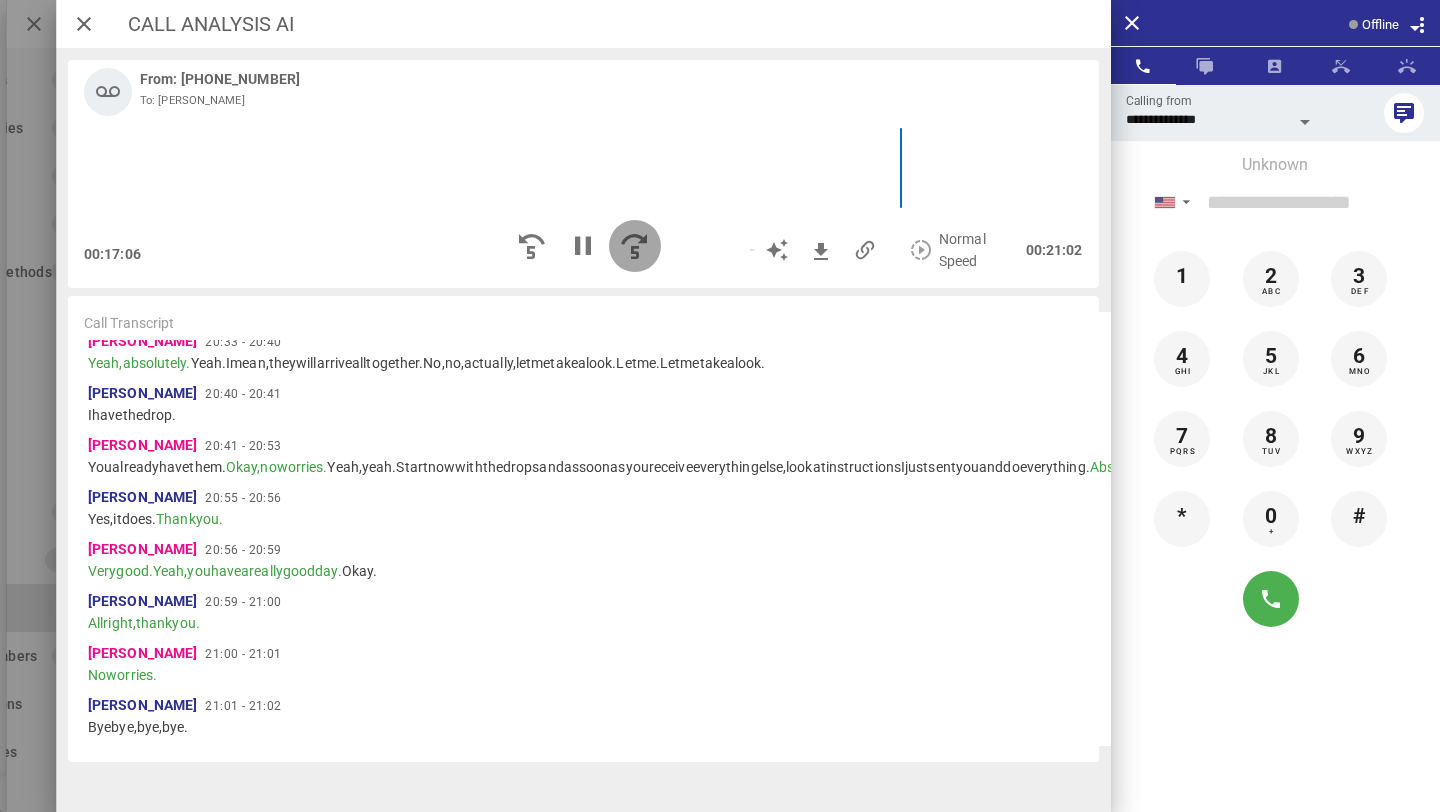 click at bounding box center [635, 246] 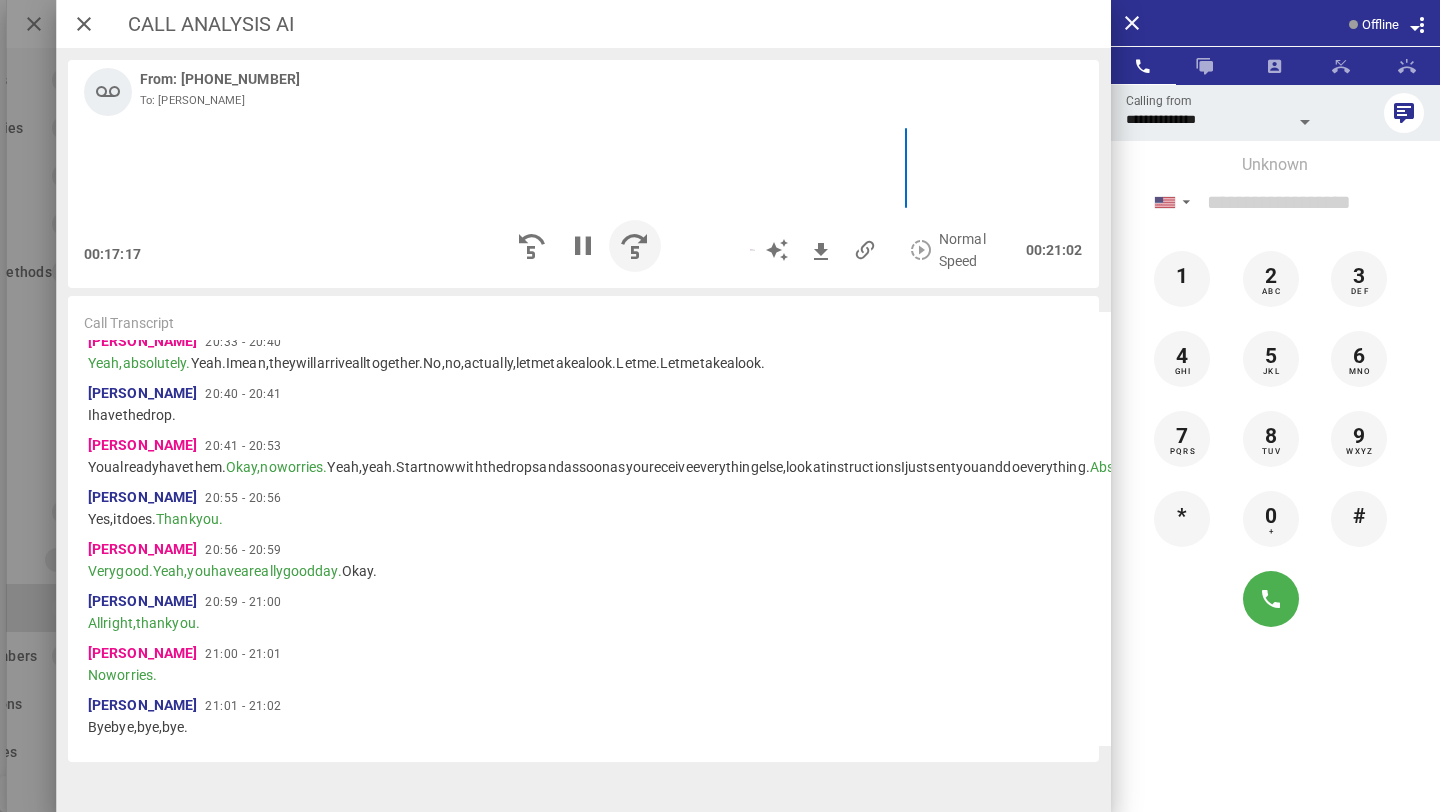click at bounding box center [635, 246] 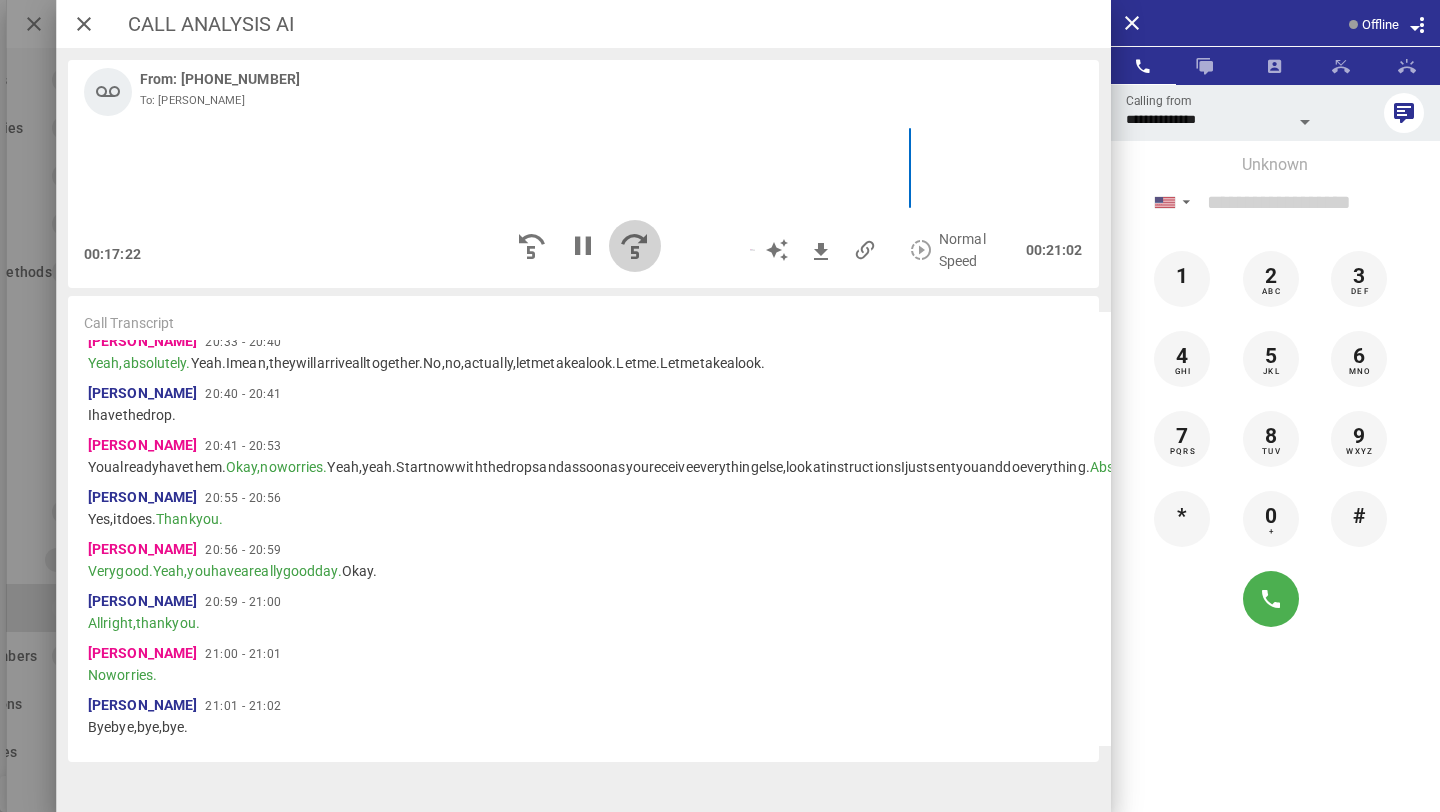 click at bounding box center (635, 246) 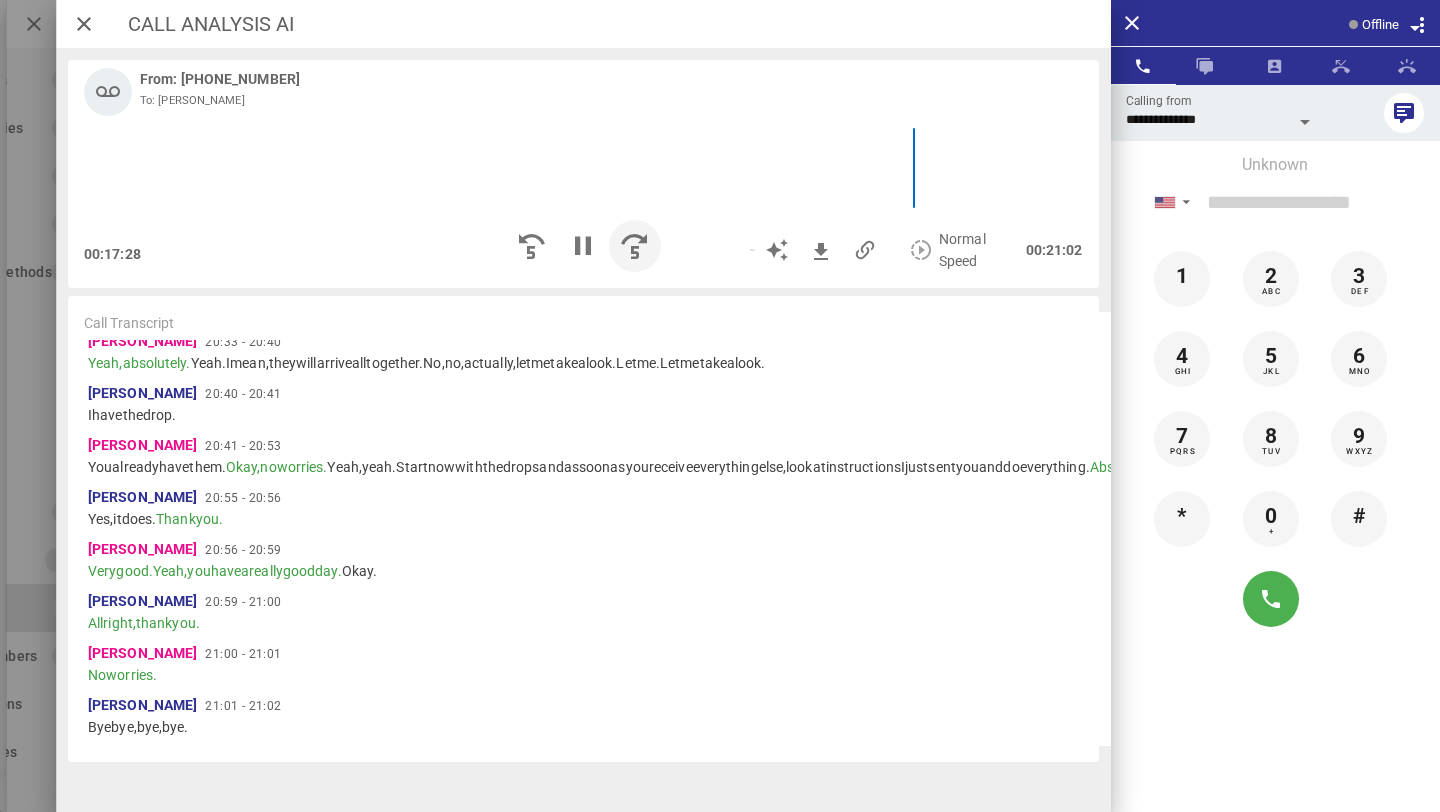 click at bounding box center [635, 246] 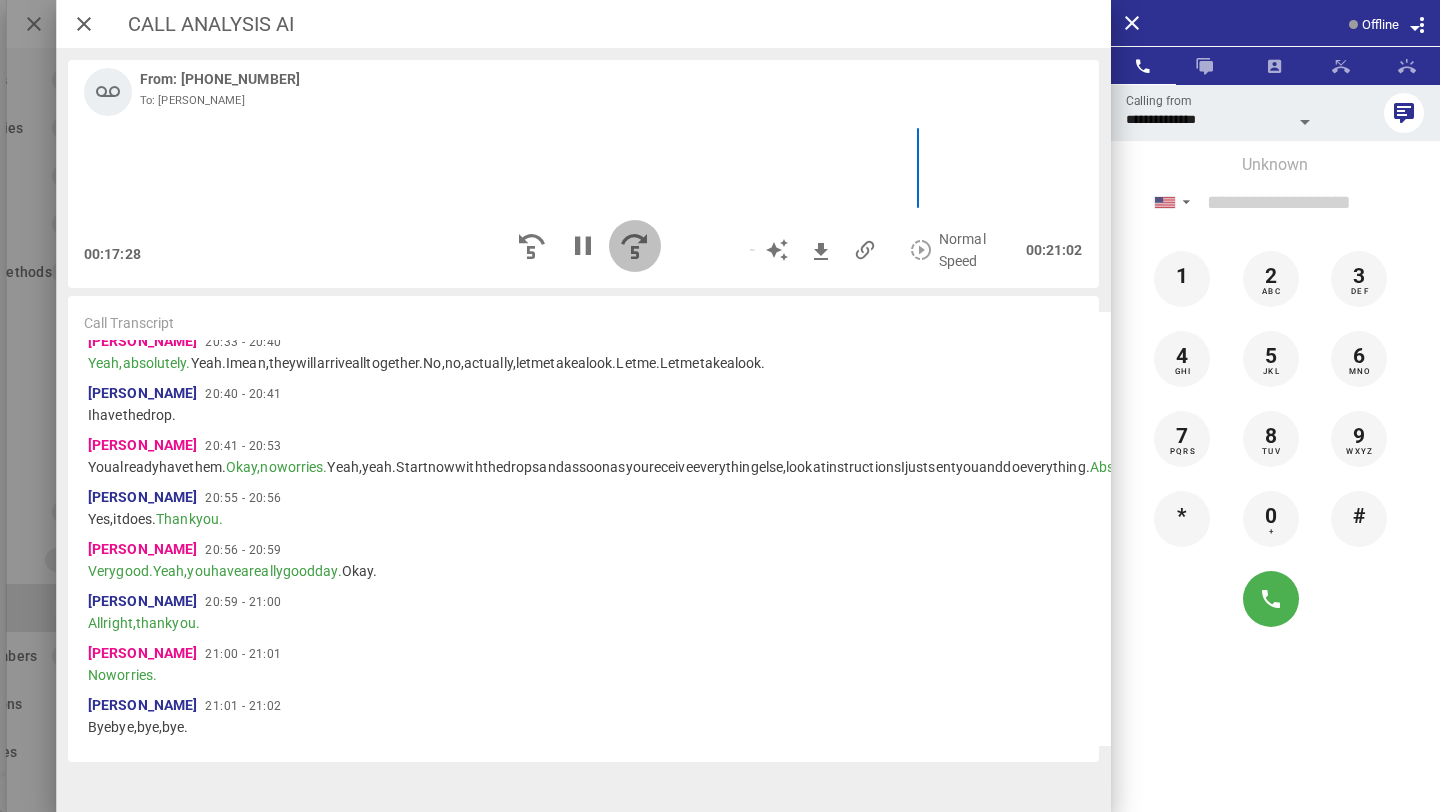 click at bounding box center [635, 246] 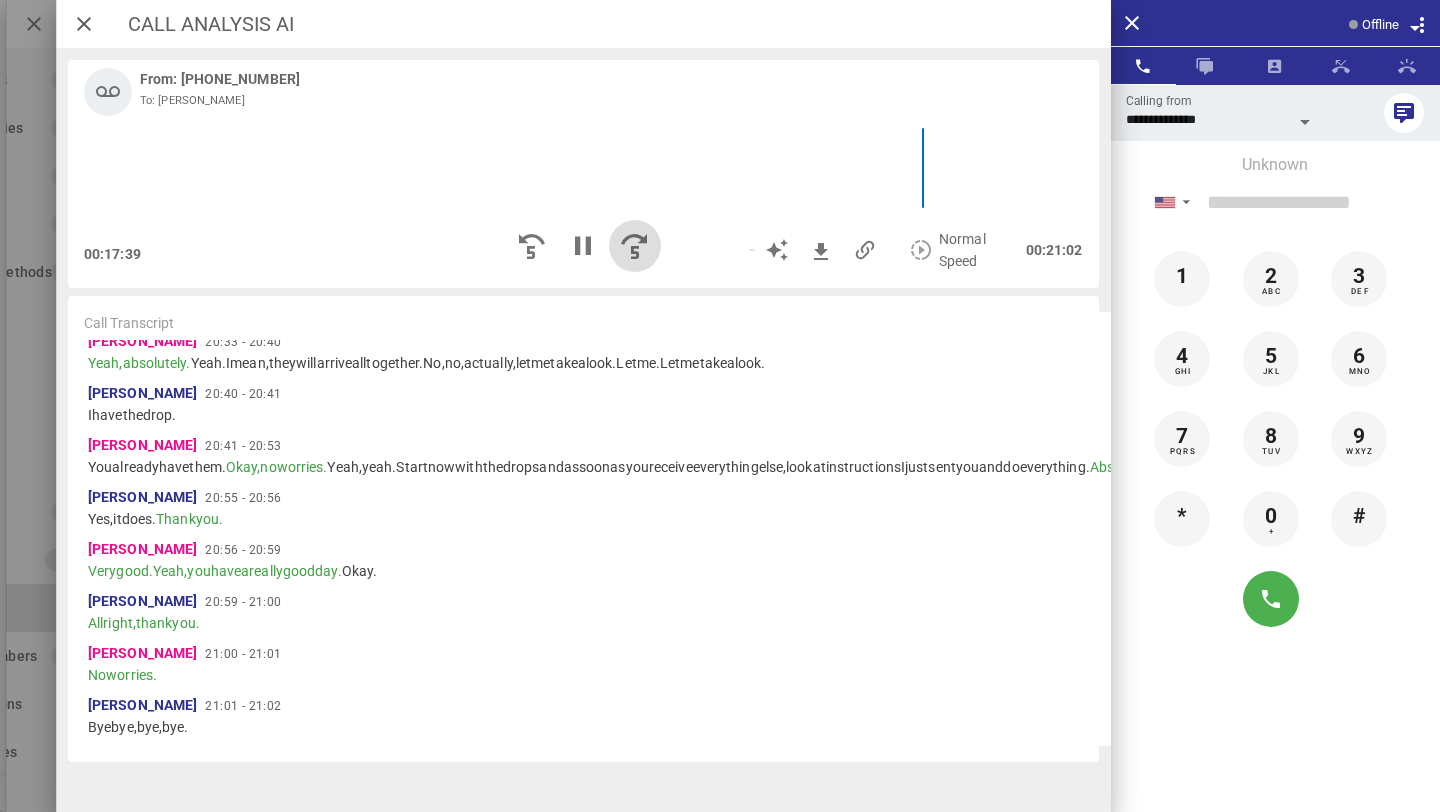 click at bounding box center [635, 246] 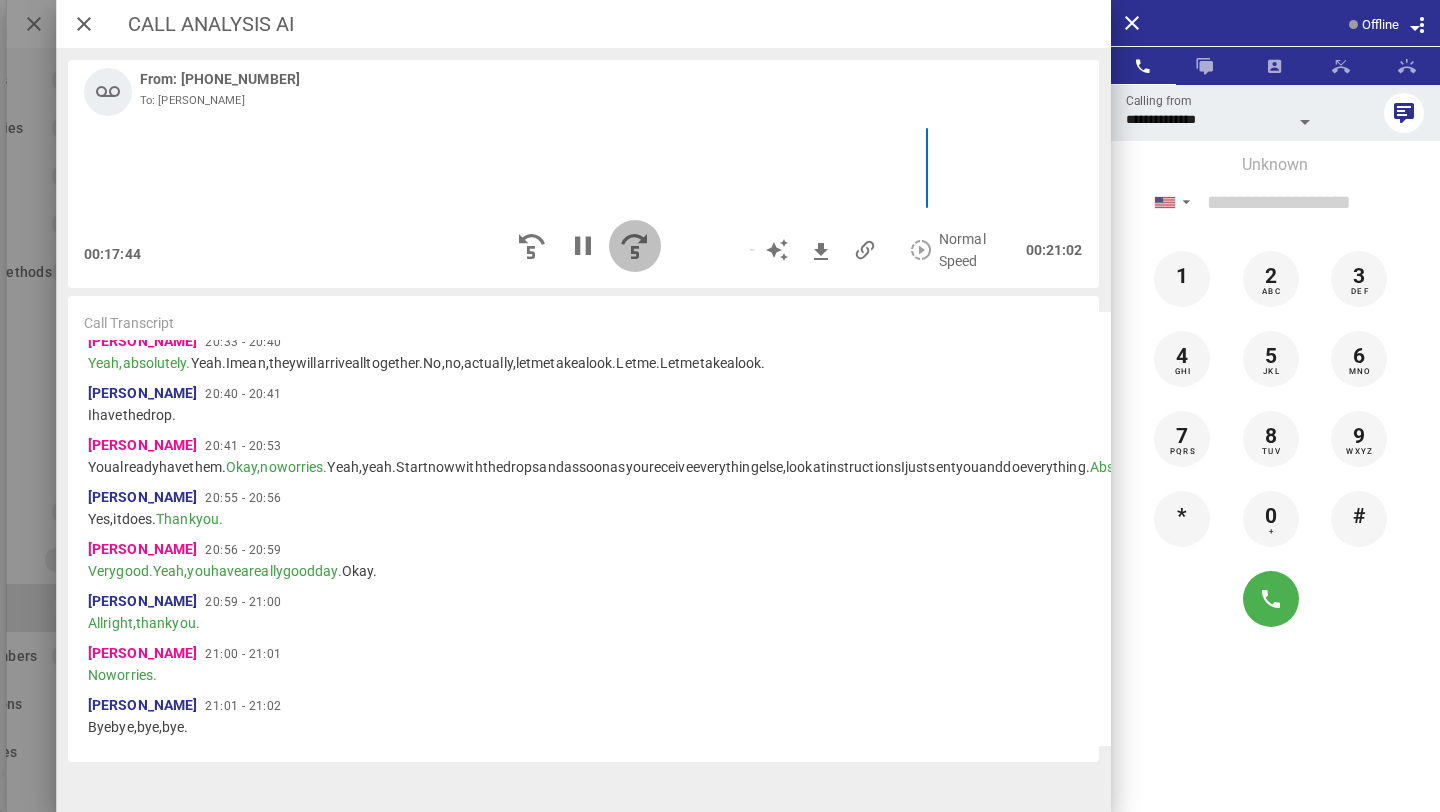 click at bounding box center (635, 246) 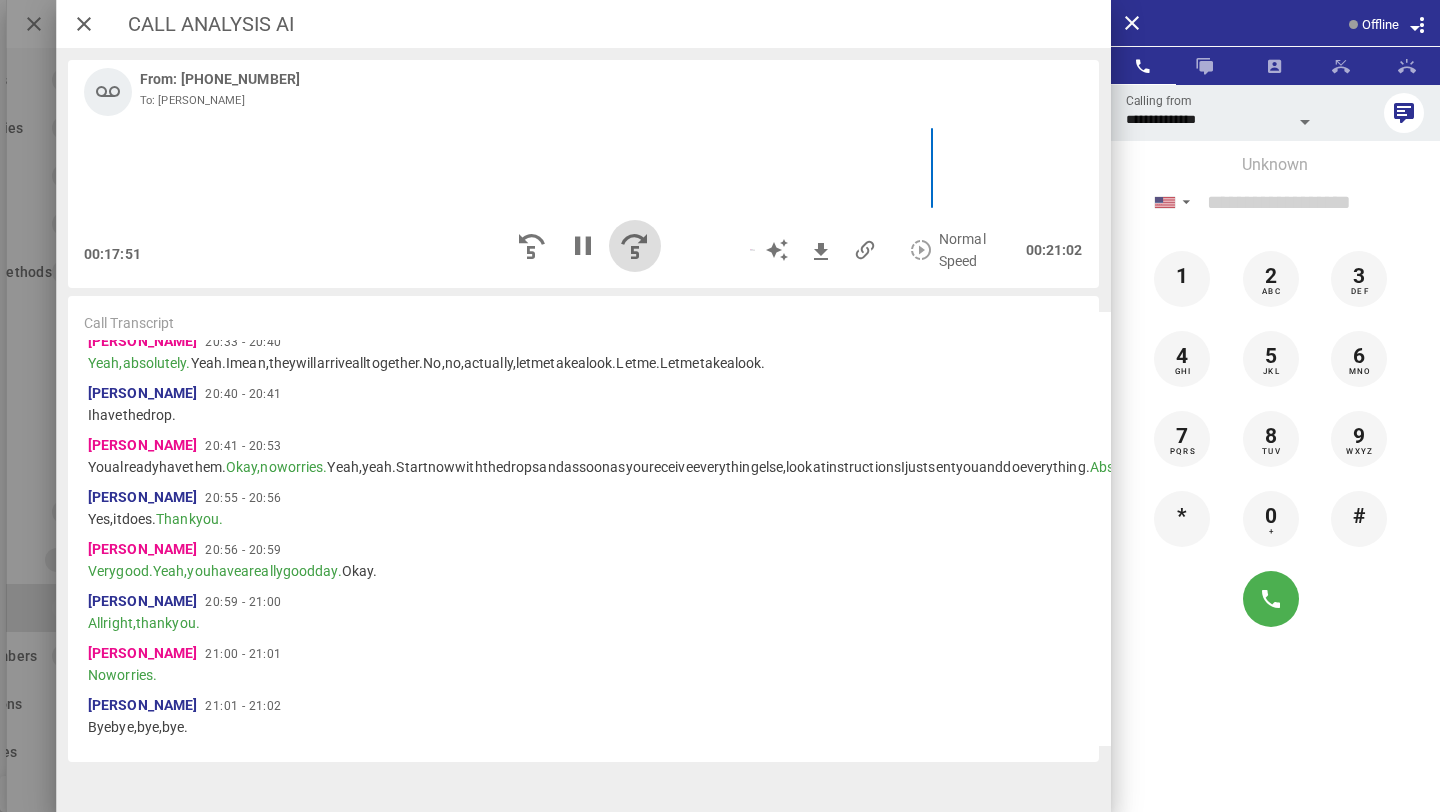 click at bounding box center [635, 246] 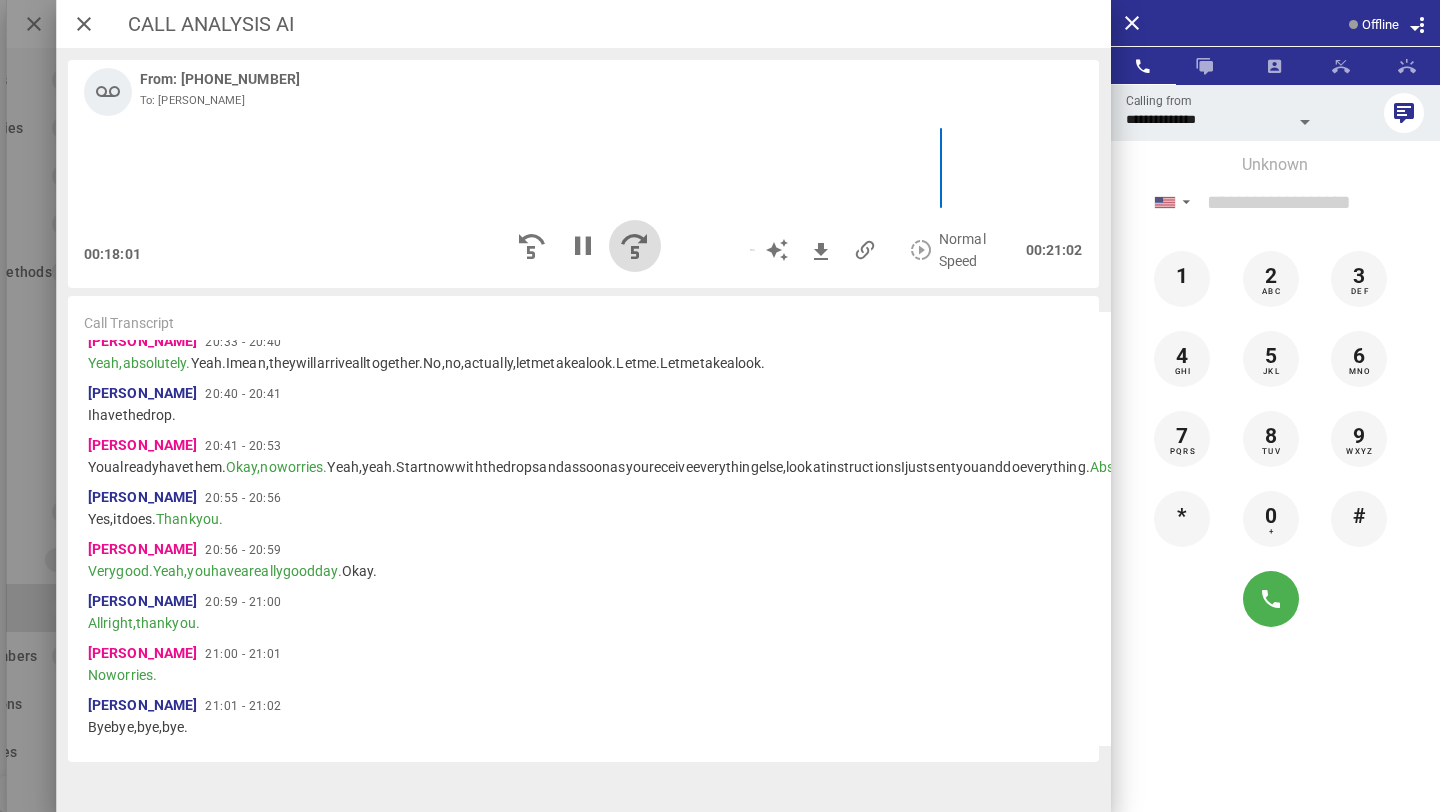 click at bounding box center [635, 246] 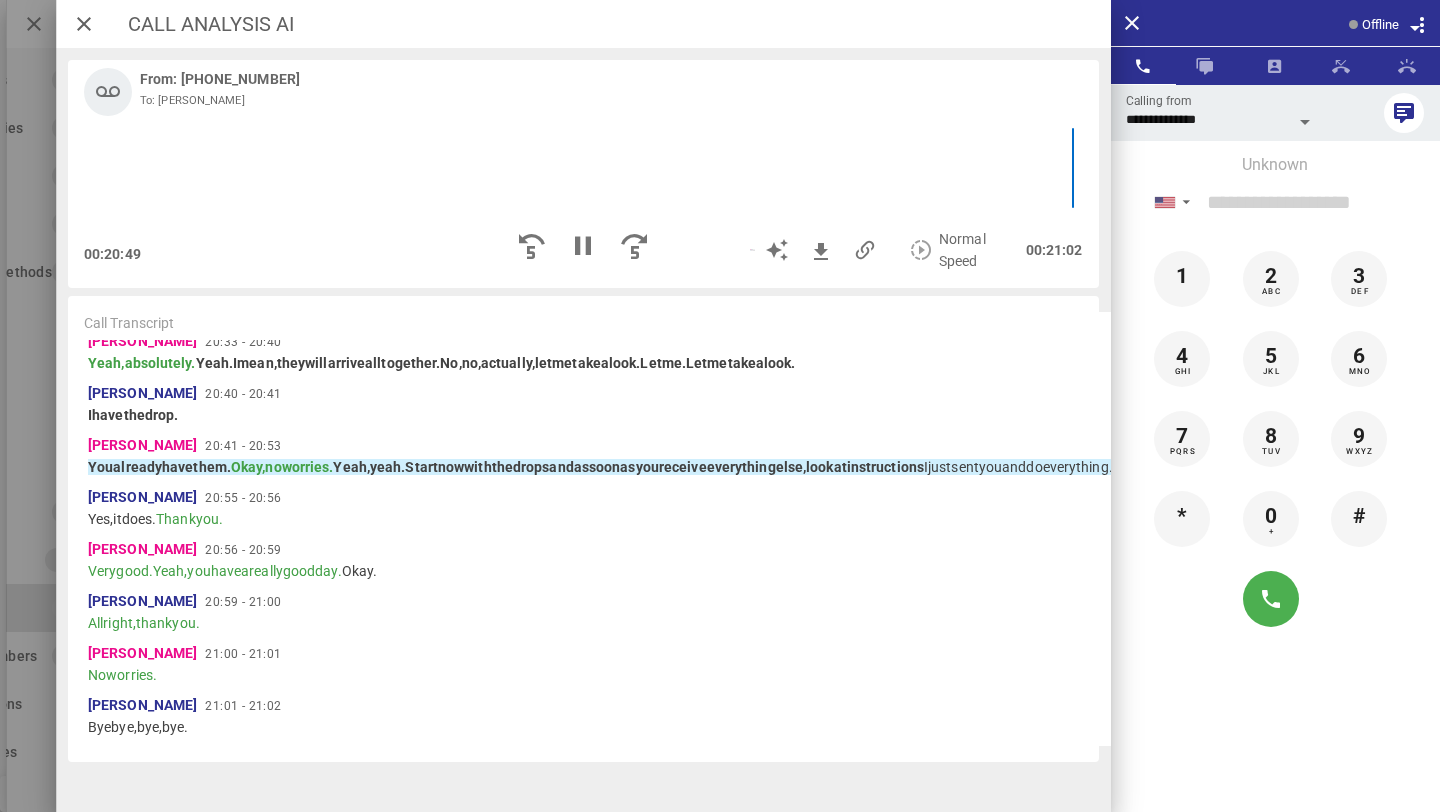 scroll, scrollTop: 7484, scrollLeft: 0, axis: vertical 